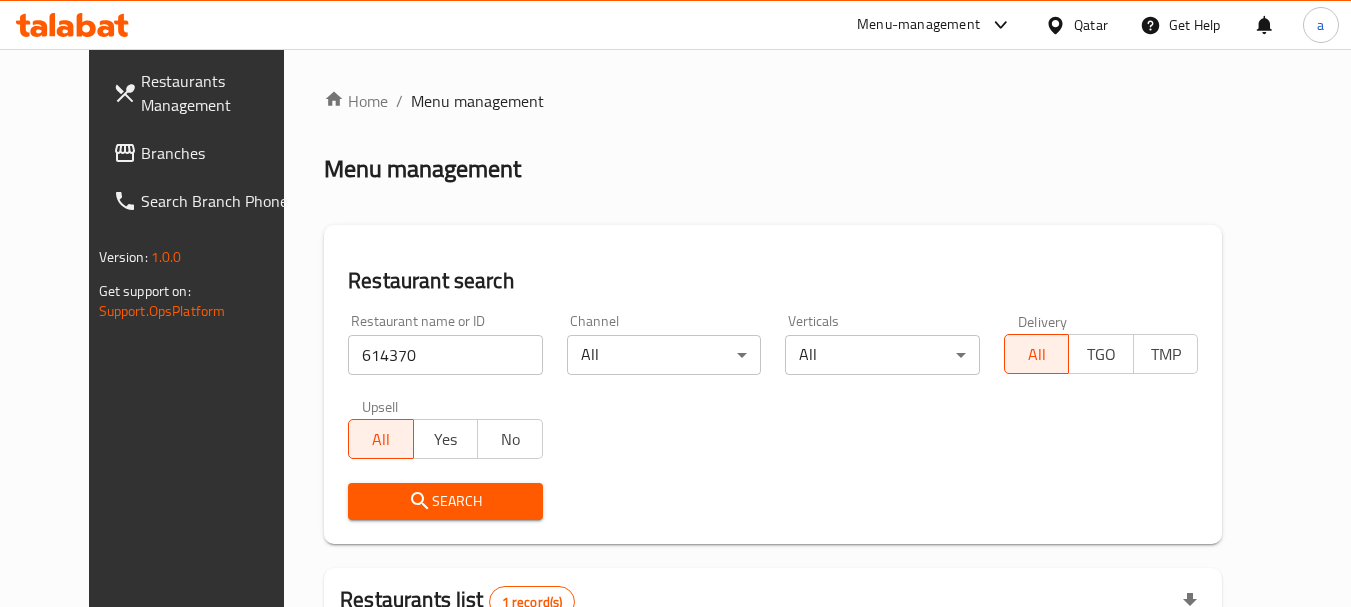 scroll, scrollTop: 268, scrollLeft: 0, axis: vertical 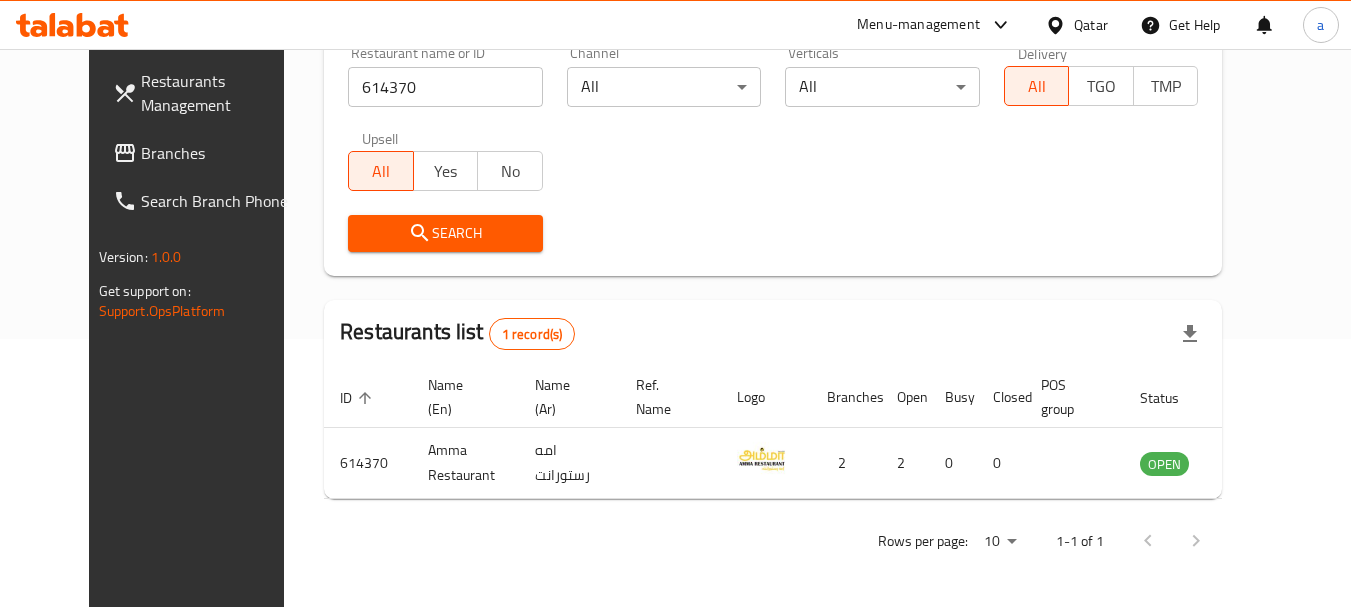 click 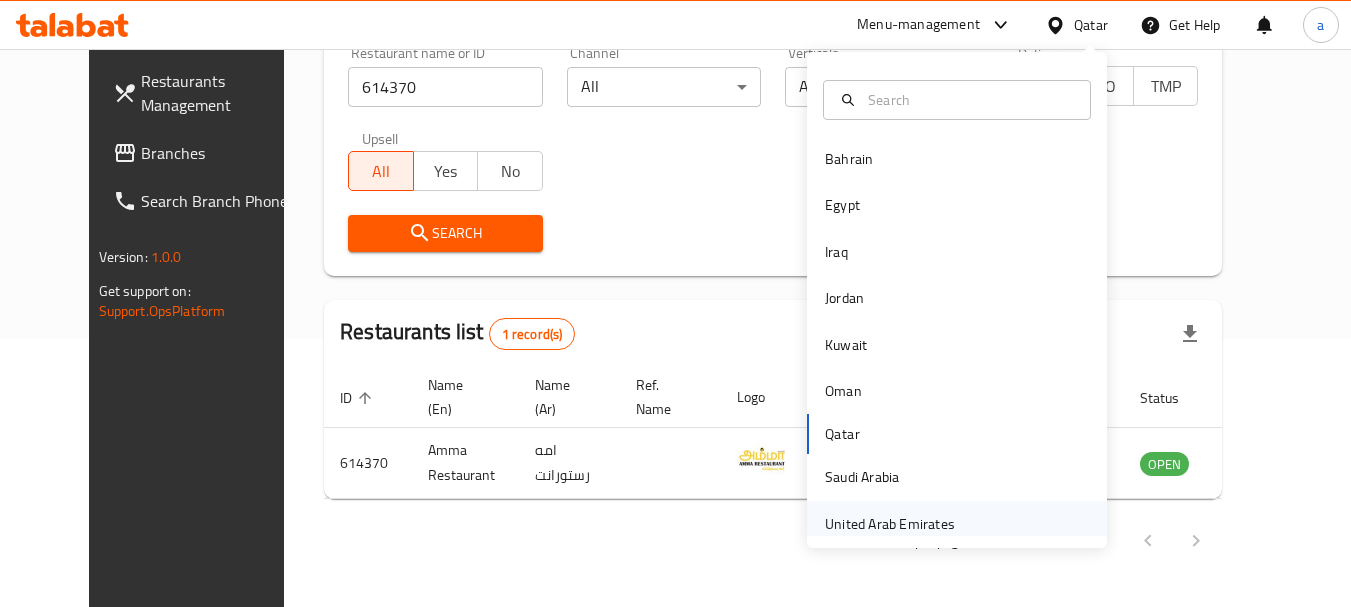 click on "United Arab Emirates" at bounding box center [890, 524] 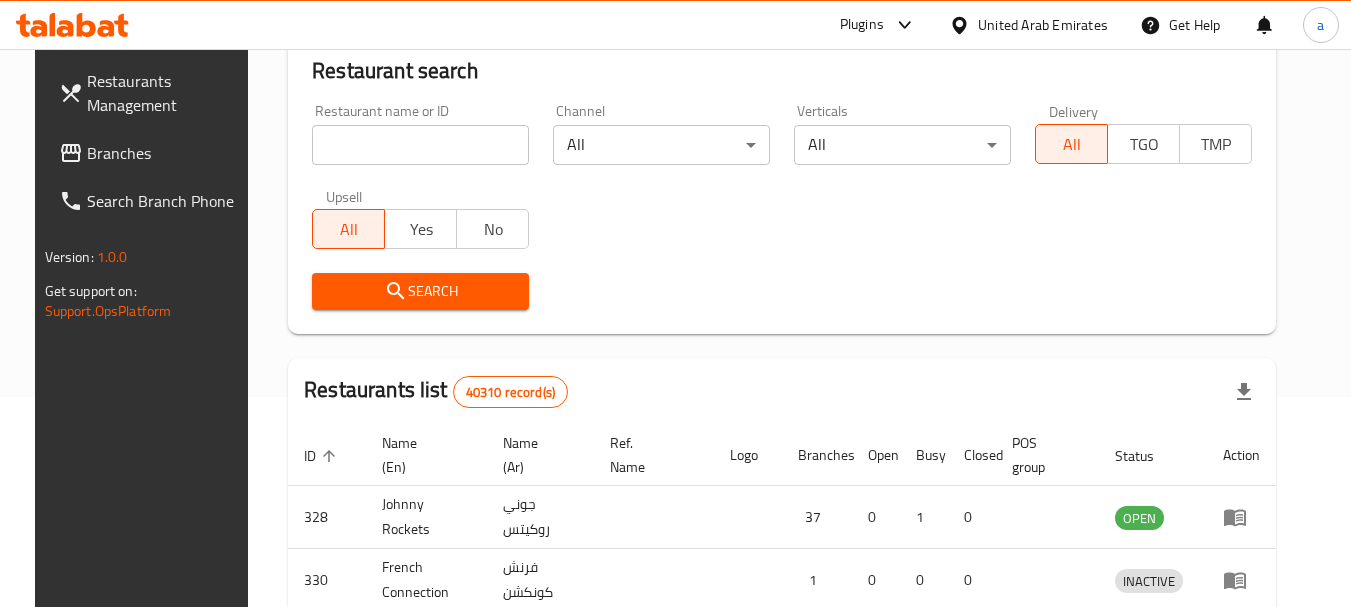 scroll, scrollTop: 268, scrollLeft: 0, axis: vertical 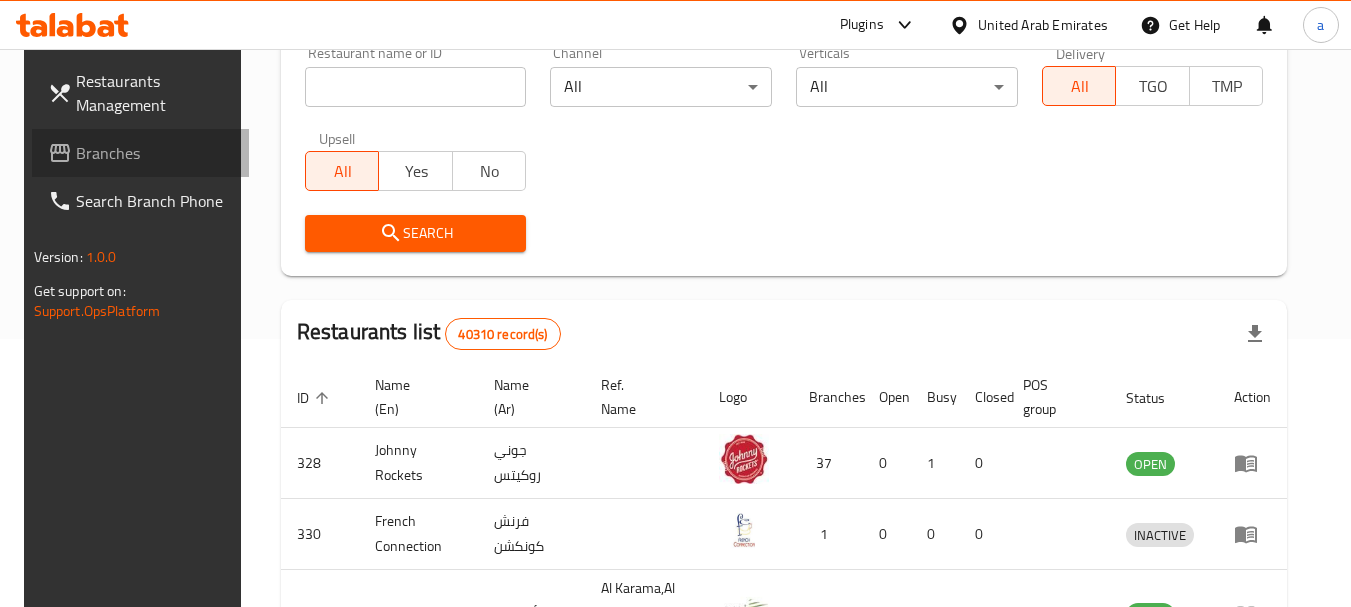 click on "Branches" at bounding box center [155, 153] 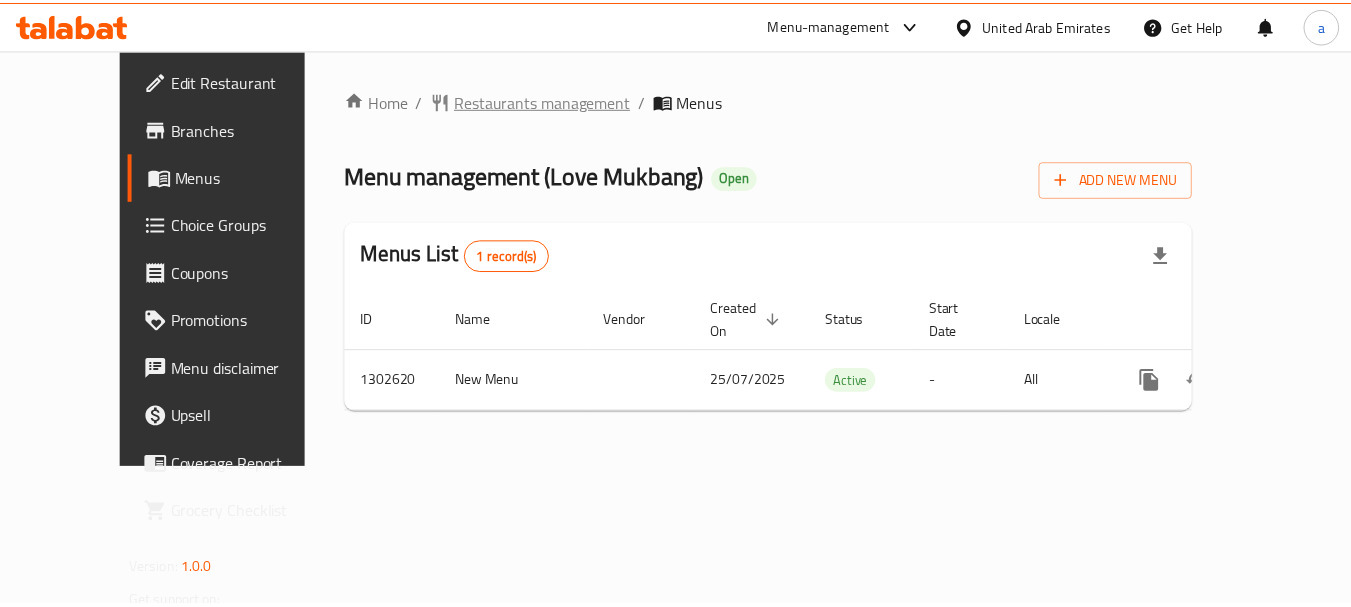 scroll, scrollTop: 0, scrollLeft: 0, axis: both 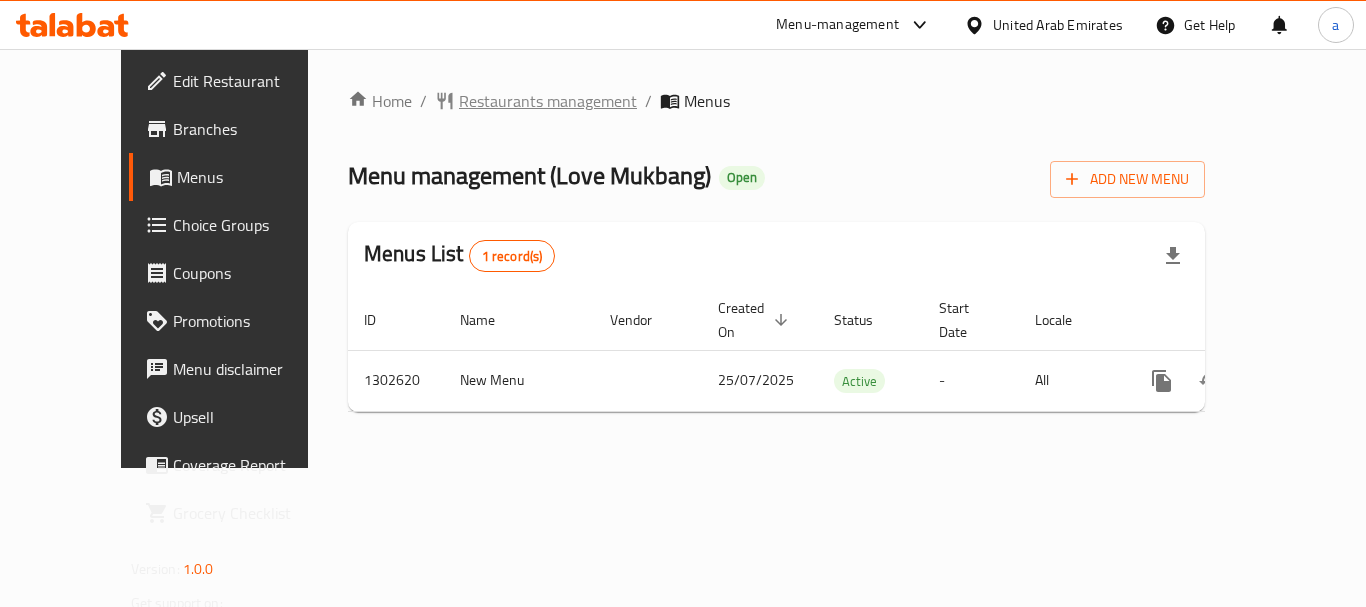 click on "Restaurants management" at bounding box center (548, 101) 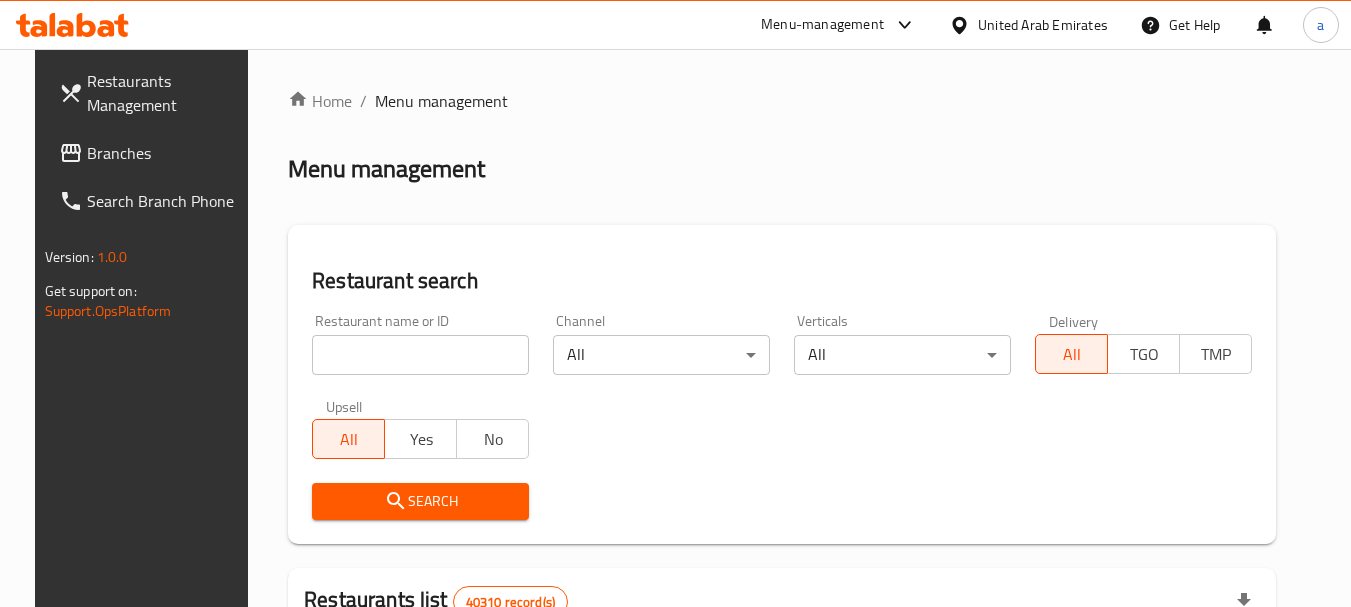 click at bounding box center [420, 355] 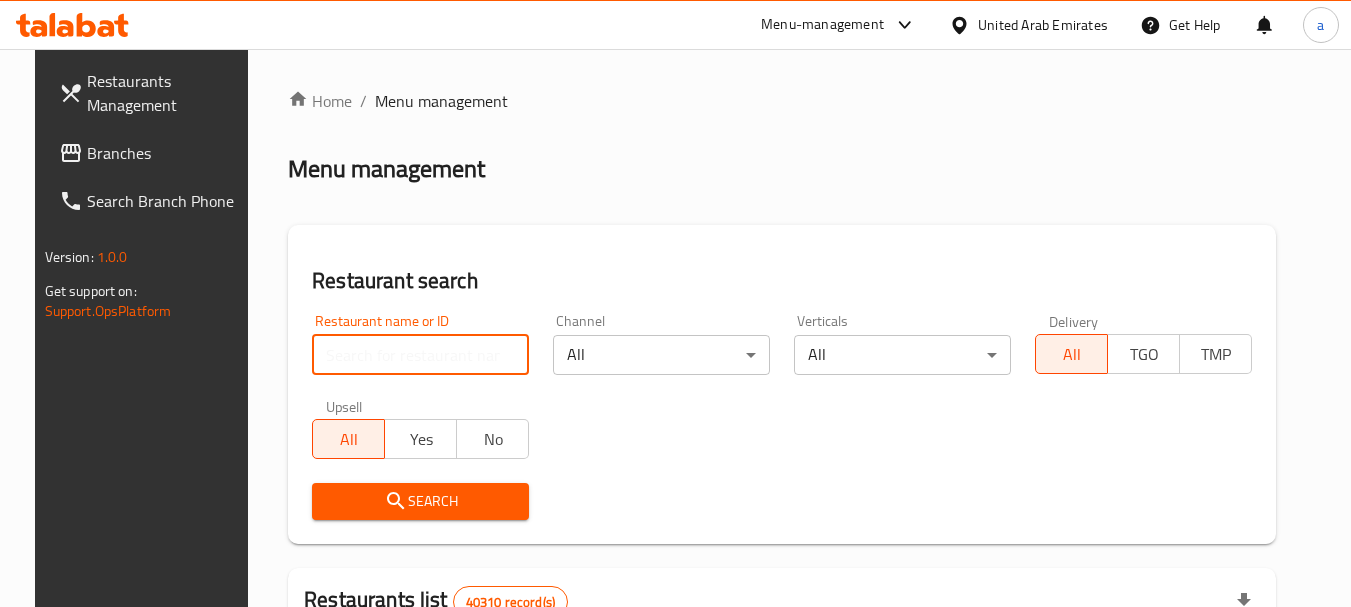 paste on "702490" 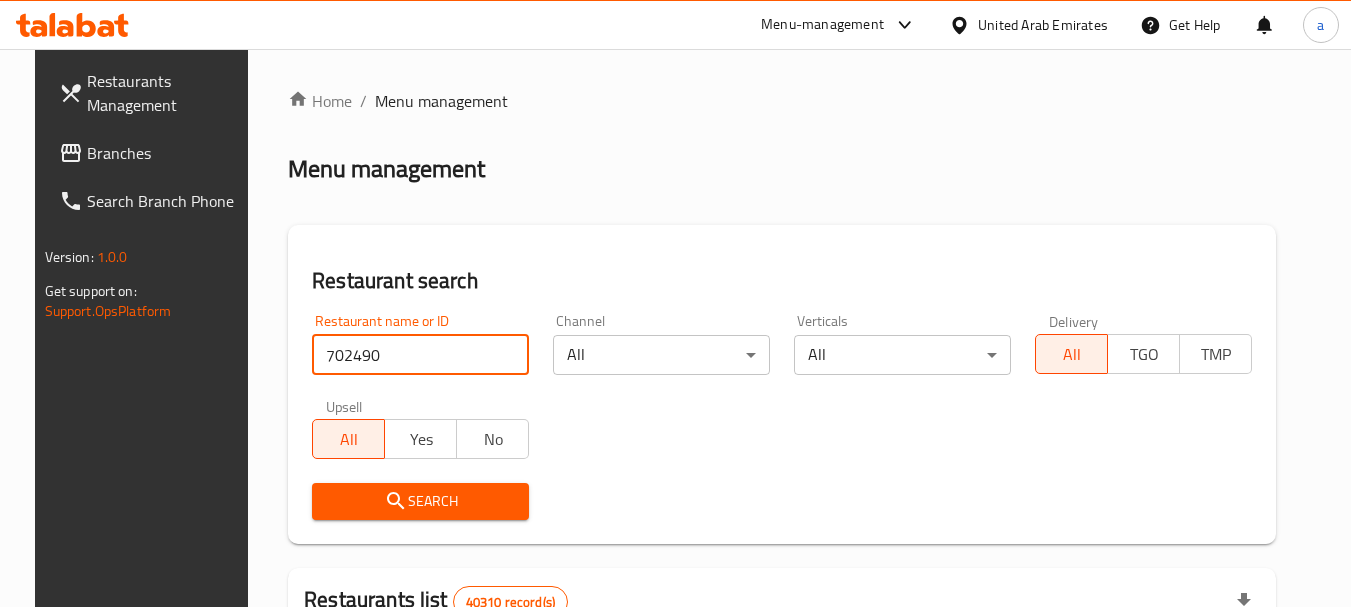 type on "702490" 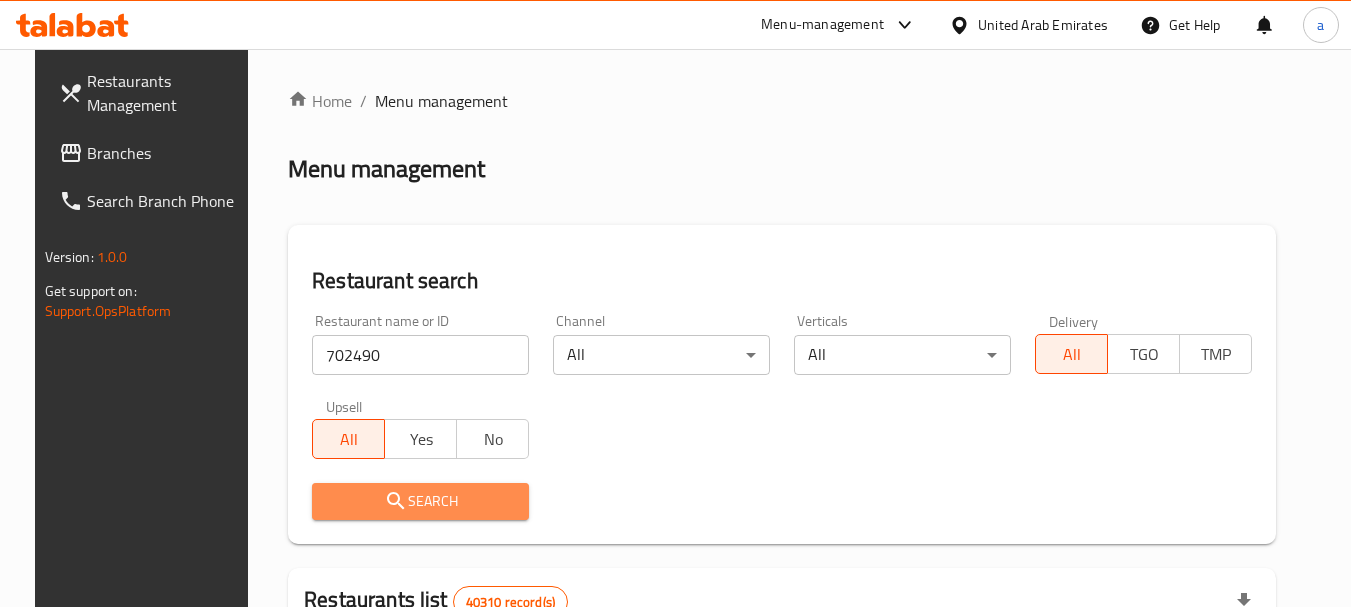 click on "Search" at bounding box center [420, 501] 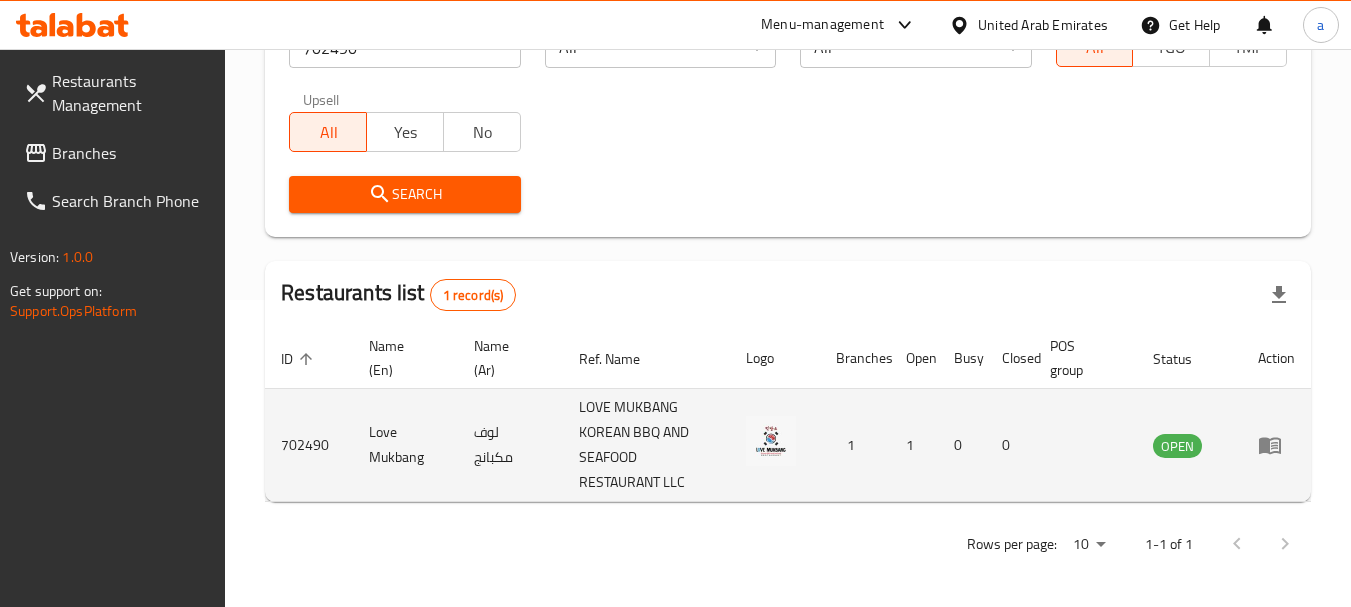 scroll, scrollTop: 310, scrollLeft: 0, axis: vertical 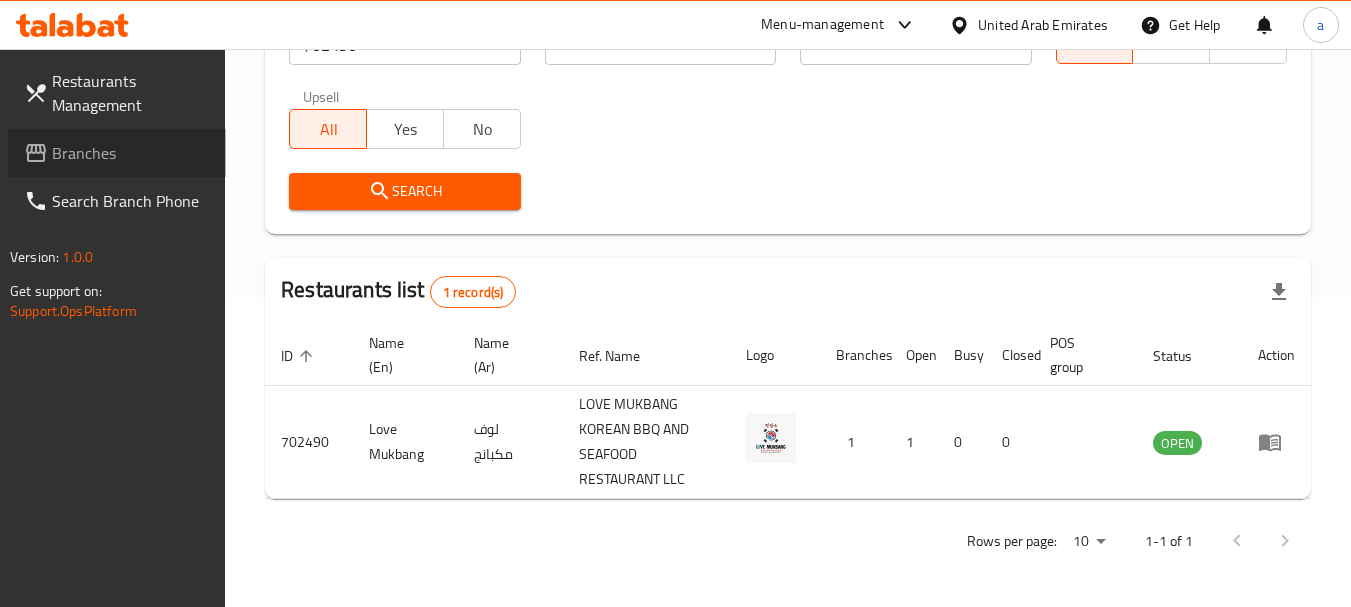 click on "Branches" at bounding box center [131, 153] 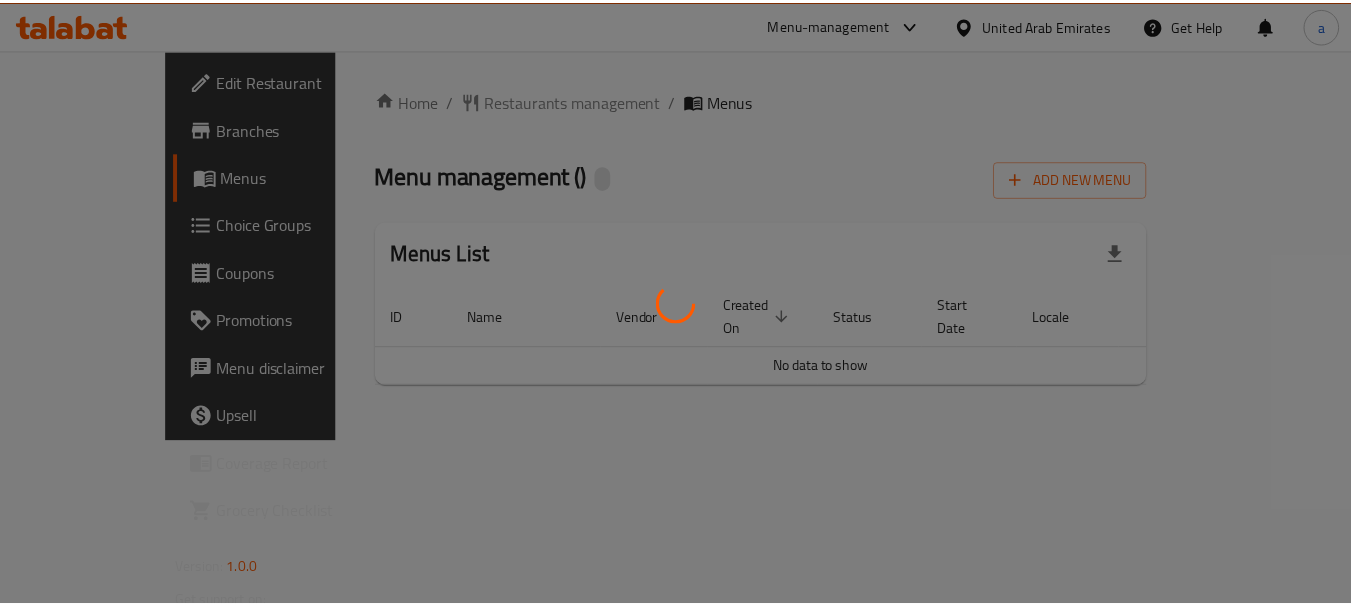 scroll, scrollTop: 0, scrollLeft: 0, axis: both 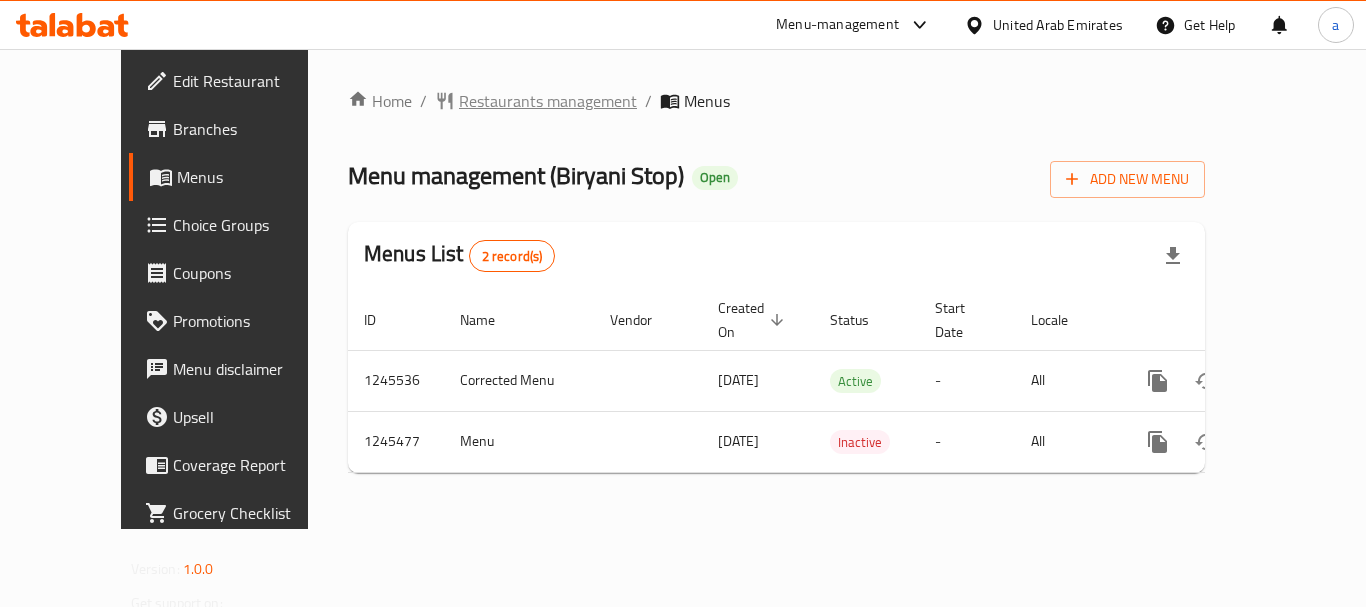 click on "Restaurants management" at bounding box center (548, 101) 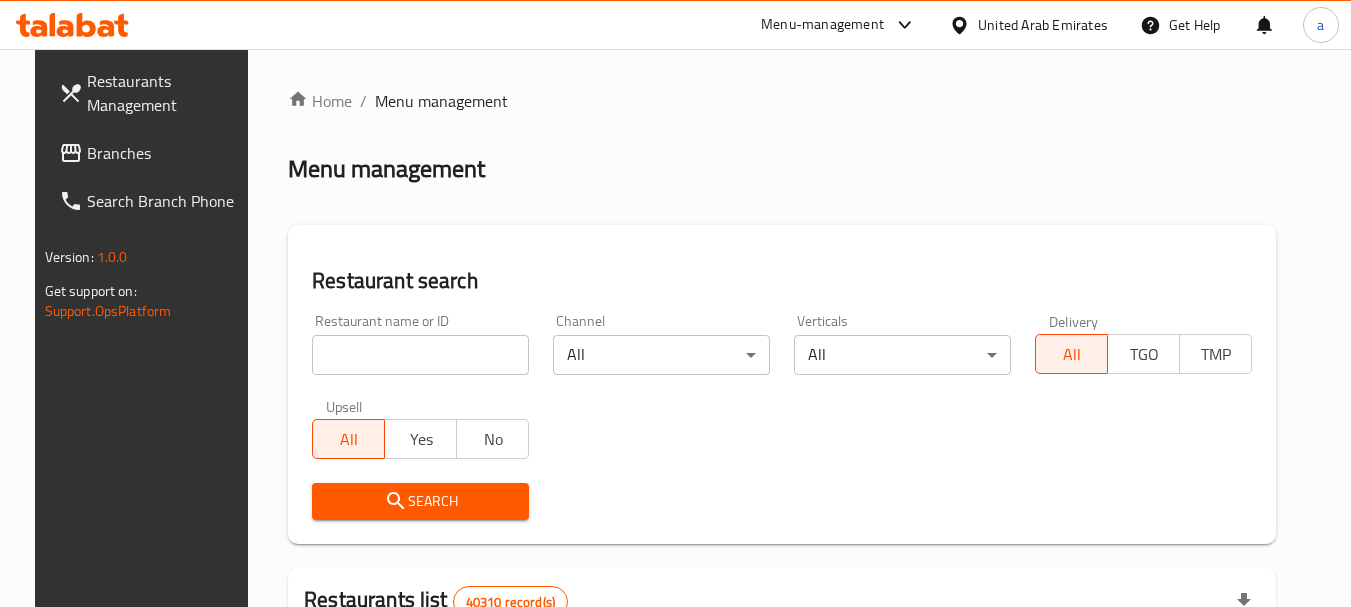 click at bounding box center (420, 355) 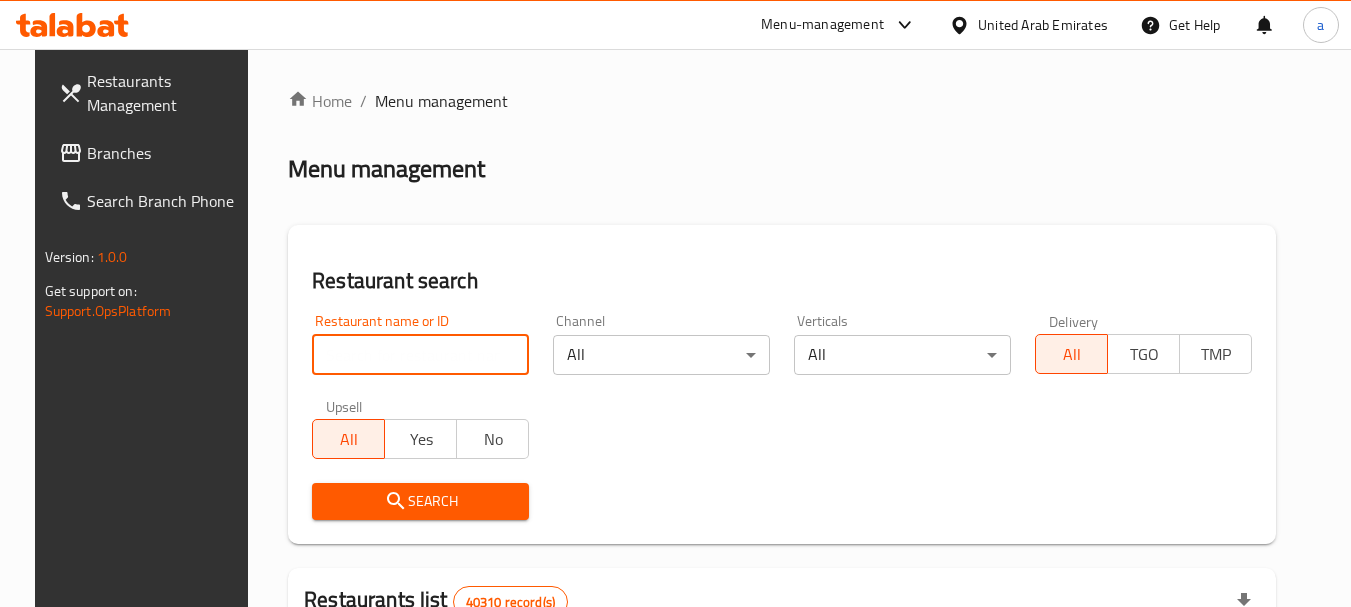 paste on "682592" 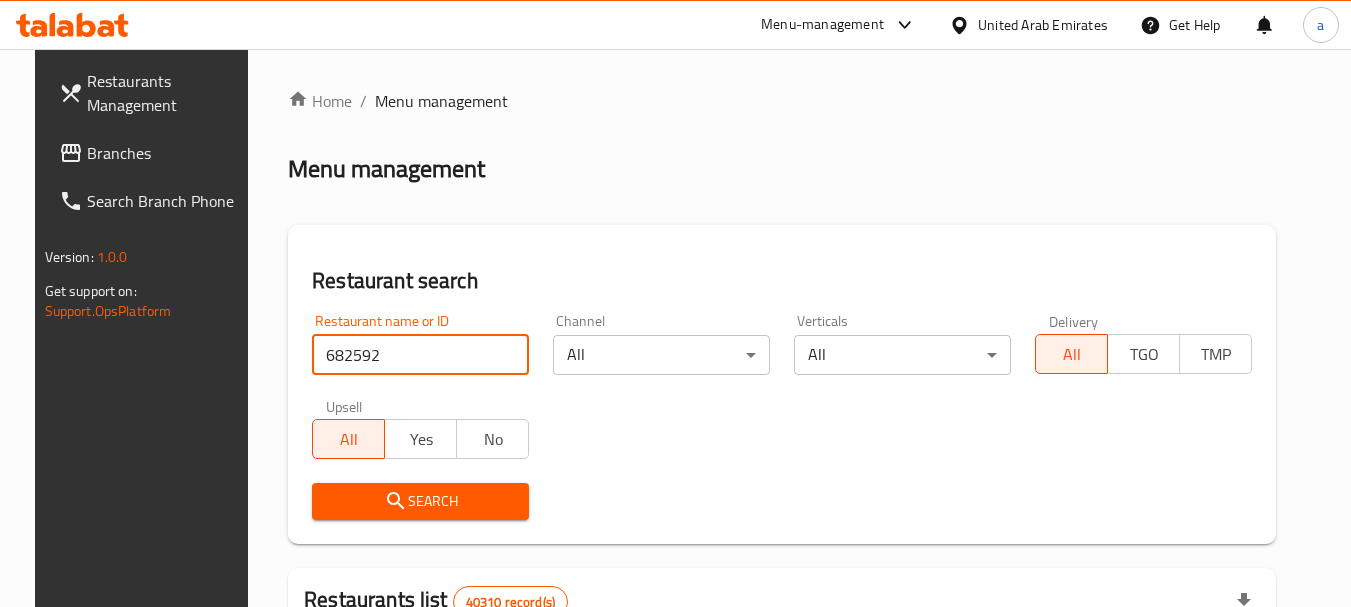 type on "682592" 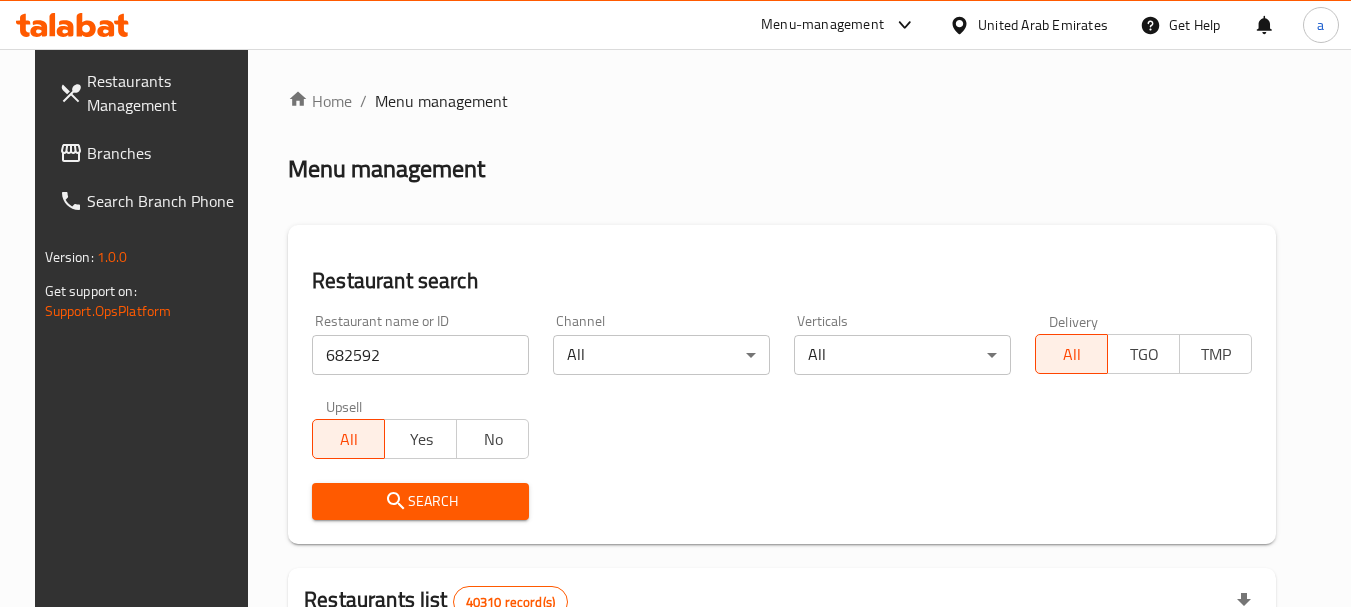 click on "Search" at bounding box center (420, 501) 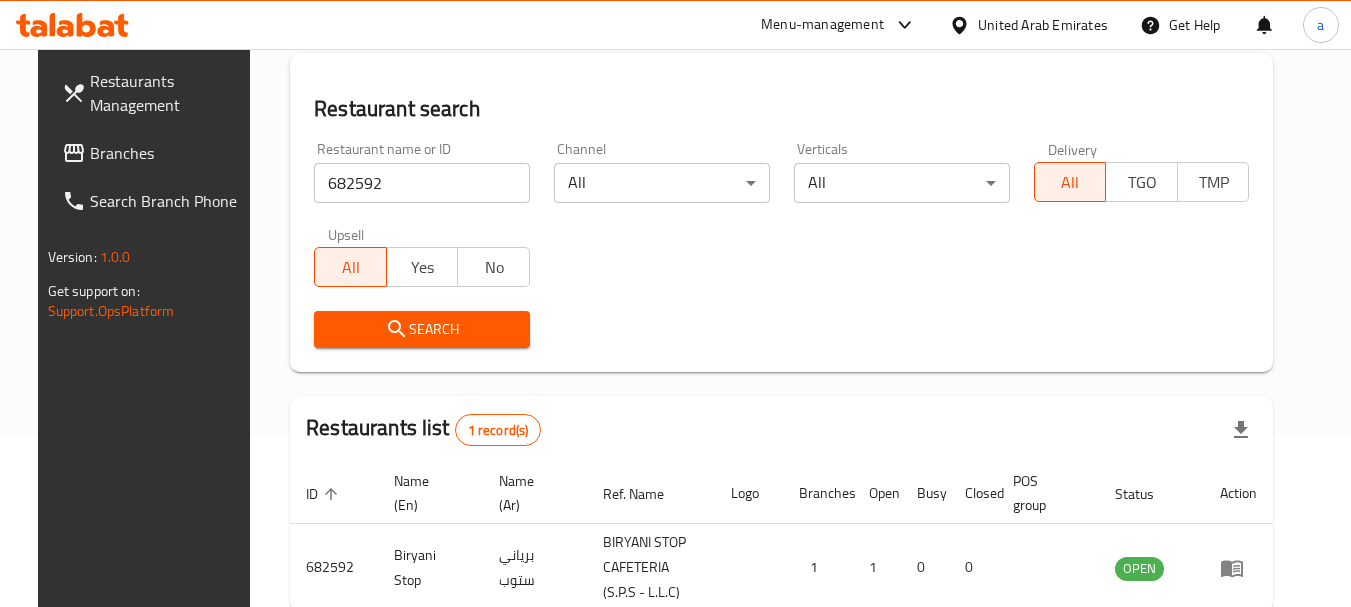 scroll, scrollTop: 285, scrollLeft: 0, axis: vertical 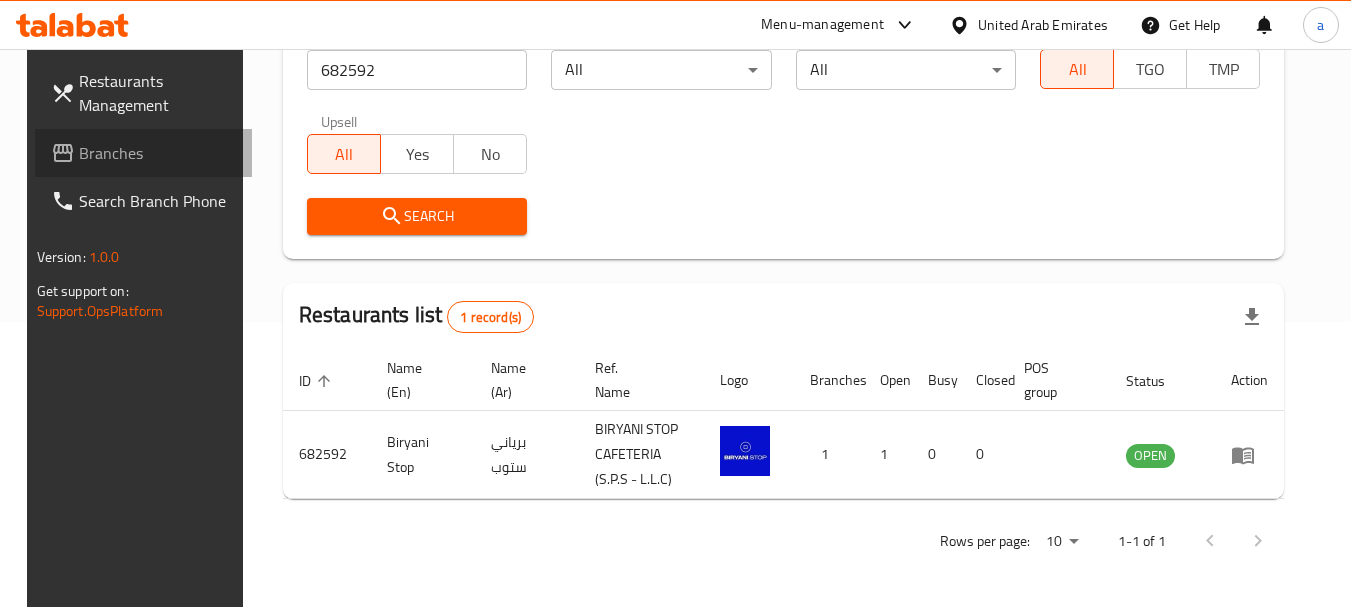 click on "Branches" at bounding box center [158, 153] 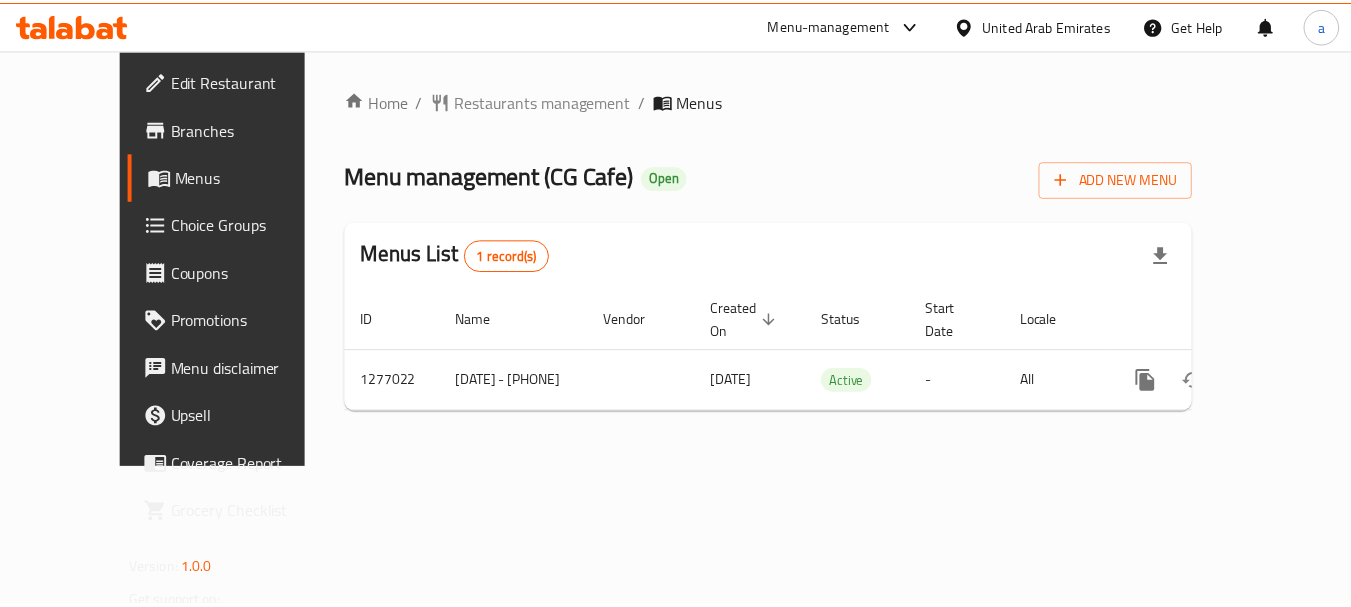 scroll, scrollTop: 0, scrollLeft: 0, axis: both 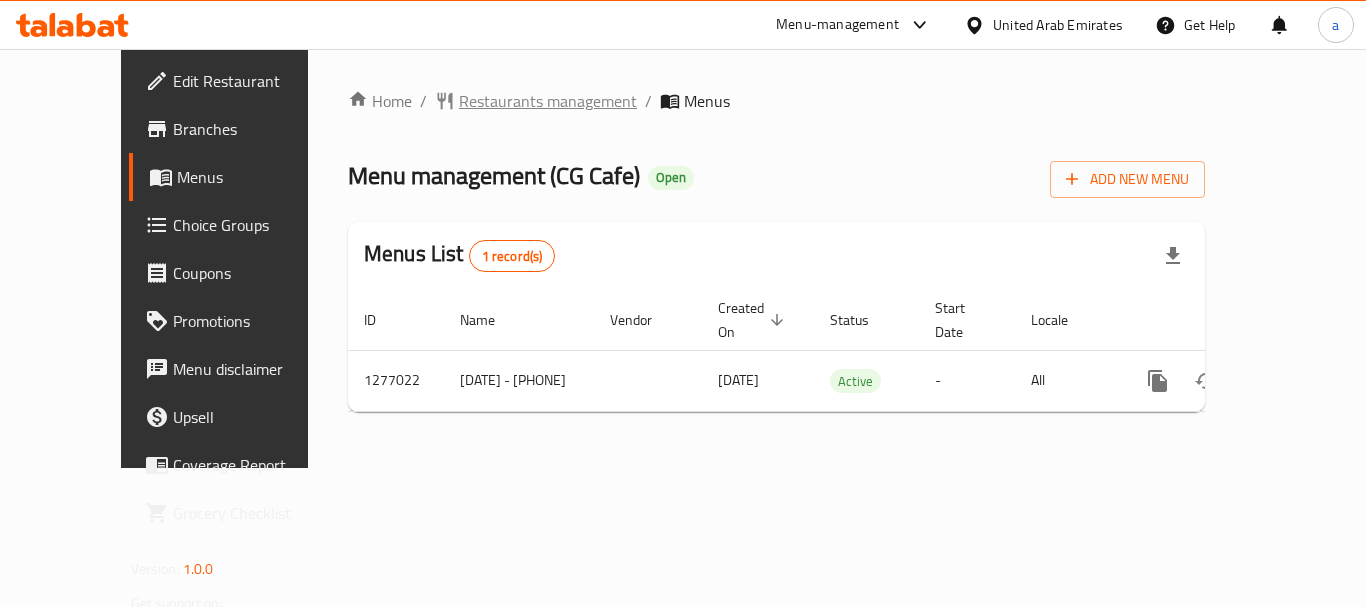 click on "Restaurants management" at bounding box center (548, 101) 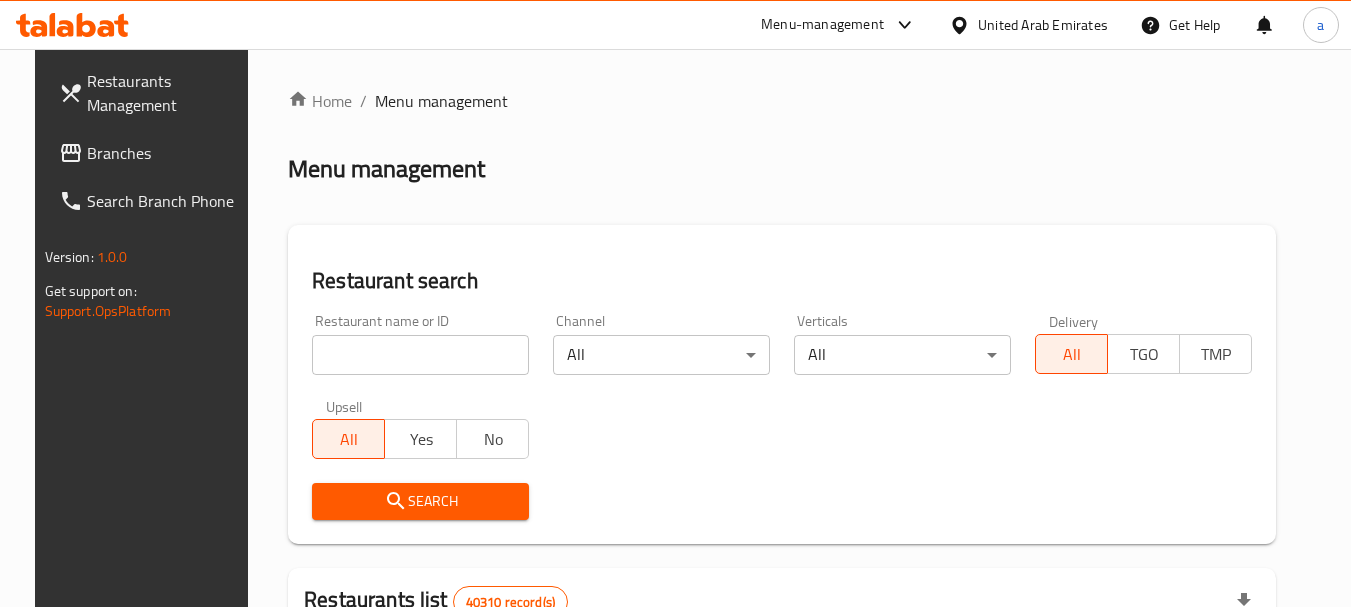 click at bounding box center [420, 355] 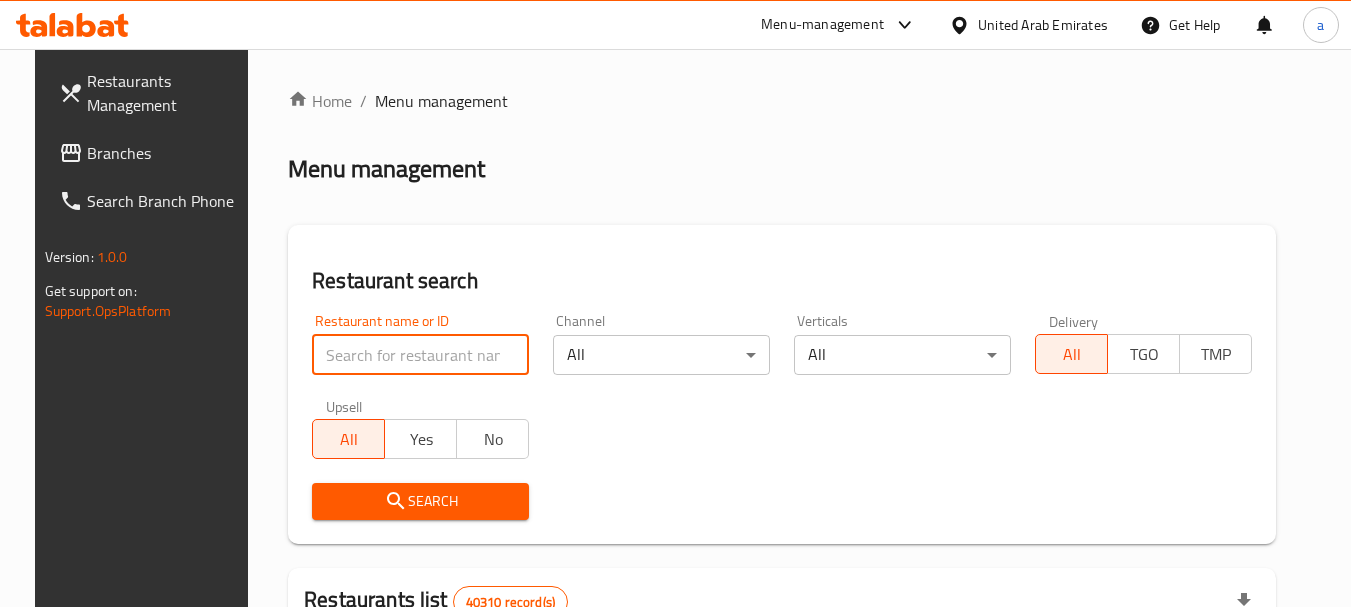 paste on "692252" 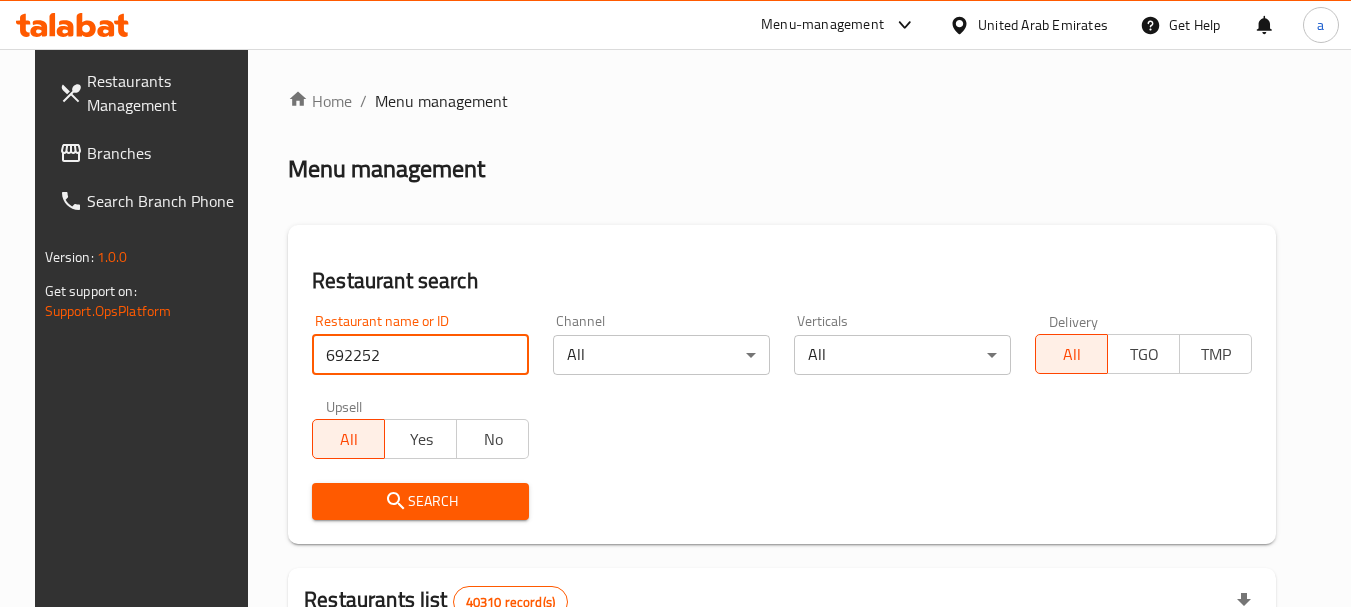 type on "692252" 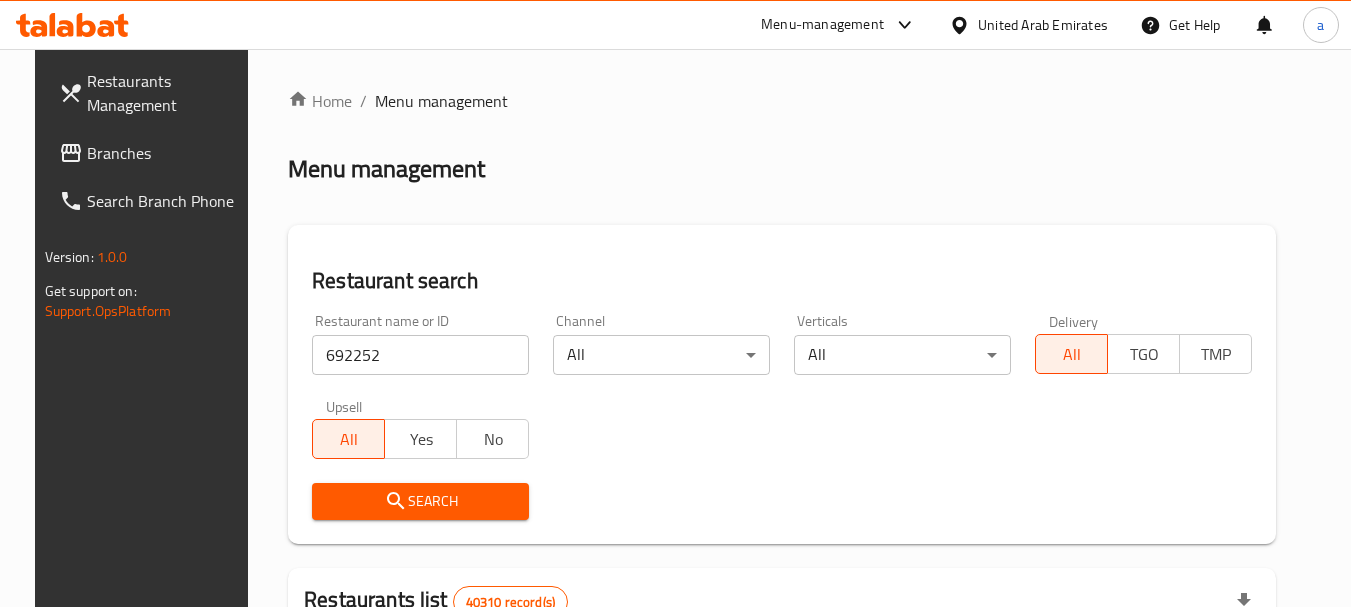 click on "Search" at bounding box center [420, 501] 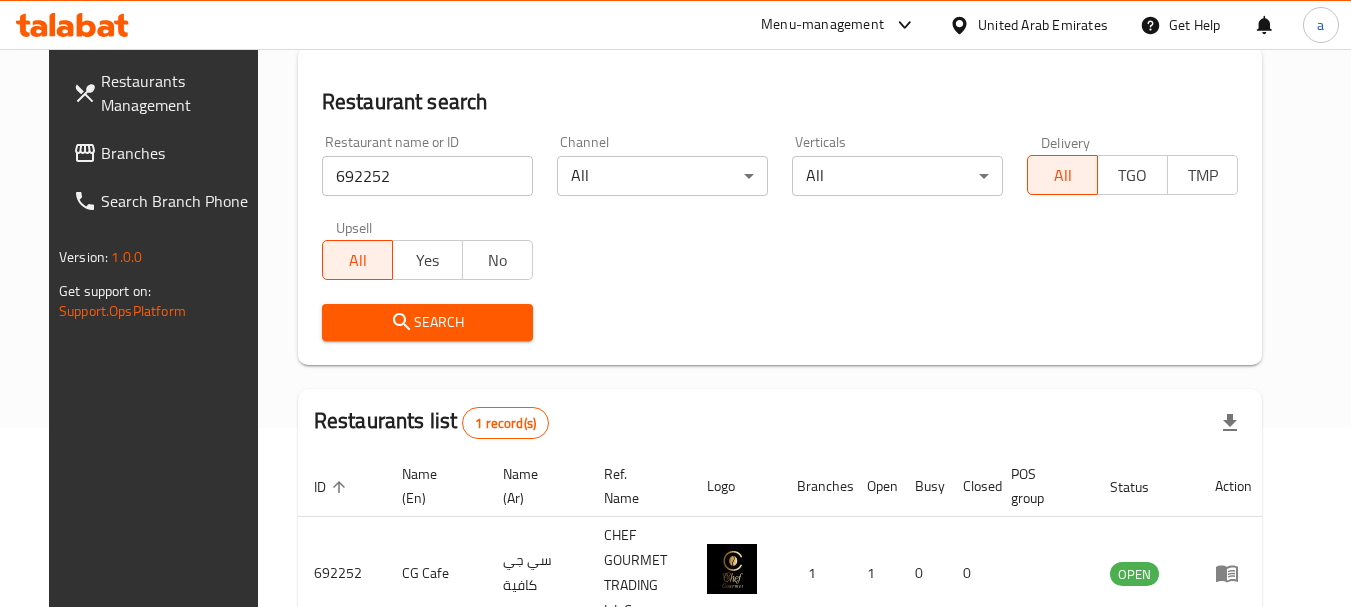 scroll, scrollTop: 268, scrollLeft: 0, axis: vertical 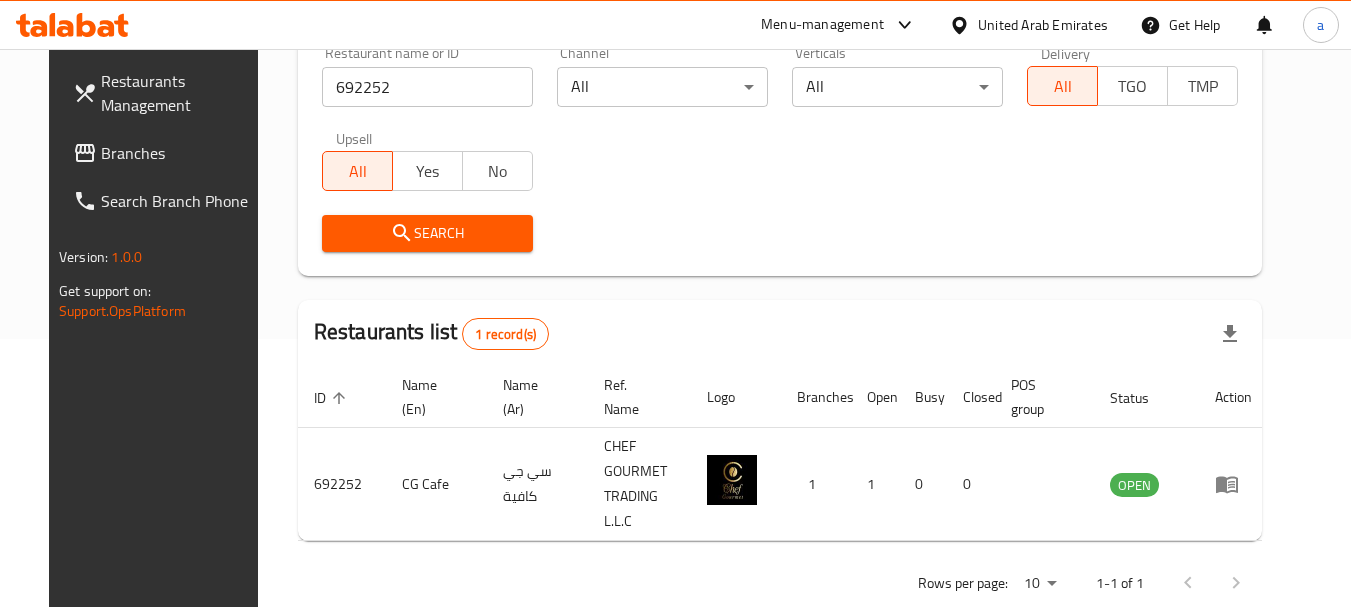 click on "Branches" at bounding box center (166, 153) 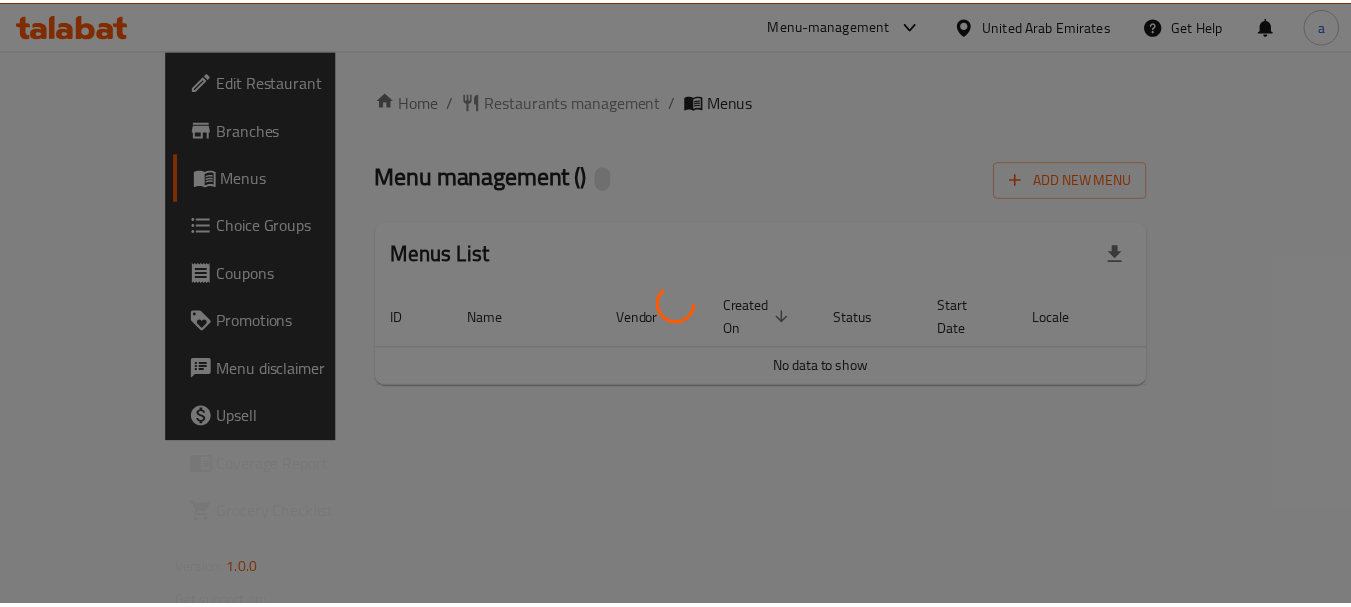 scroll, scrollTop: 0, scrollLeft: 0, axis: both 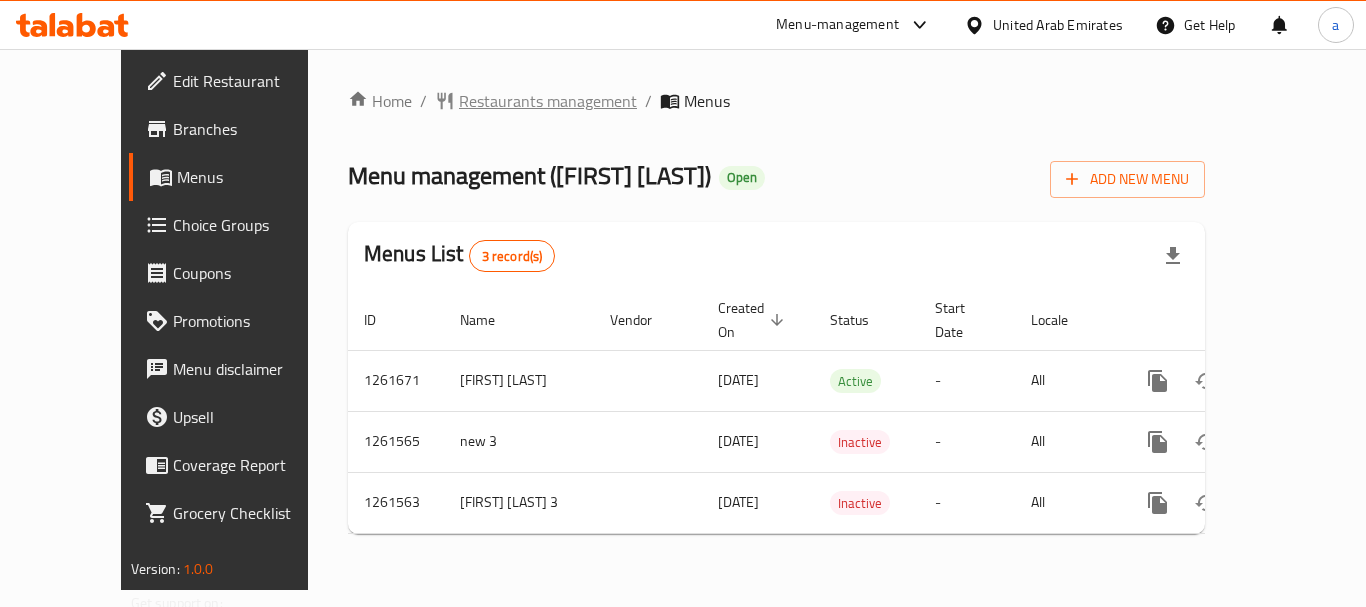 click on "Restaurants management" at bounding box center (548, 101) 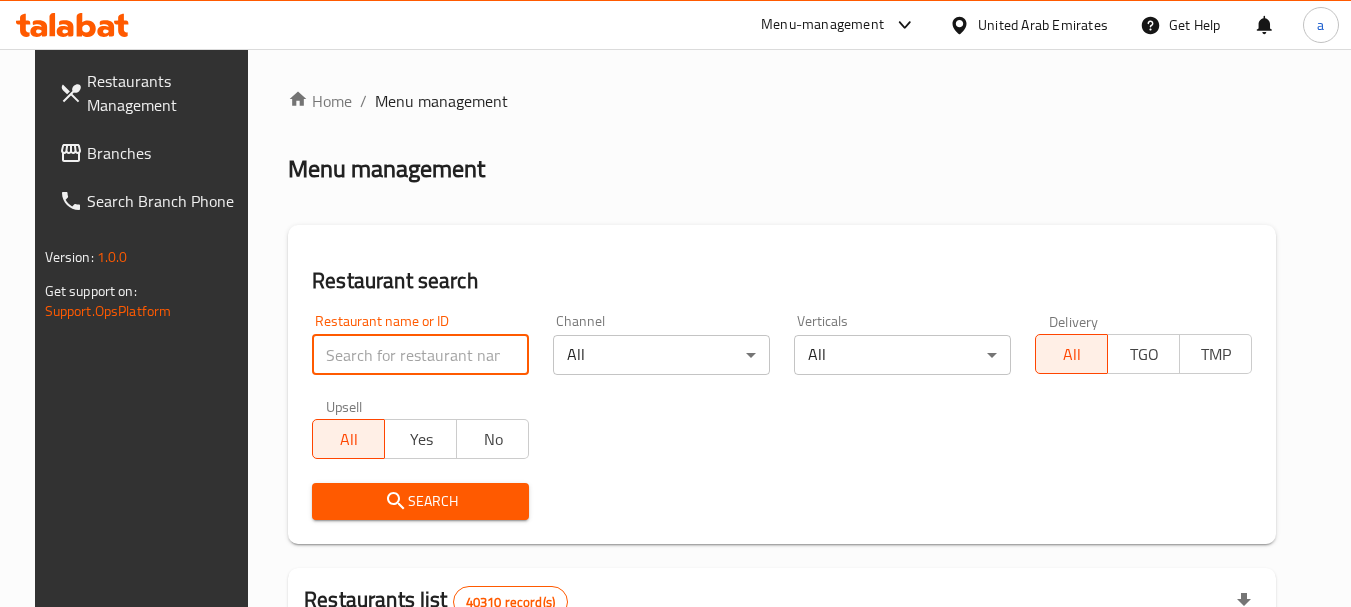 click at bounding box center [420, 355] 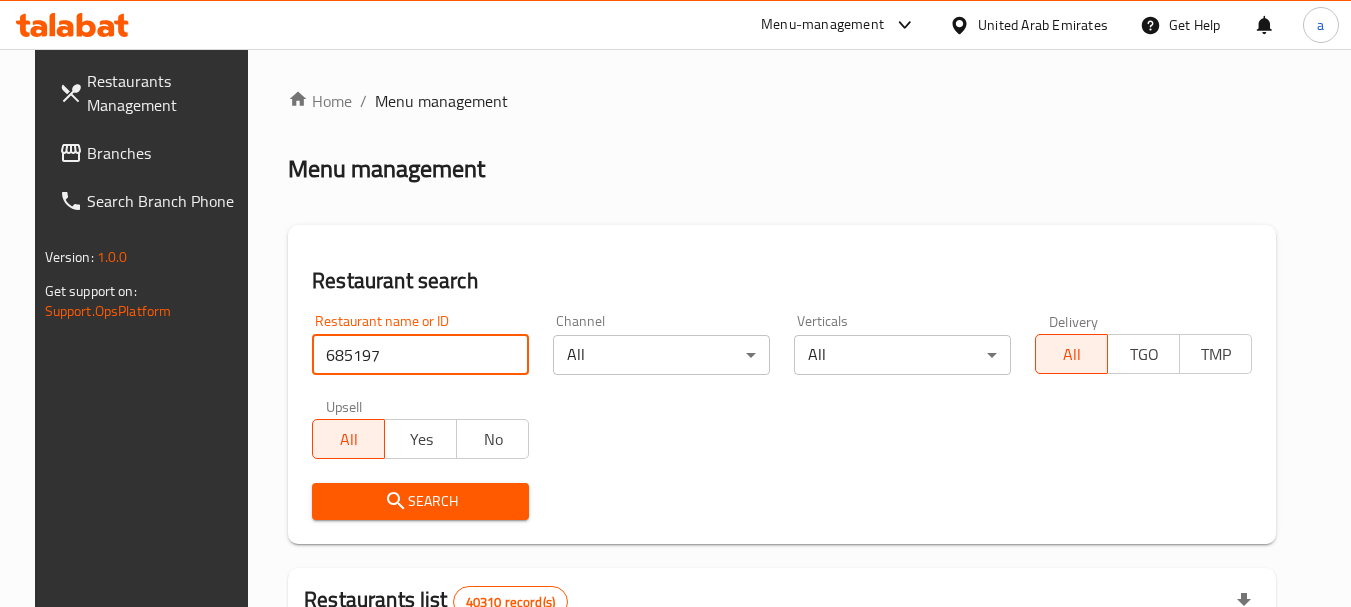 type on "685197" 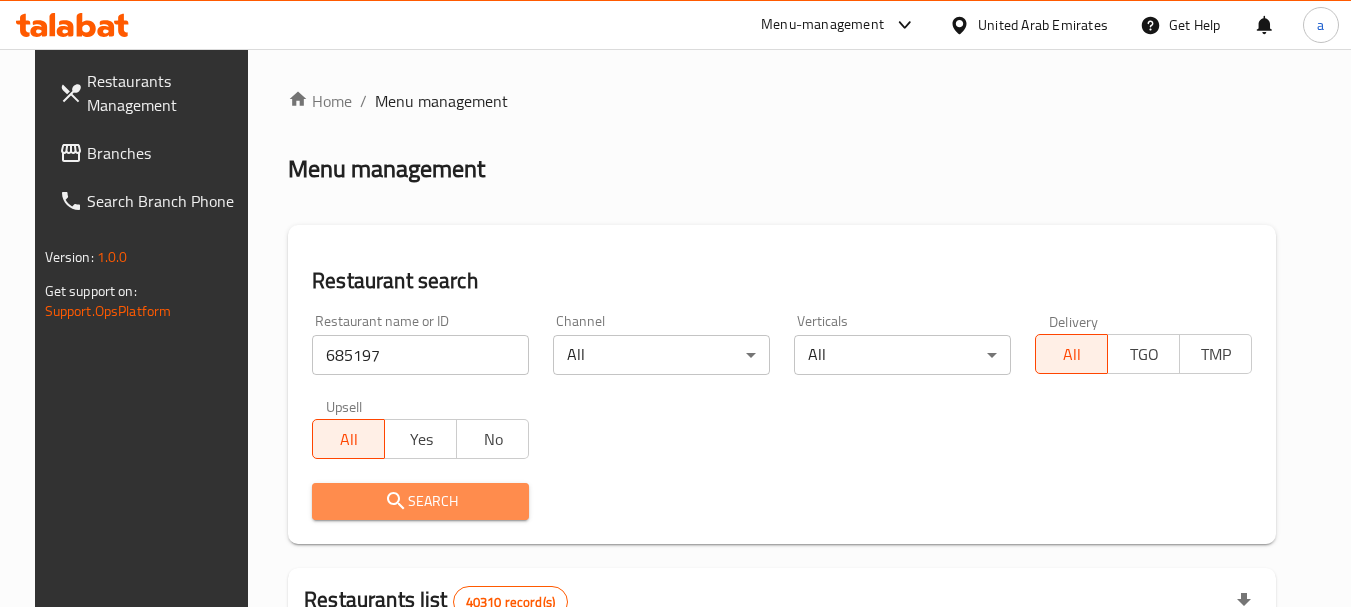 click on "Search" at bounding box center [420, 501] 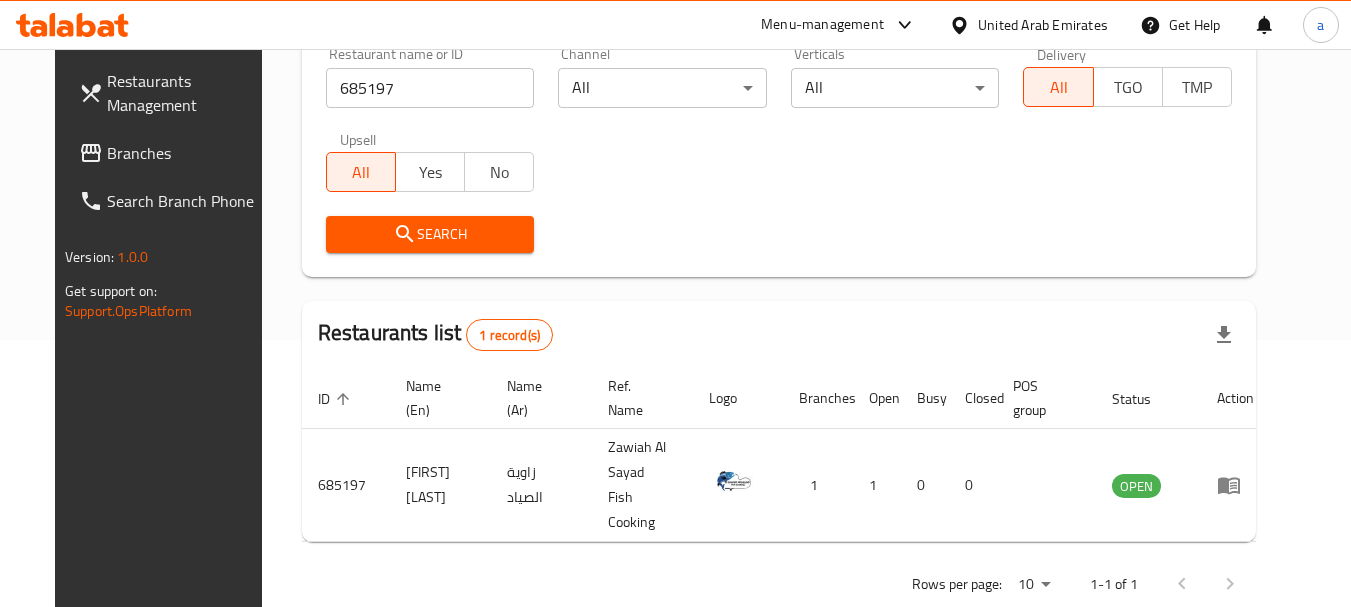 scroll, scrollTop: 268, scrollLeft: 0, axis: vertical 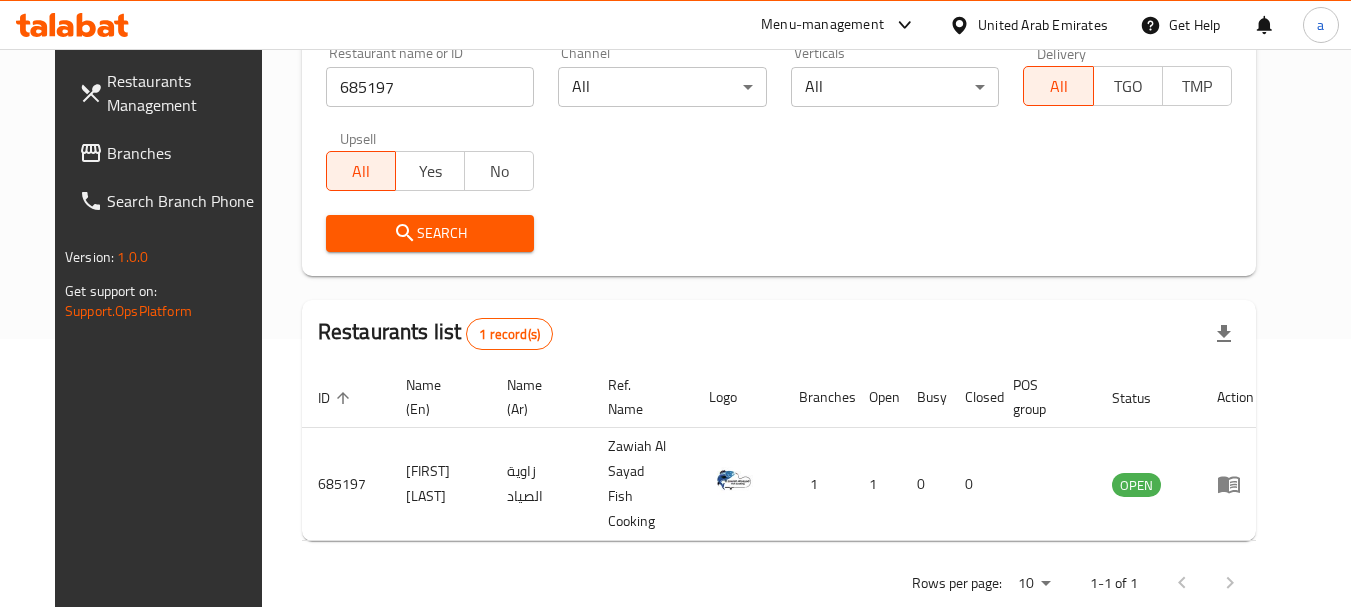click on "Branches" at bounding box center [186, 153] 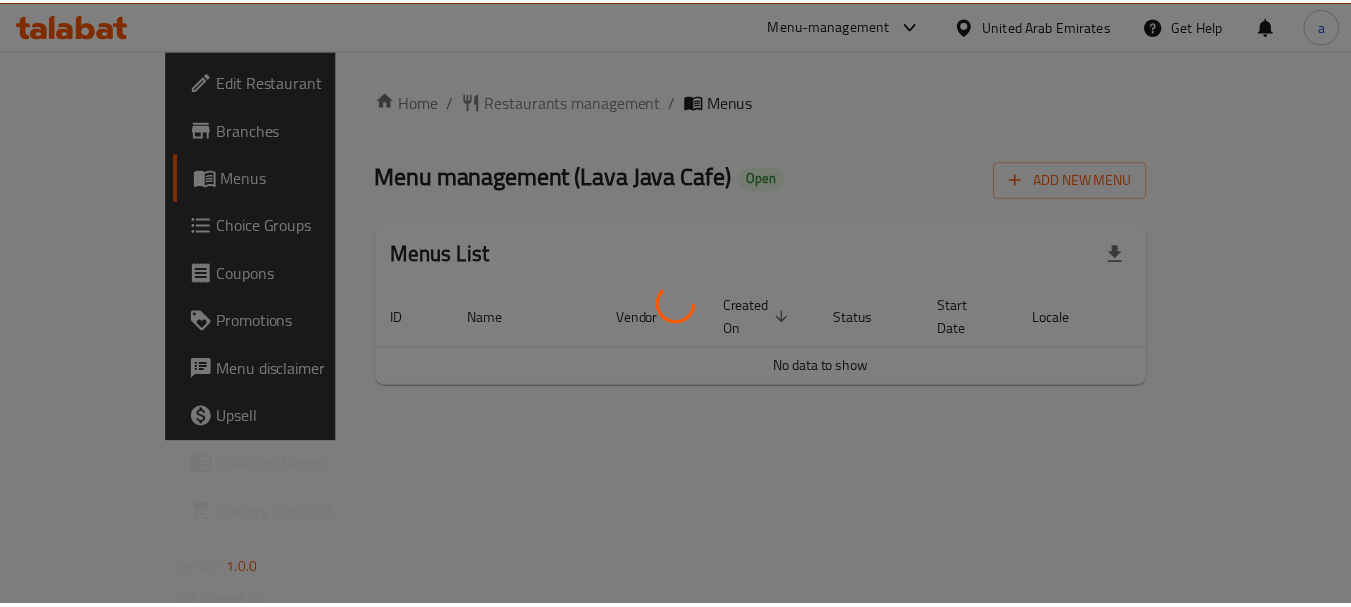 scroll, scrollTop: 0, scrollLeft: 0, axis: both 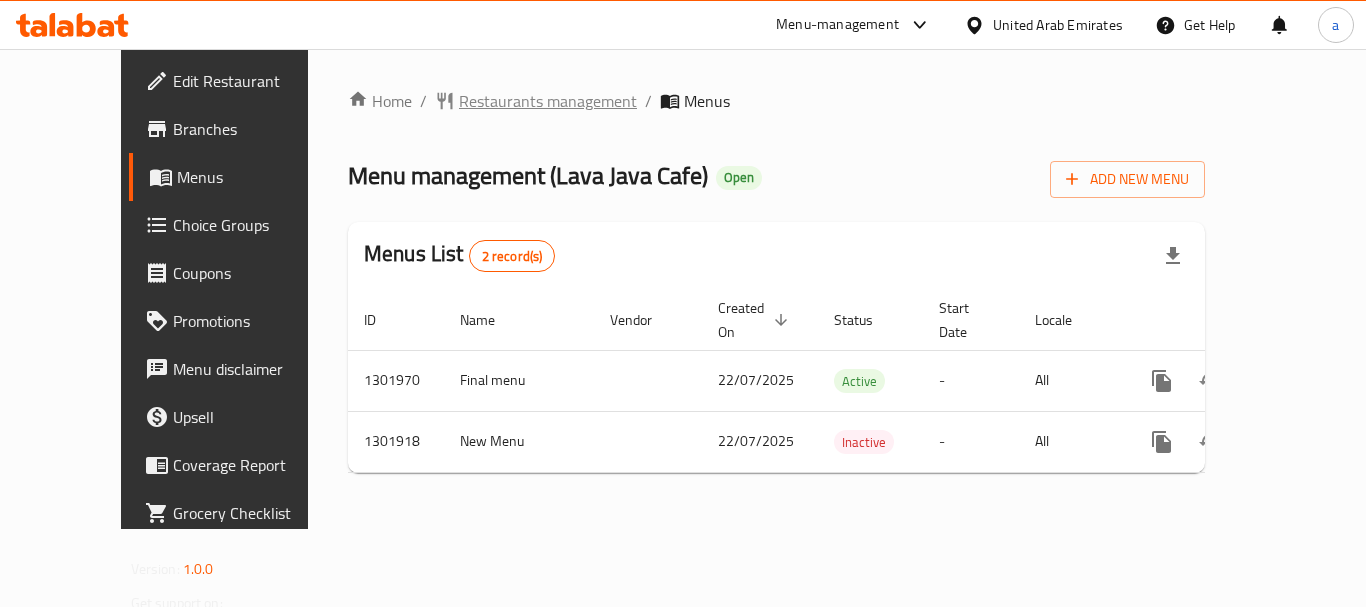 click on "Restaurants management" at bounding box center [548, 101] 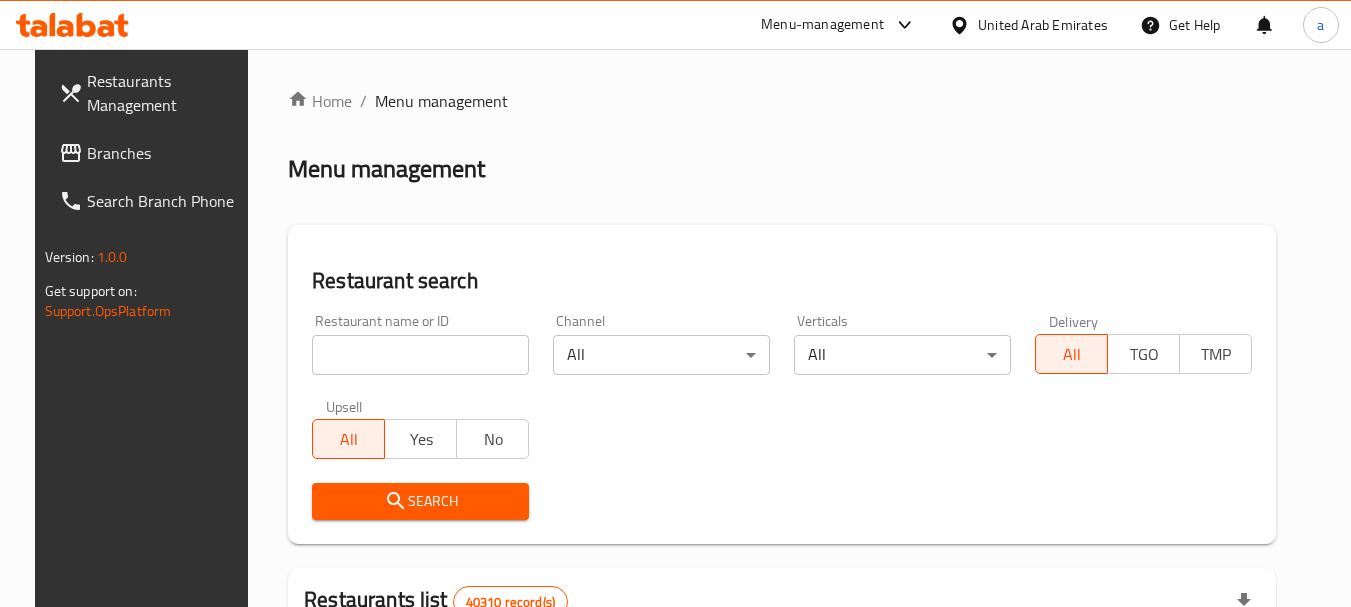 click at bounding box center [420, 355] 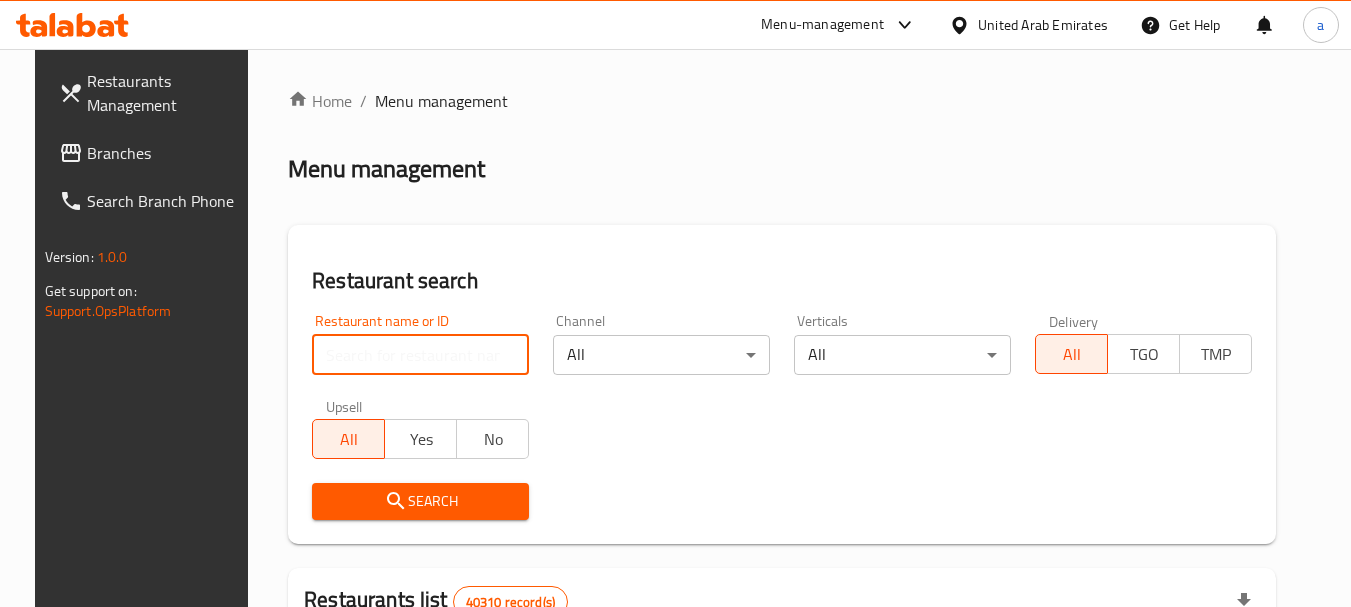 paste on "702153" 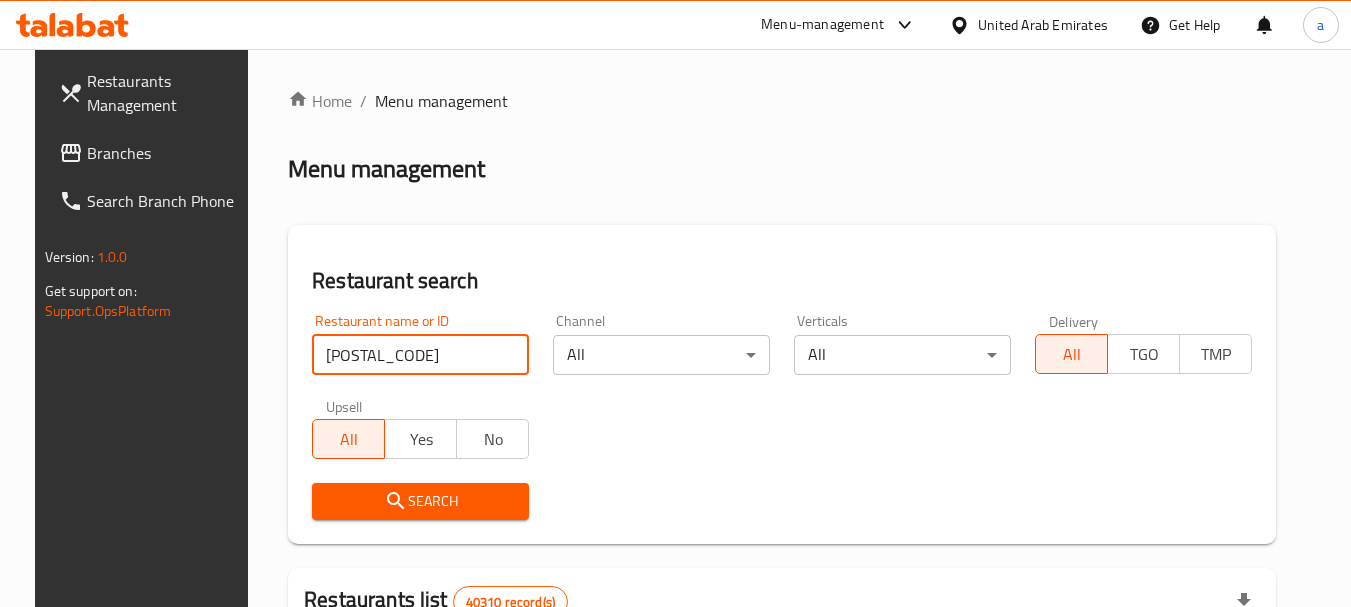 type on "702153" 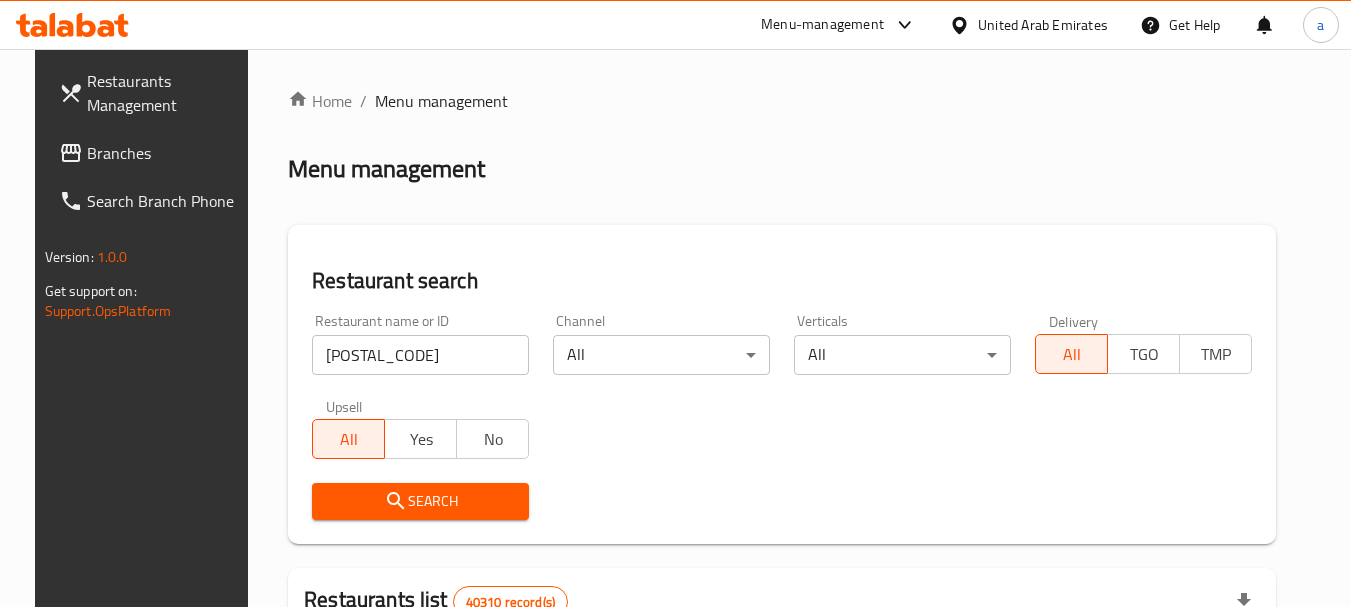 click on "Search" at bounding box center (420, 501) 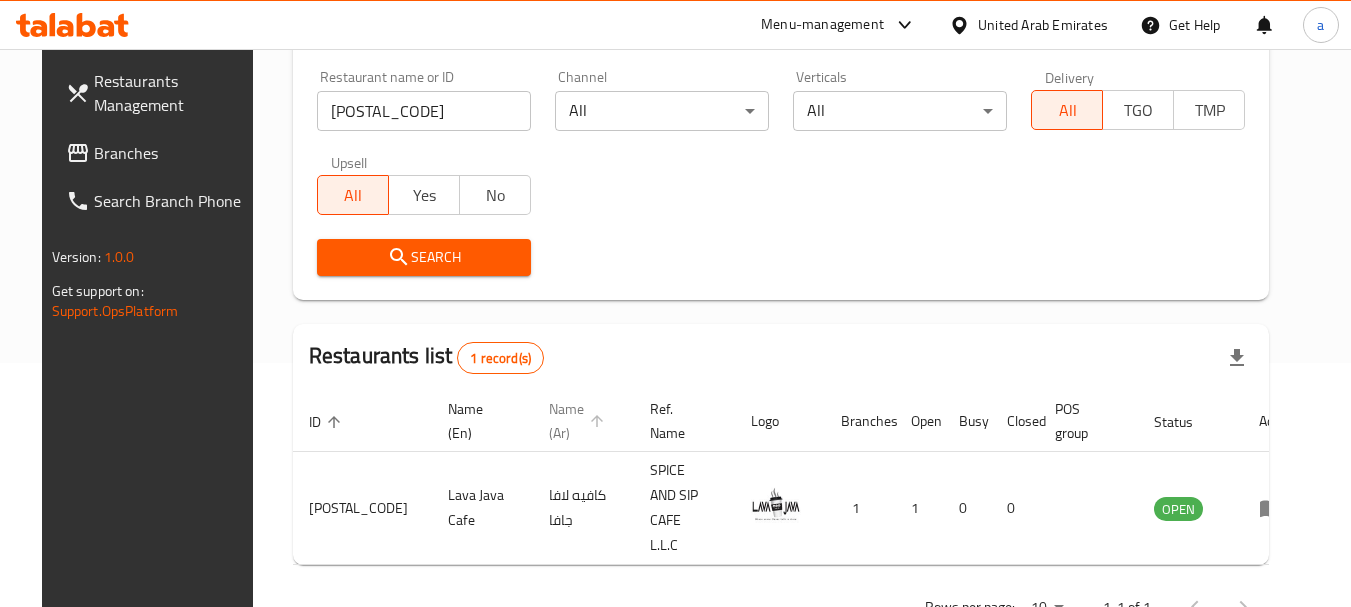 scroll, scrollTop: 268, scrollLeft: 0, axis: vertical 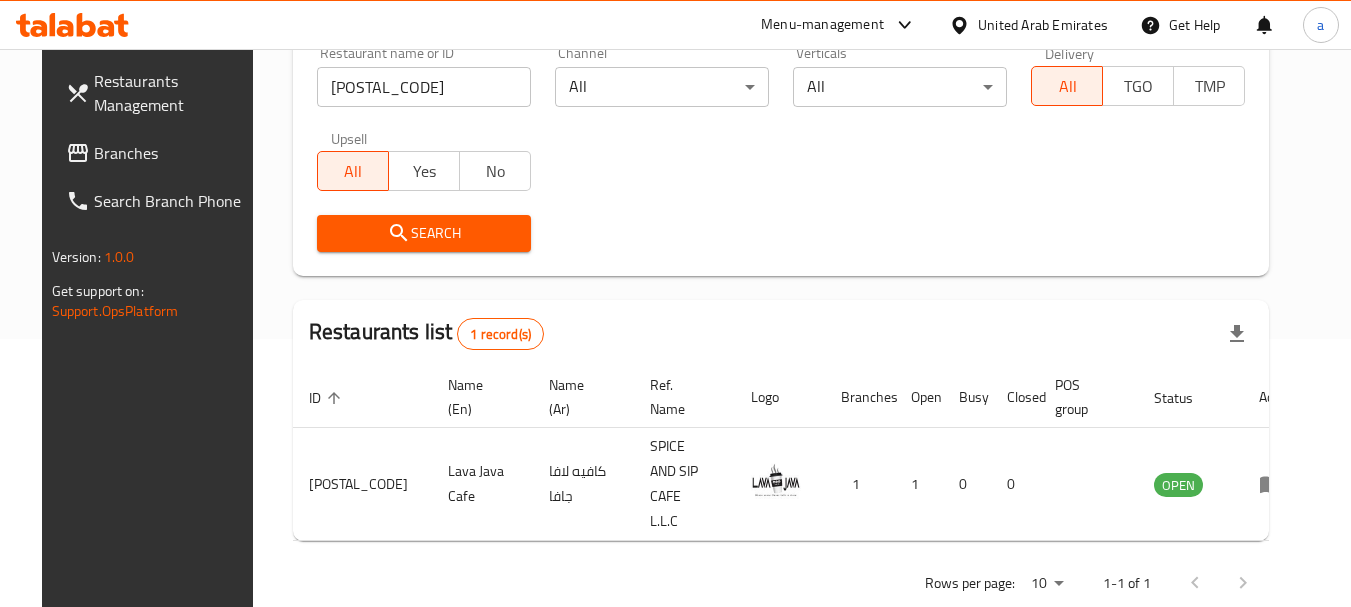 click on "Branches" at bounding box center (173, 153) 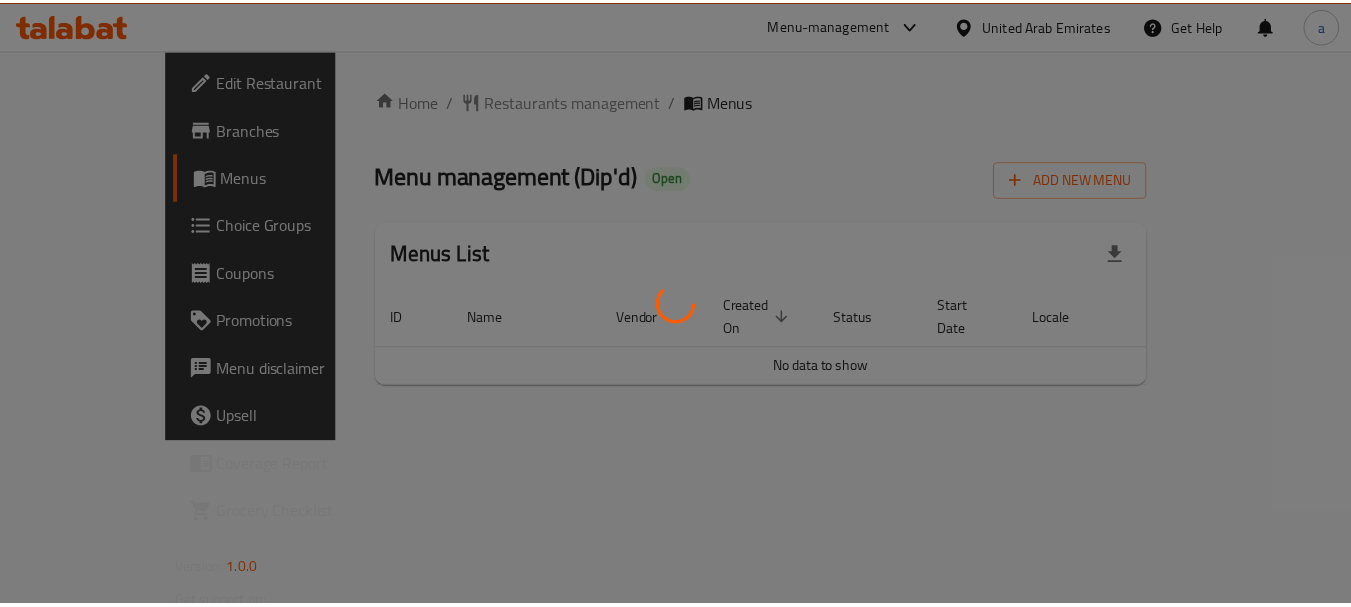 scroll, scrollTop: 0, scrollLeft: 0, axis: both 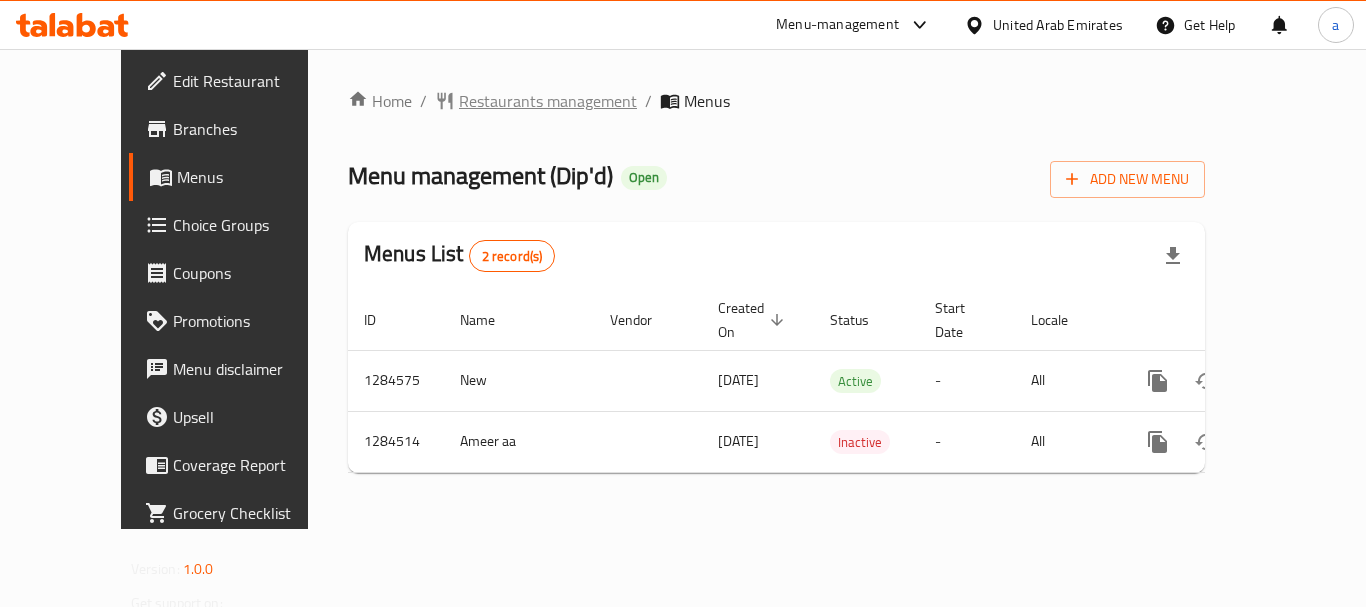 click on "Restaurants management" at bounding box center (548, 101) 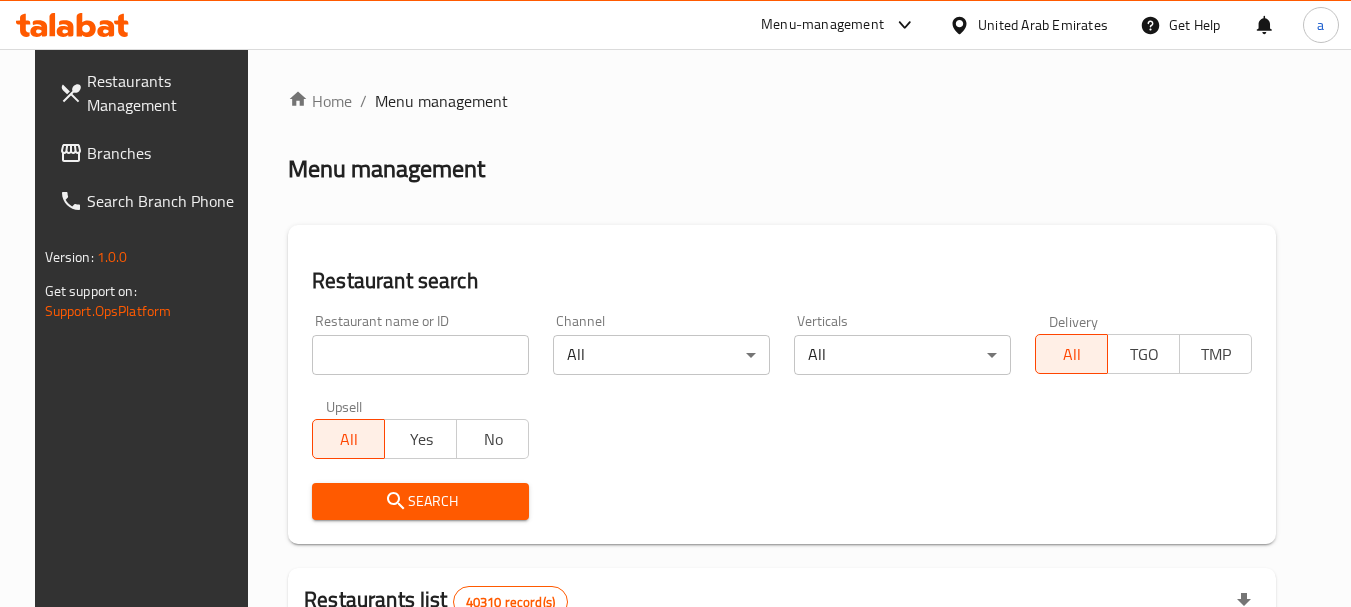 click at bounding box center [420, 355] 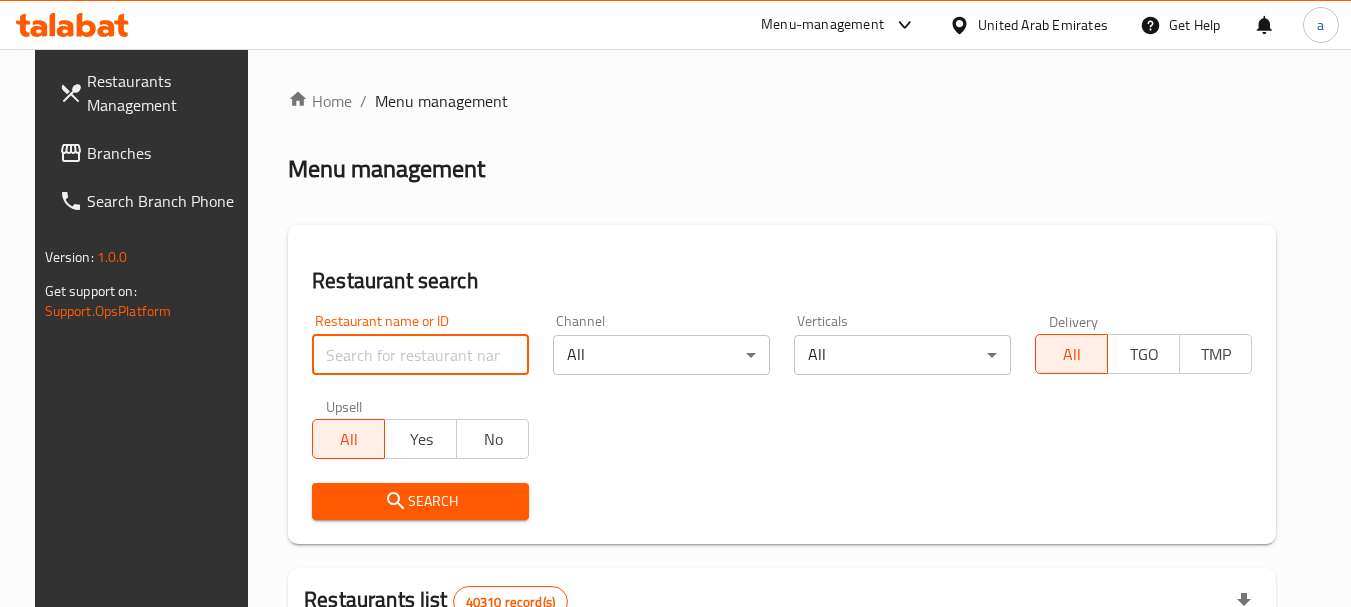 paste on "695690" 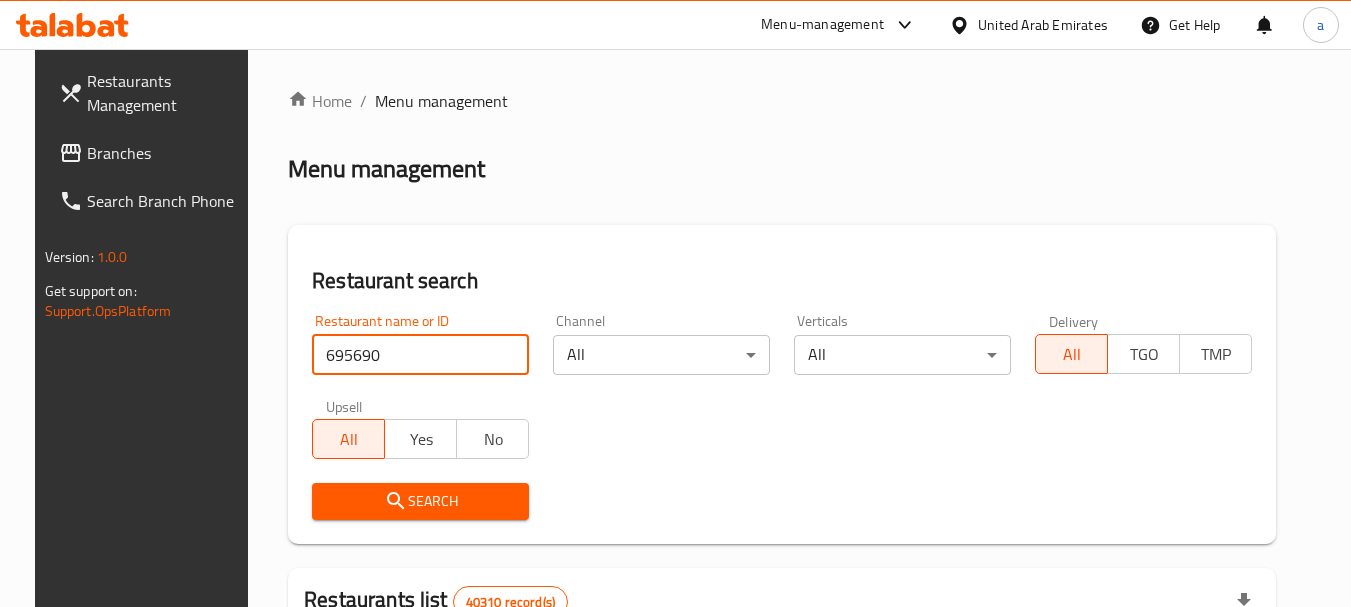 type on "695690" 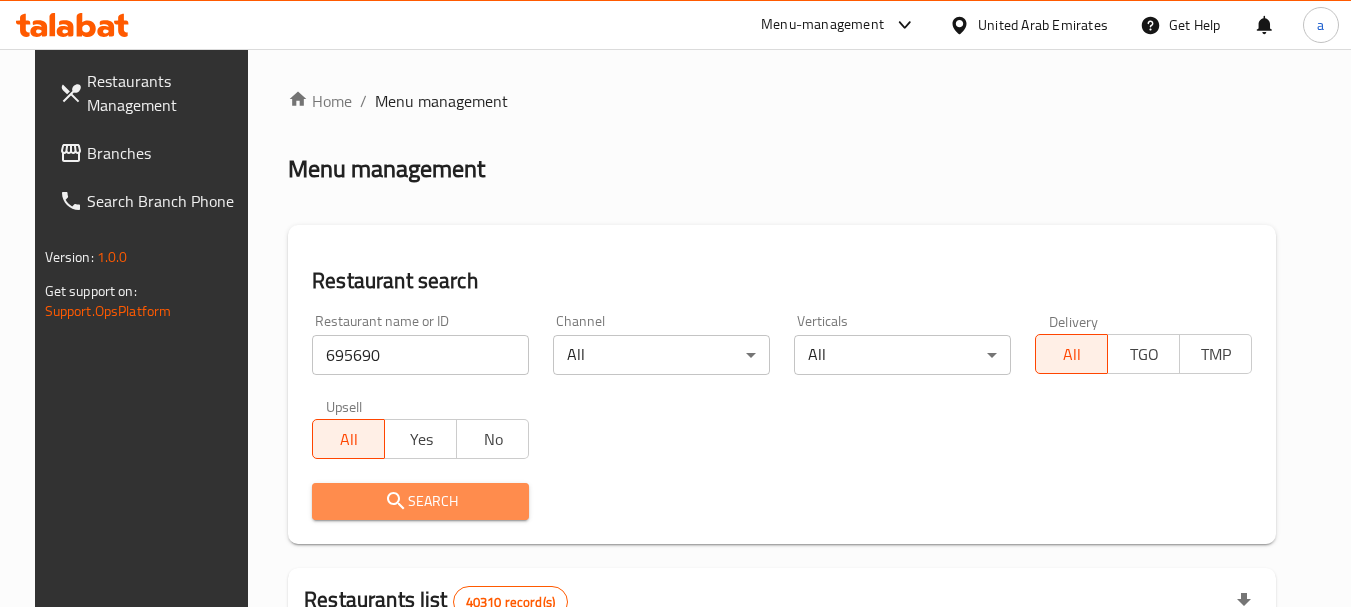 click on "Search" at bounding box center (420, 501) 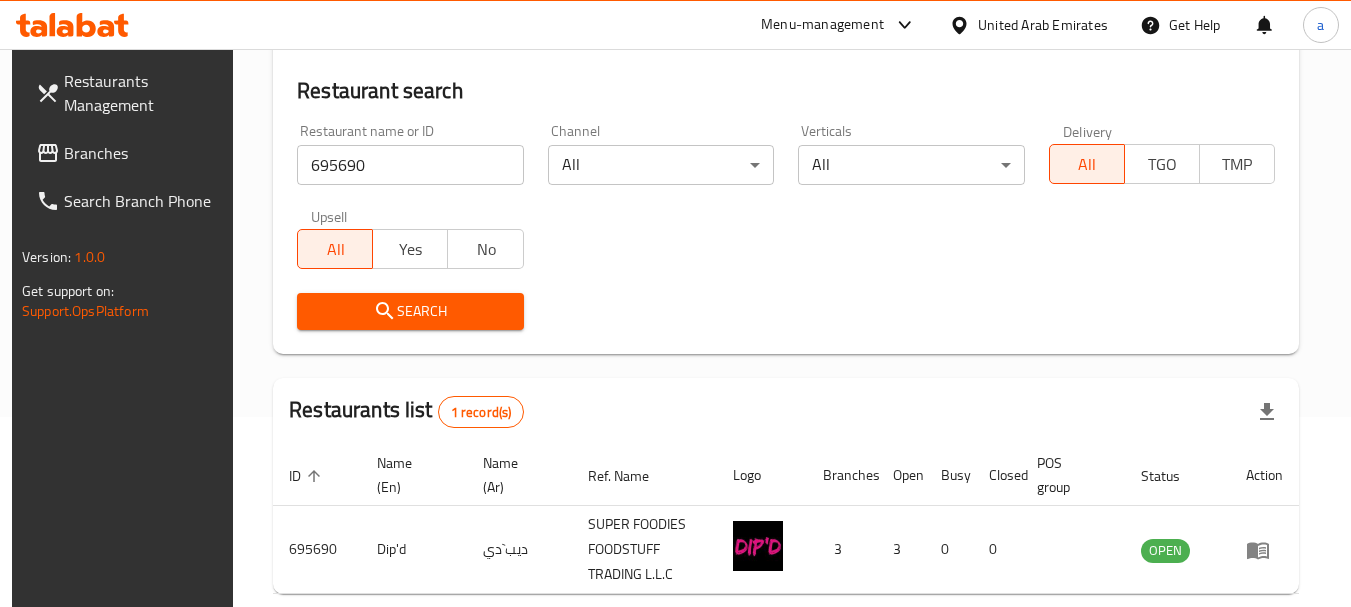scroll, scrollTop: 285, scrollLeft: 0, axis: vertical 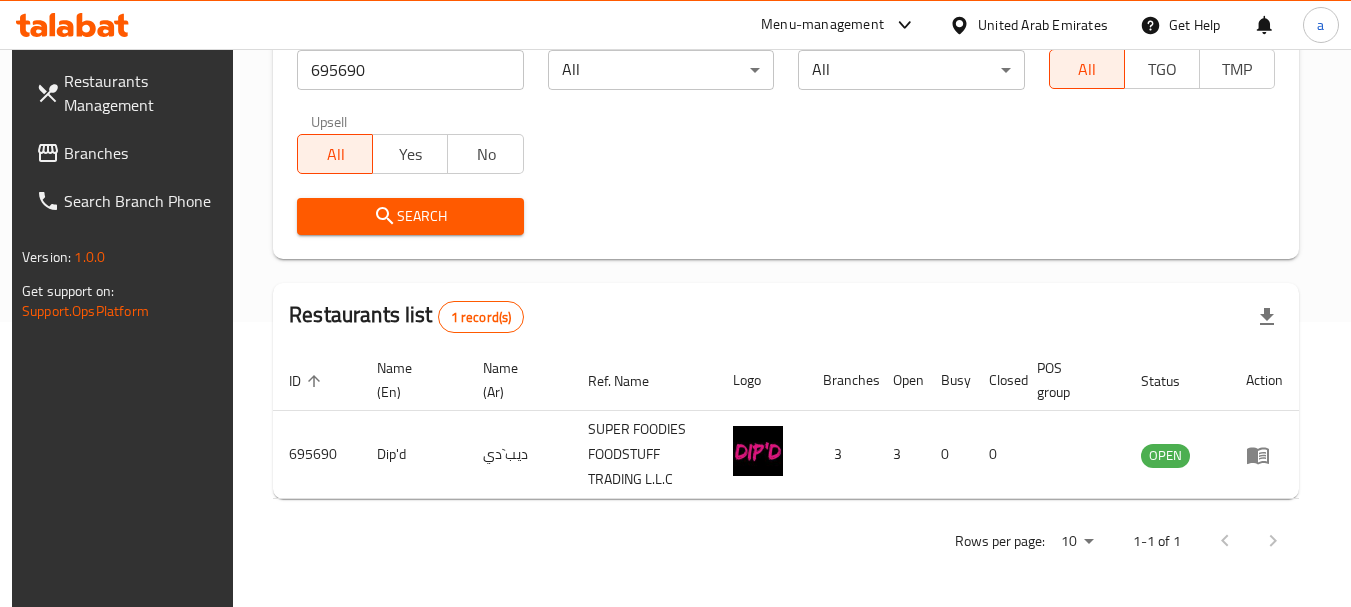 click on "Branches" at bounding box center (143, 153) 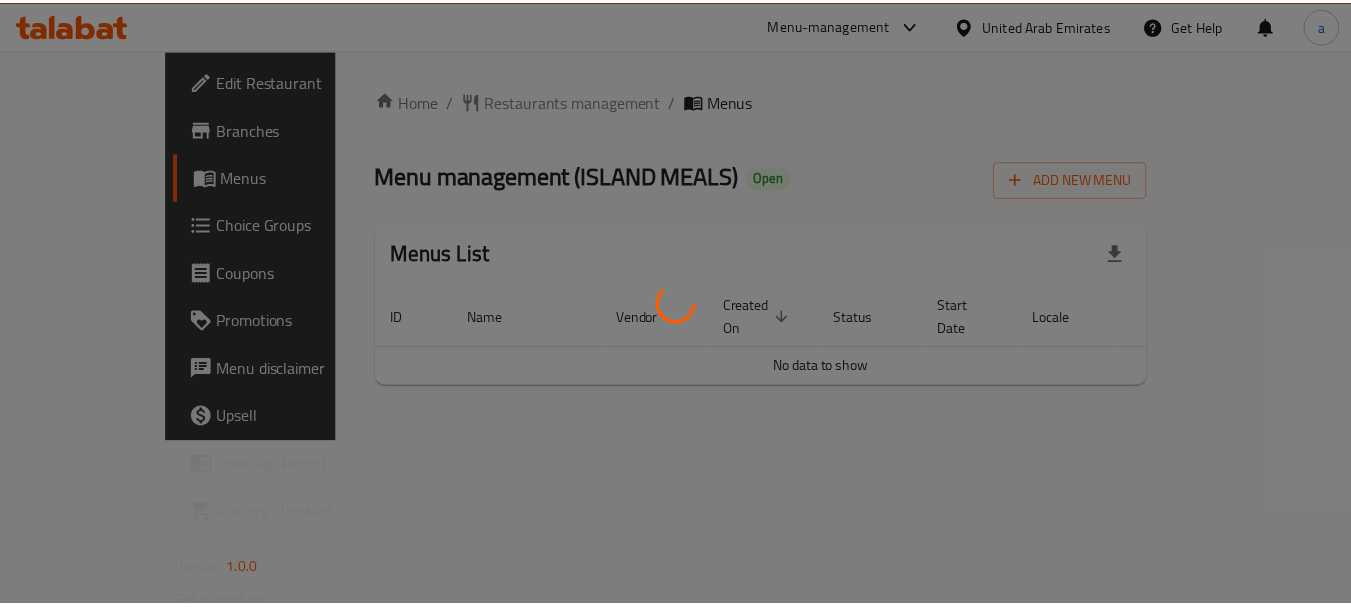 scroll, scrollTop: 0, scrollLeft: 0, axis: both 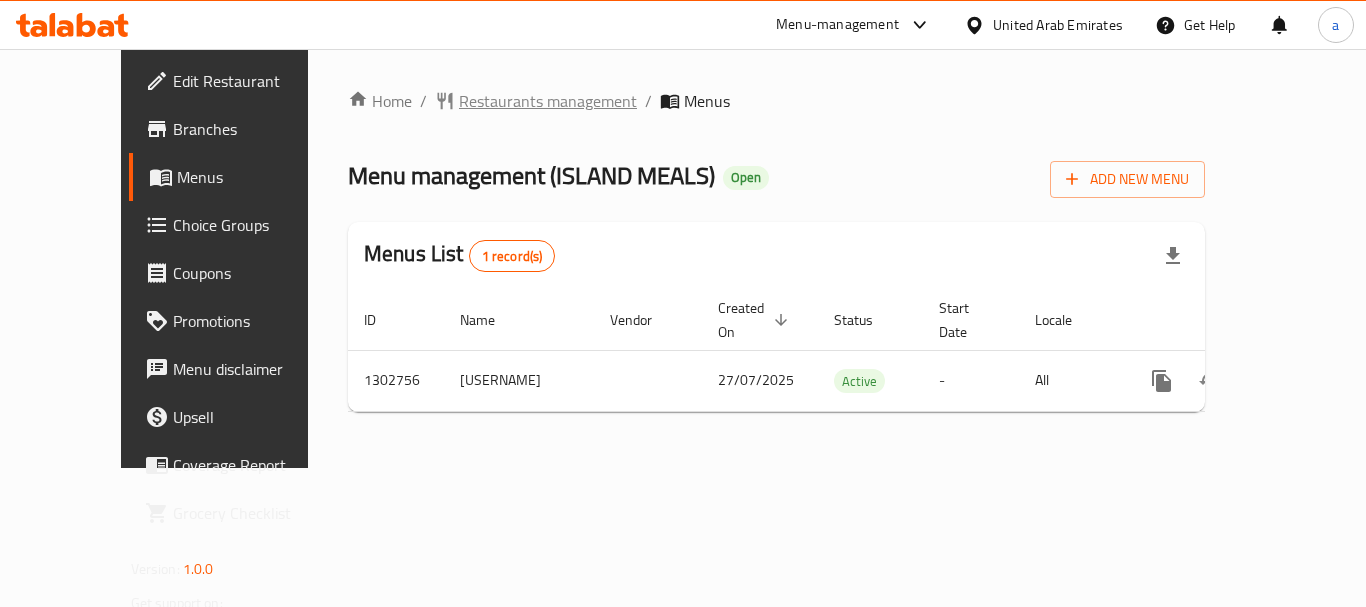 click on "Restaurants management" at bounding box center (548, 101) 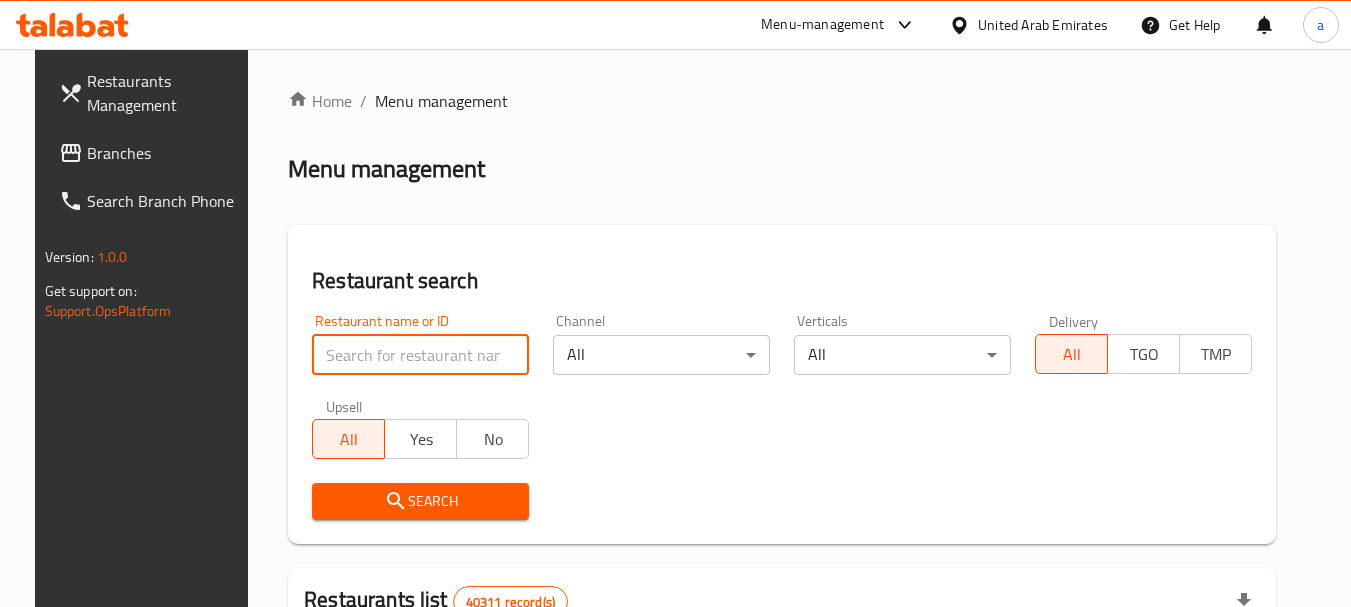 click at bounding box center [420, 355] 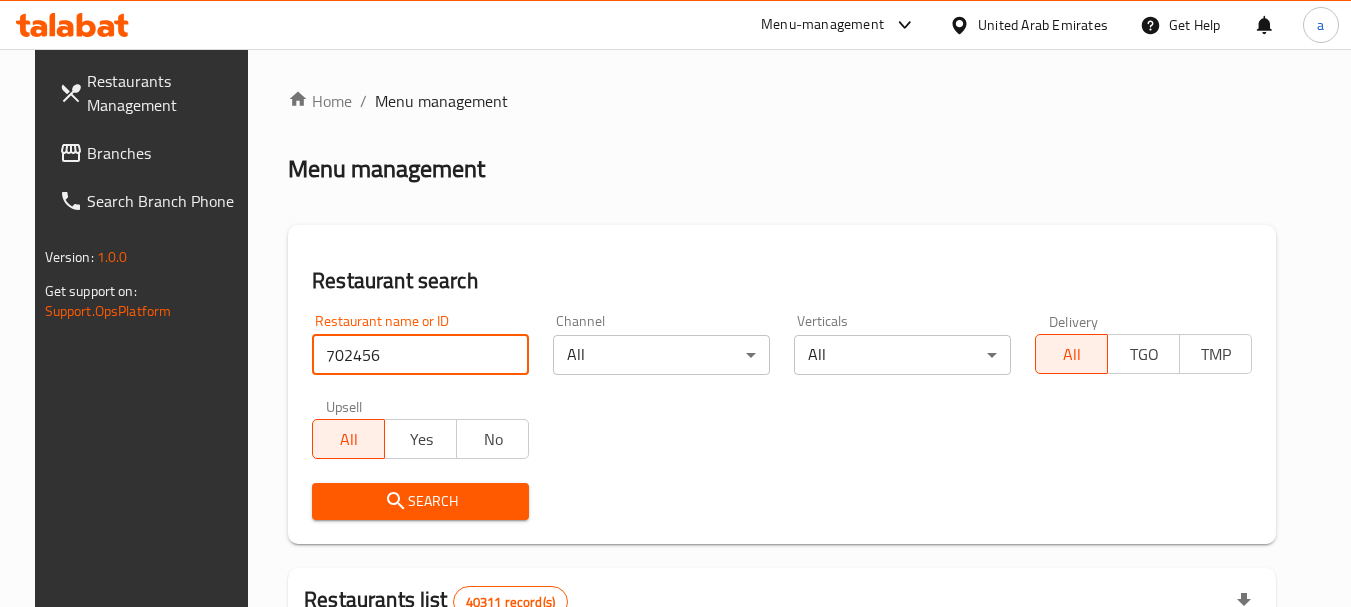 type on "702456" 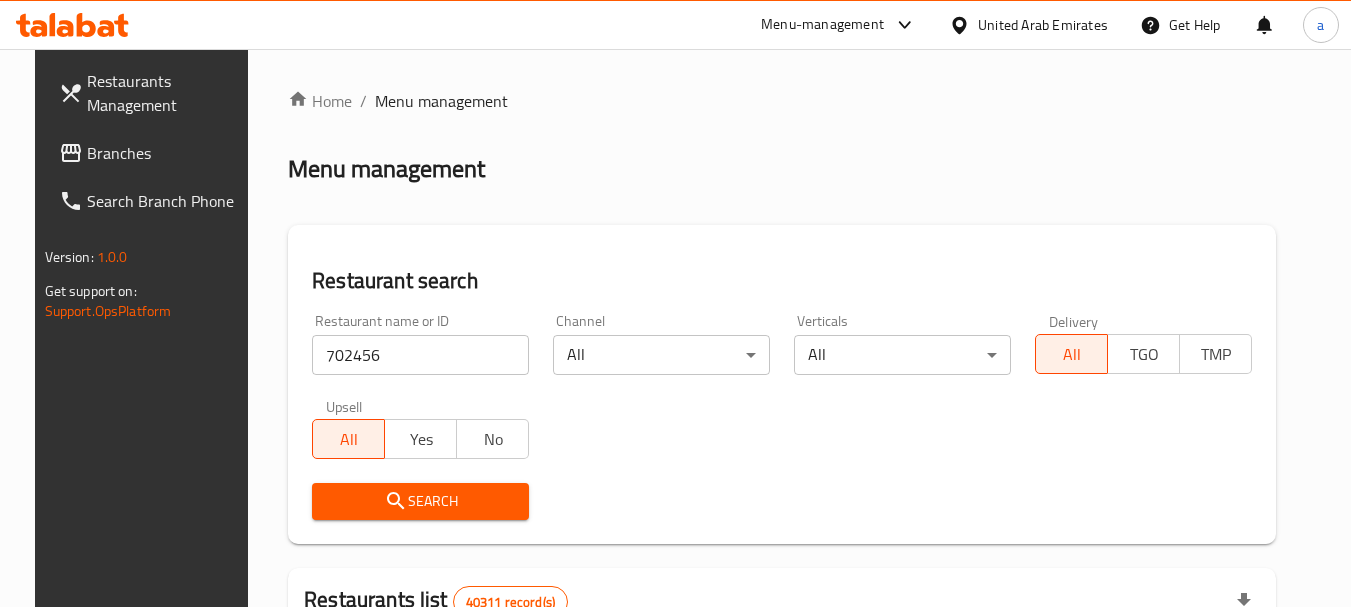 click on "Search" at bounding box center [420, 501] 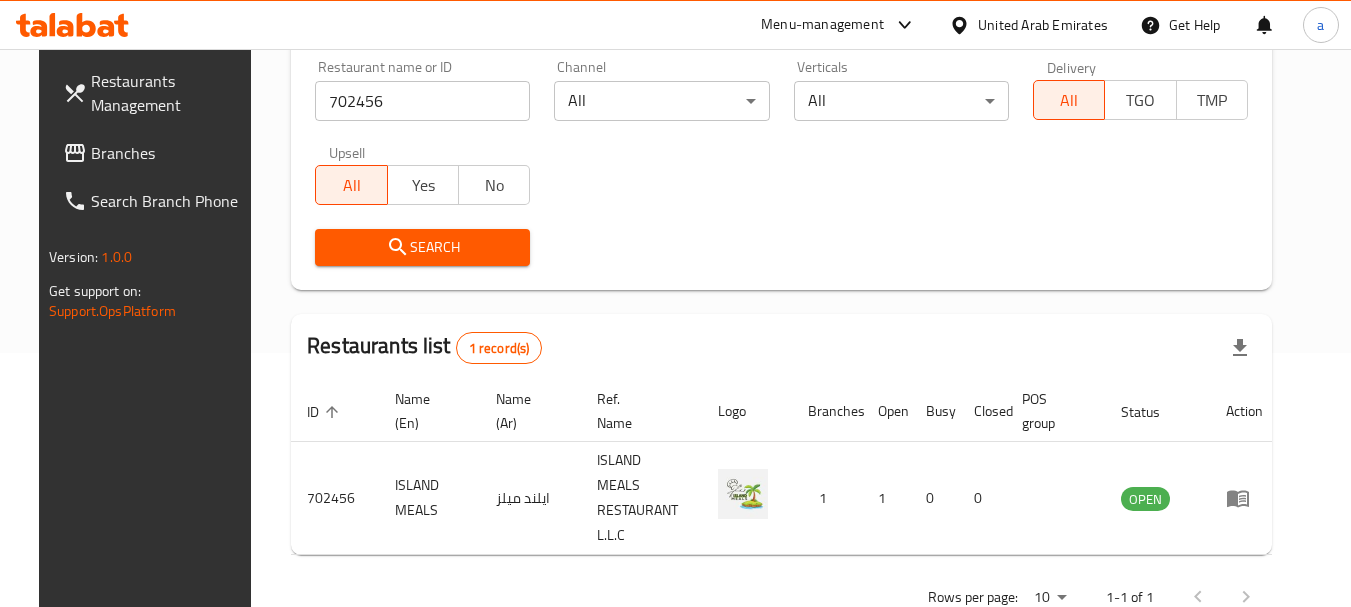 scroll, scrollTop: 268, scrollLeft: 0, axis: vertical 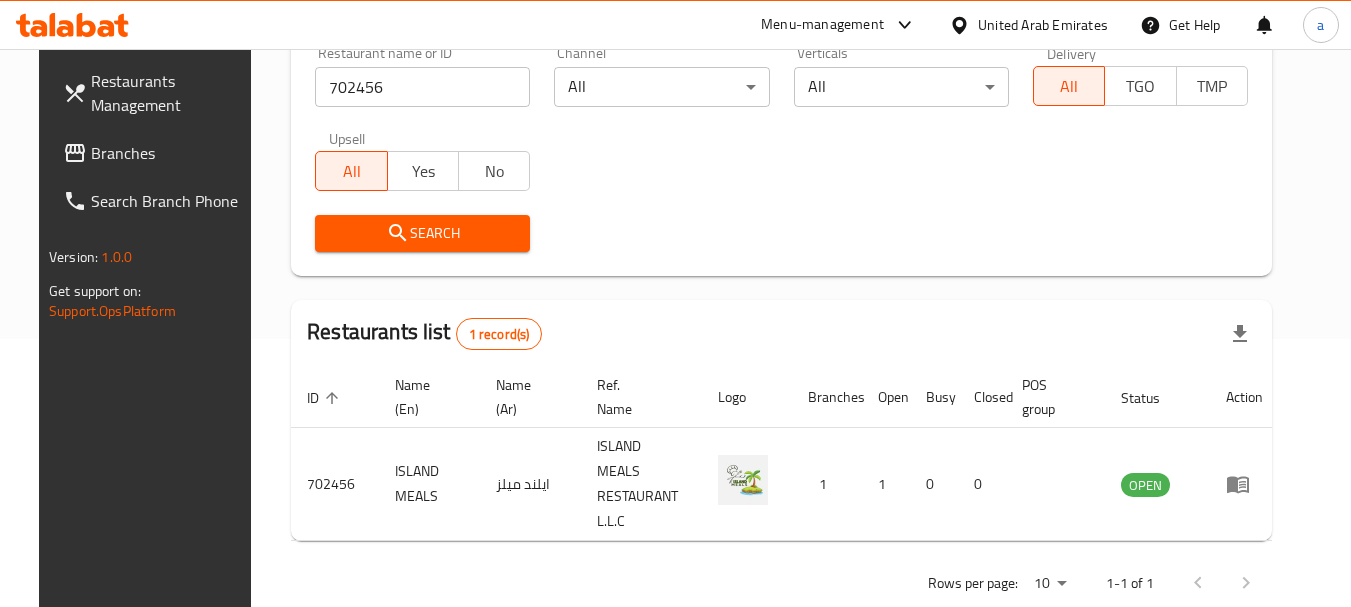 click on "United Arab Emirates" at bounding box center (1043, 25) 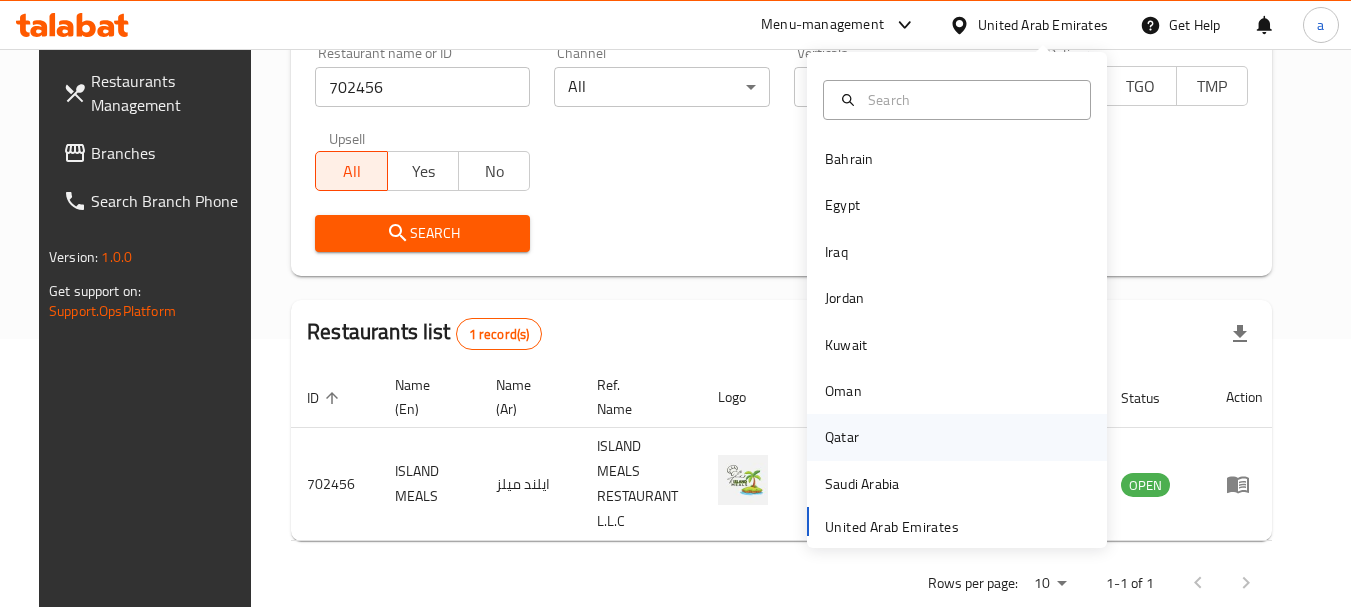 click on "Qatar" at bounding box center (842, 437) 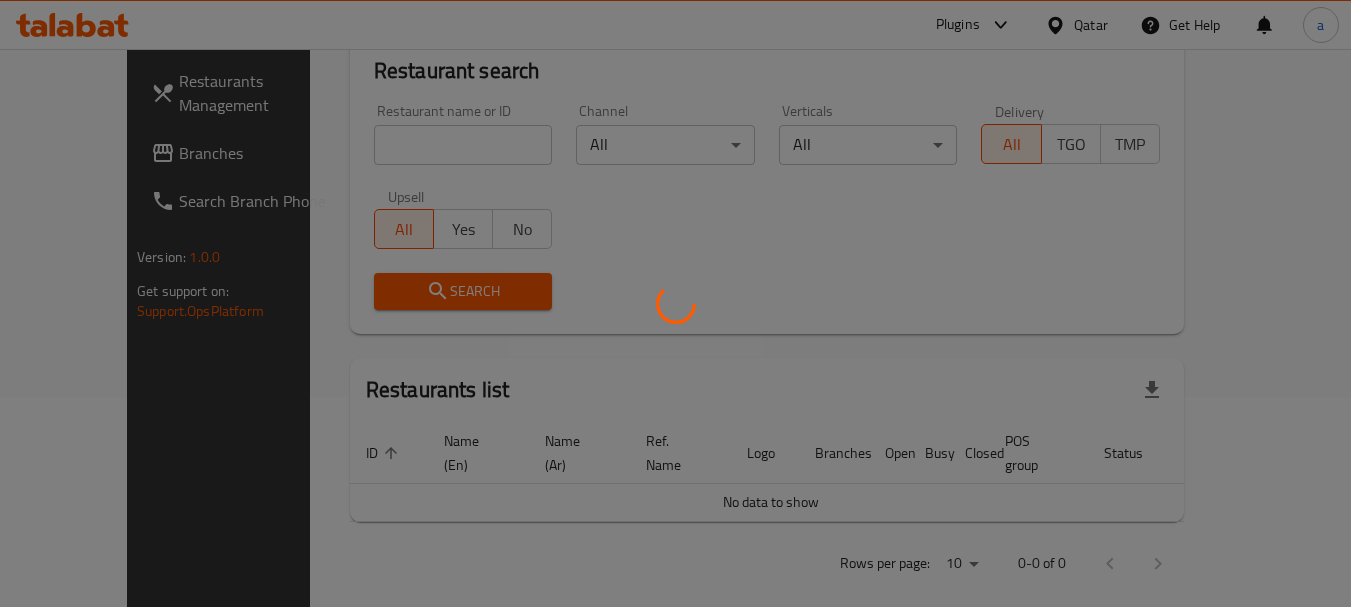 scroll, scrollTop: 268, scrollLeft: 0, axis: vertical 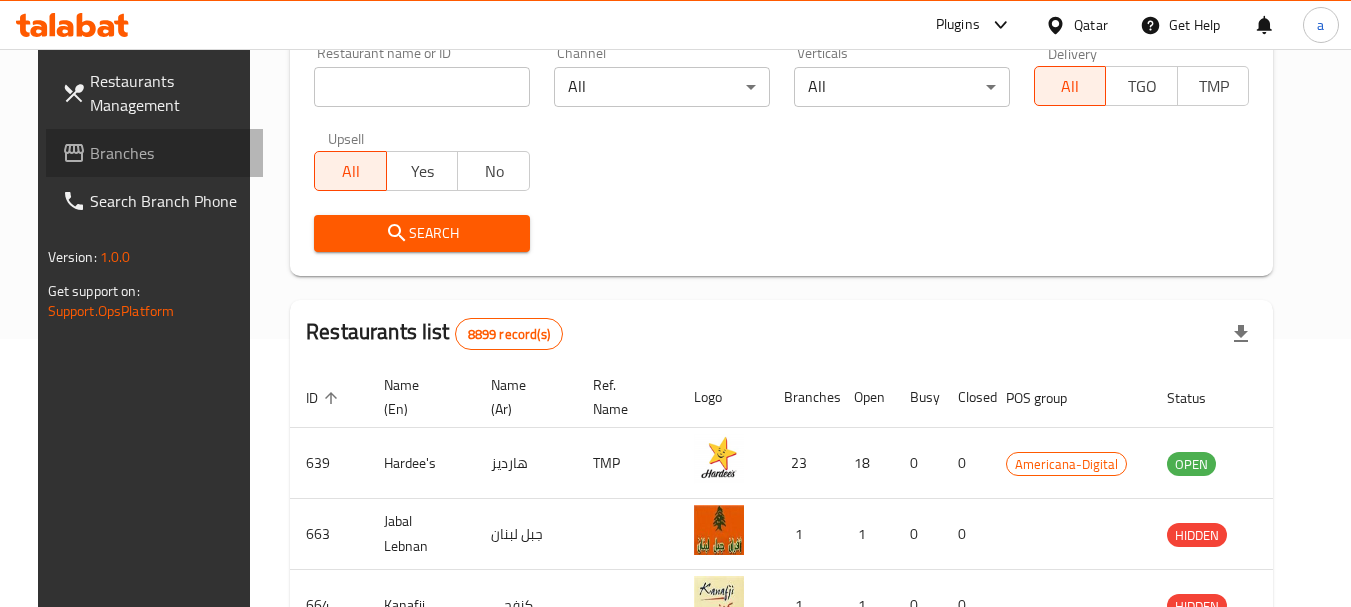 click on "Branches" at bounding box center (169, 153) 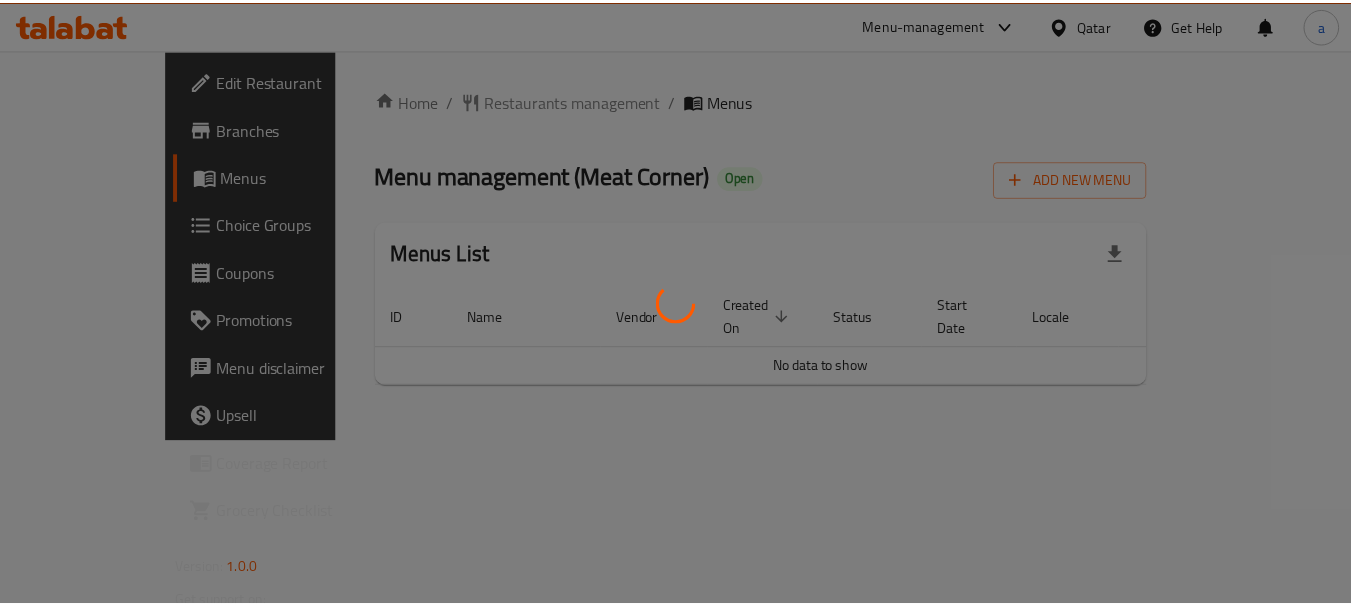 scroll, scrollTop: 0, scrollLeft: 0, axis: both 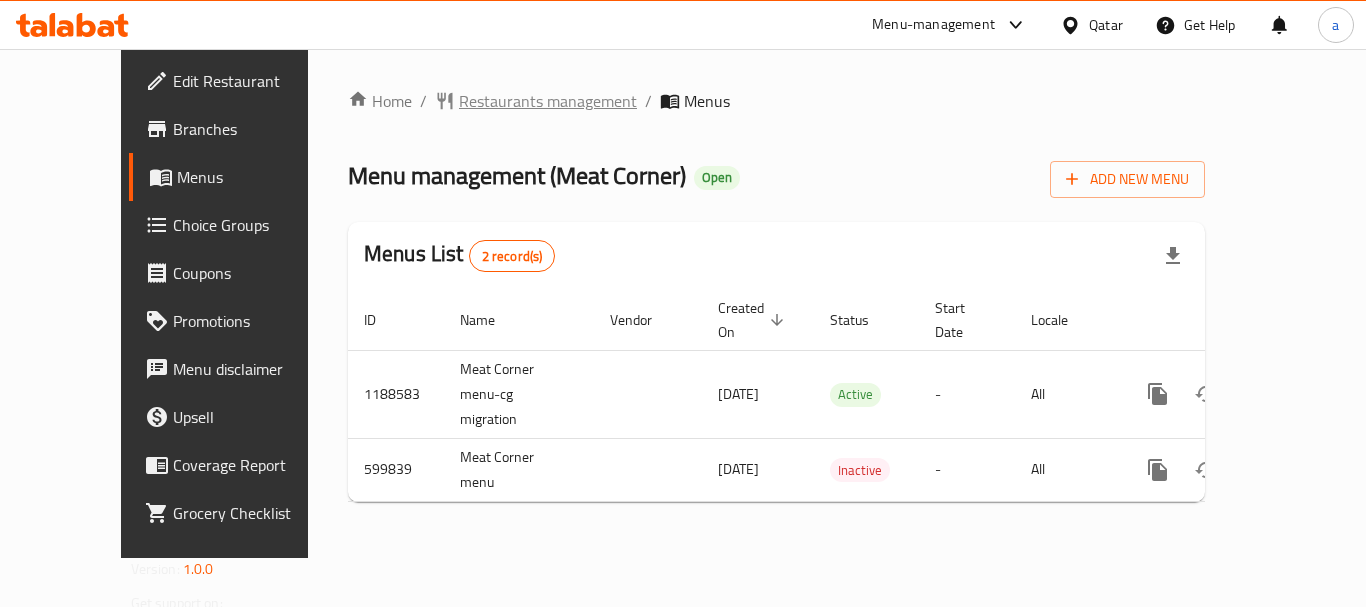 click on "Restaurants management" at bounding box center [548, 101] 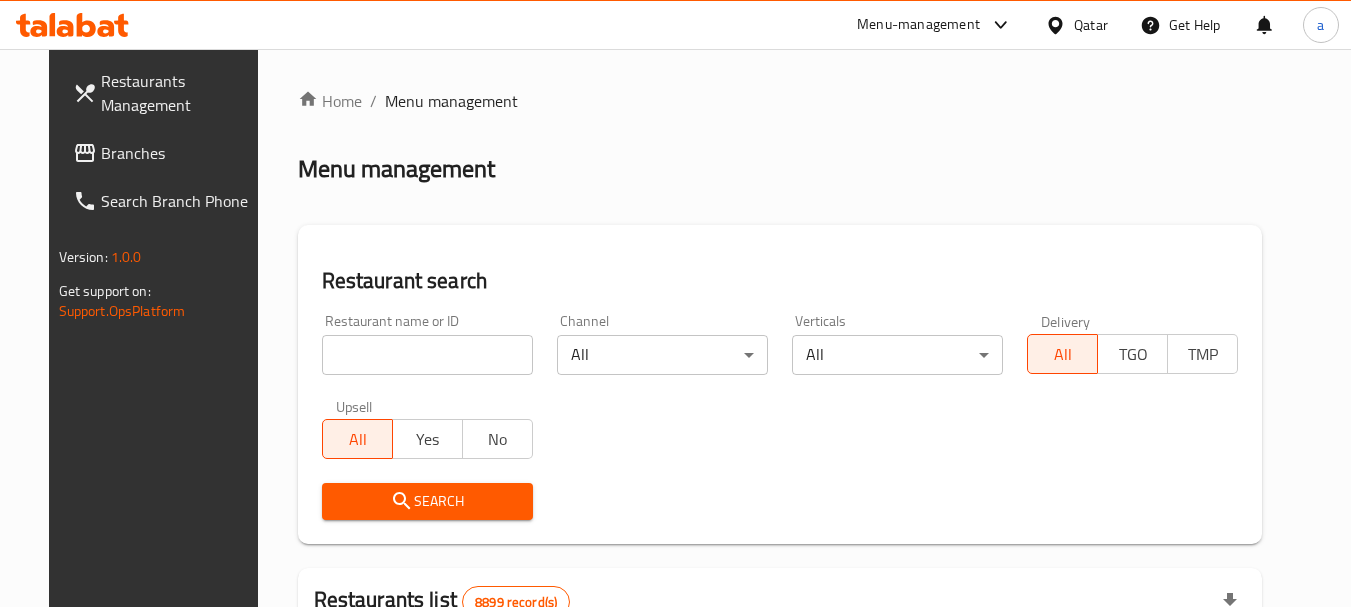 click at bounding box center [427, 355] 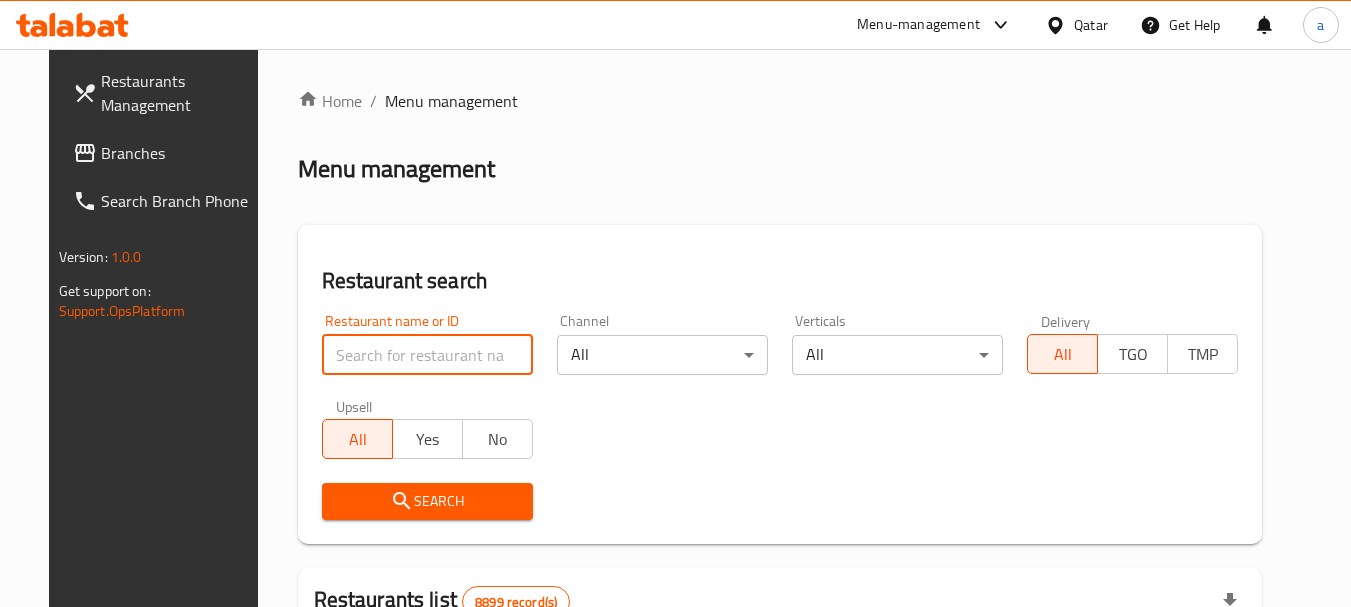 paste on "637636" 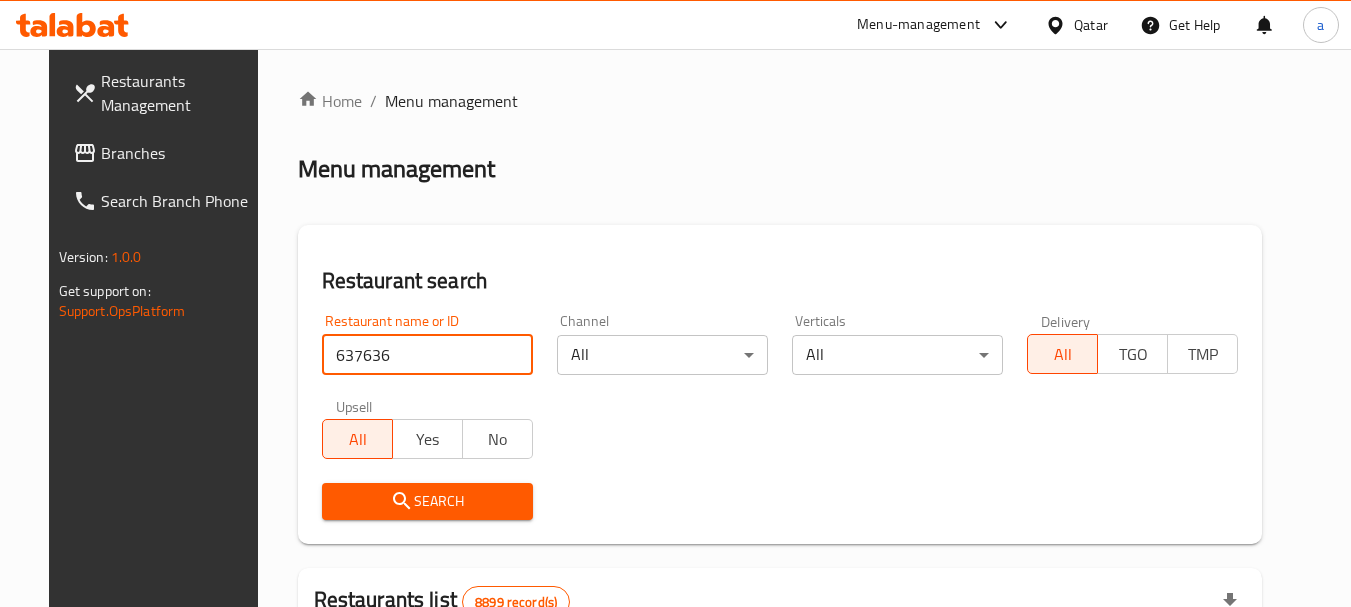 type on "637636" 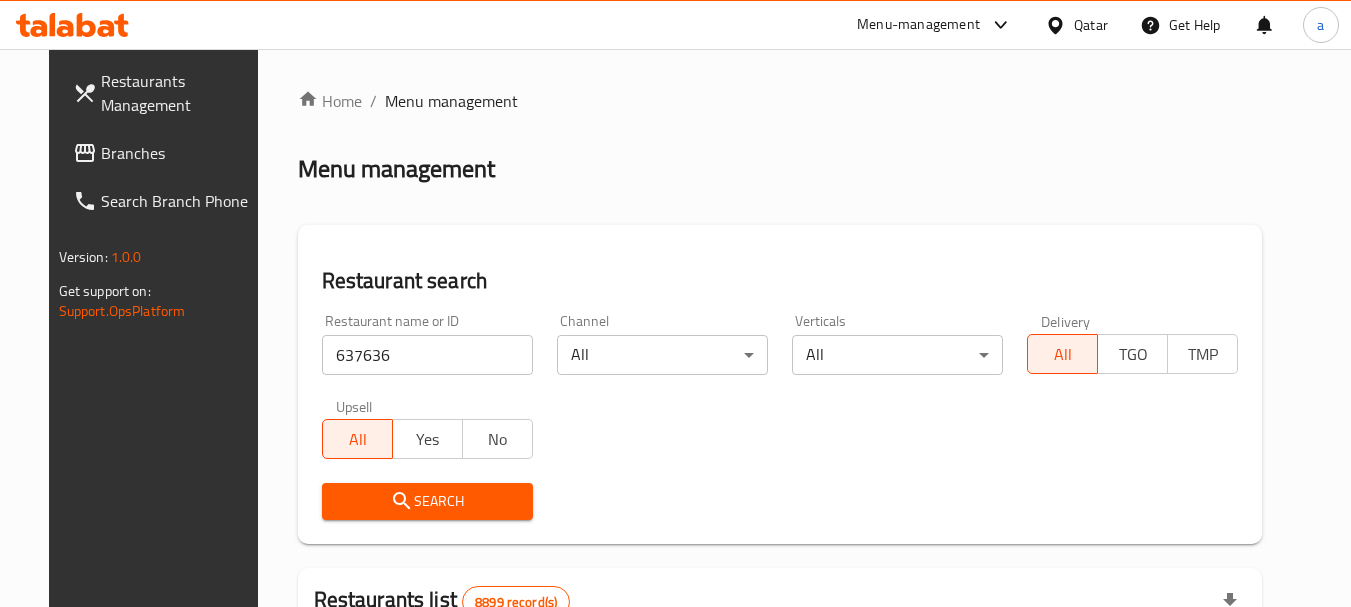 click on "Search" at bounding box center [427, 501] 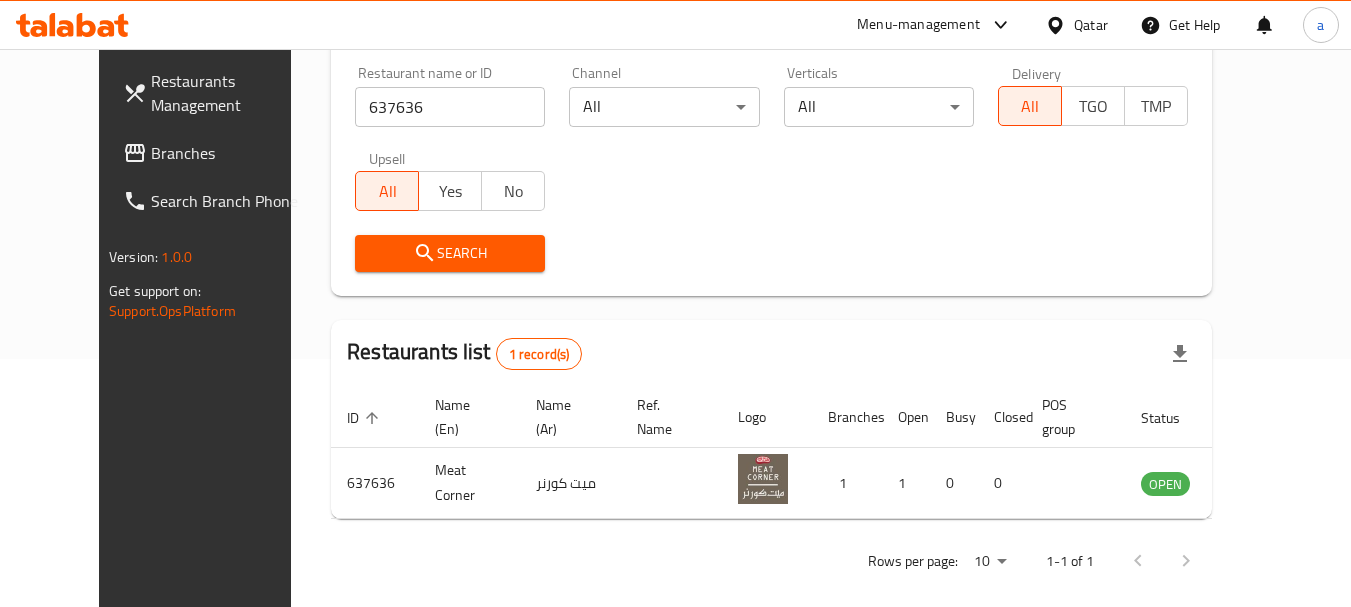 scroll, scrollTop: 268, scrollLeft: 0, axis: vertical 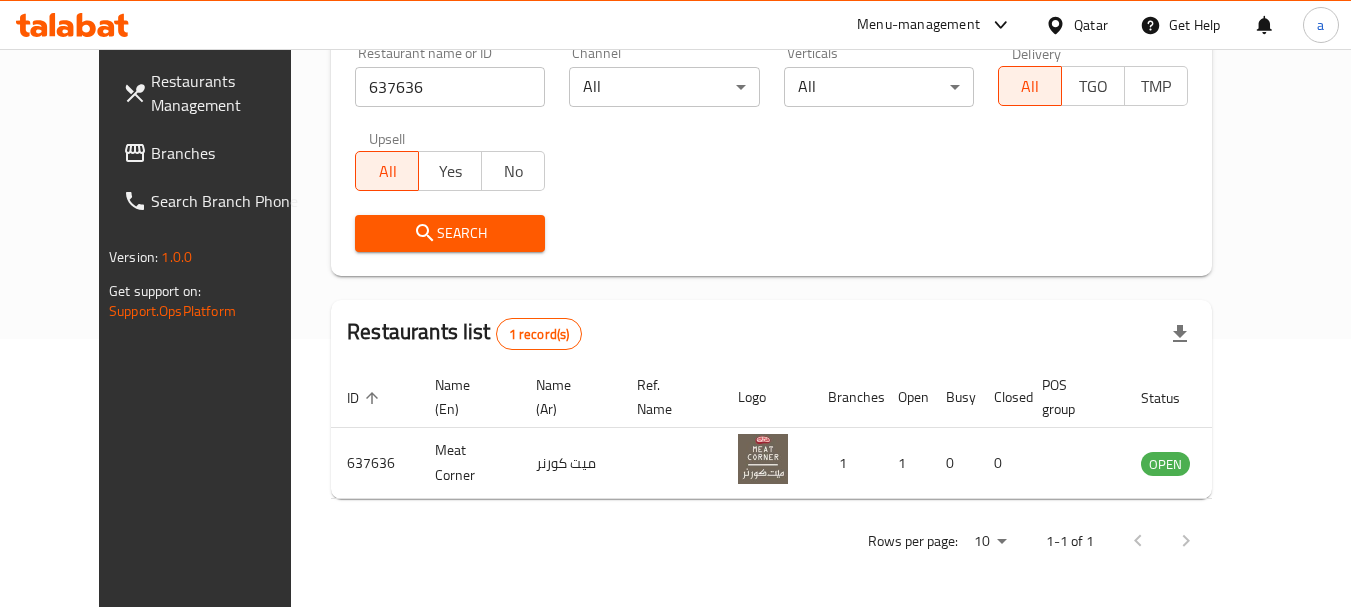 click 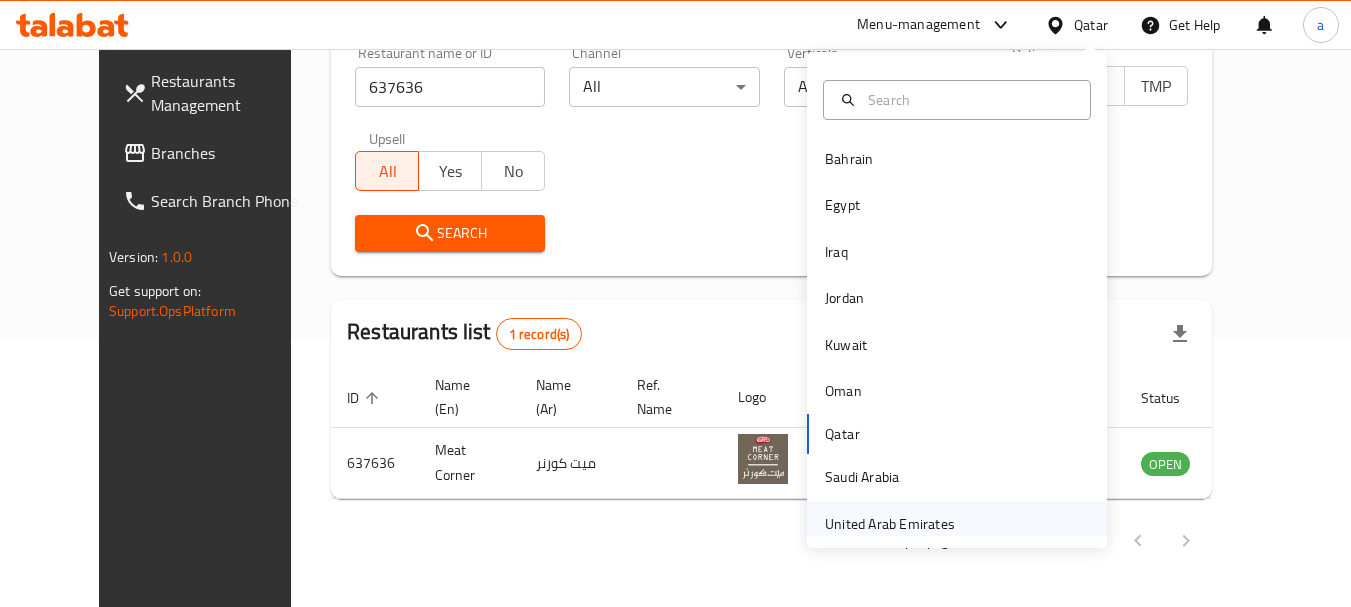 click on "United Arab Emirates" at bounding box center [890, 524] 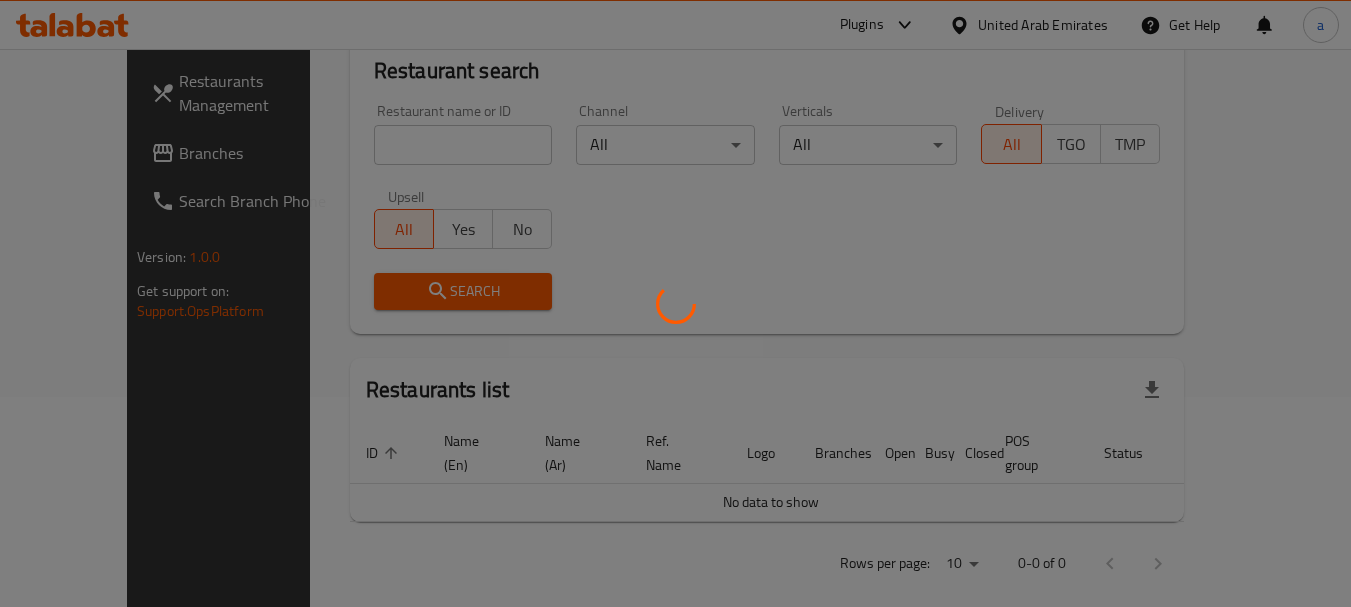 scroll, scrollTop: 268, scrollLeft: 0, axis: vertical 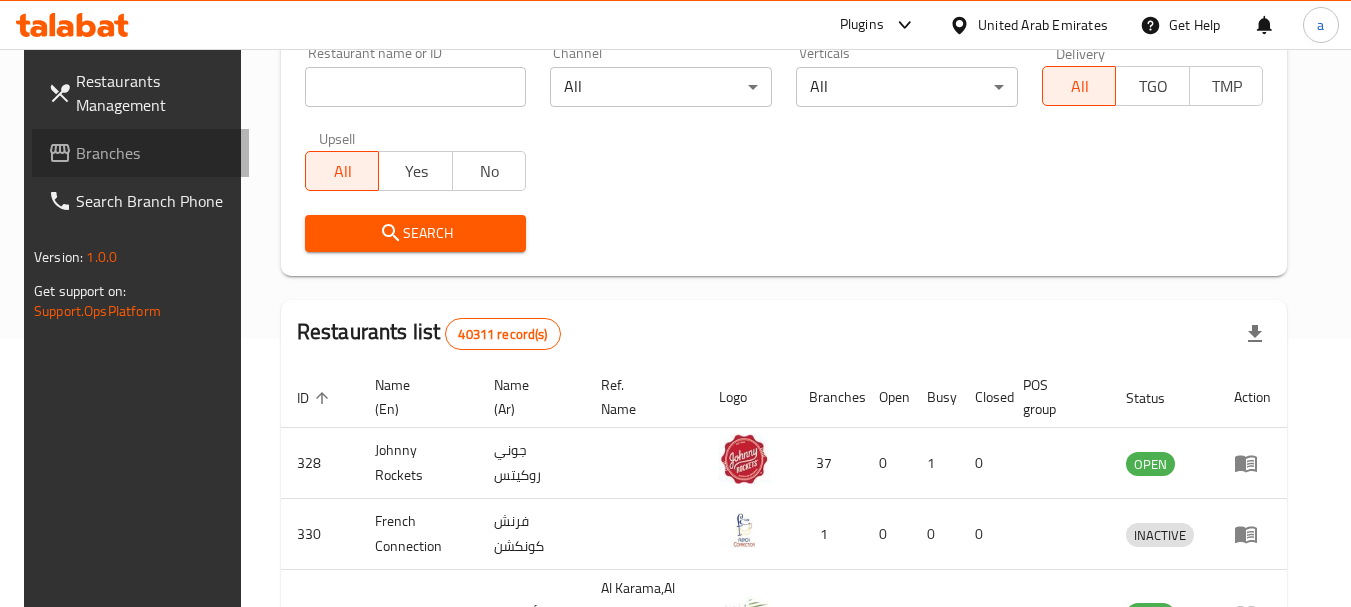 click on "Branches" at bounding box center [155, 153] 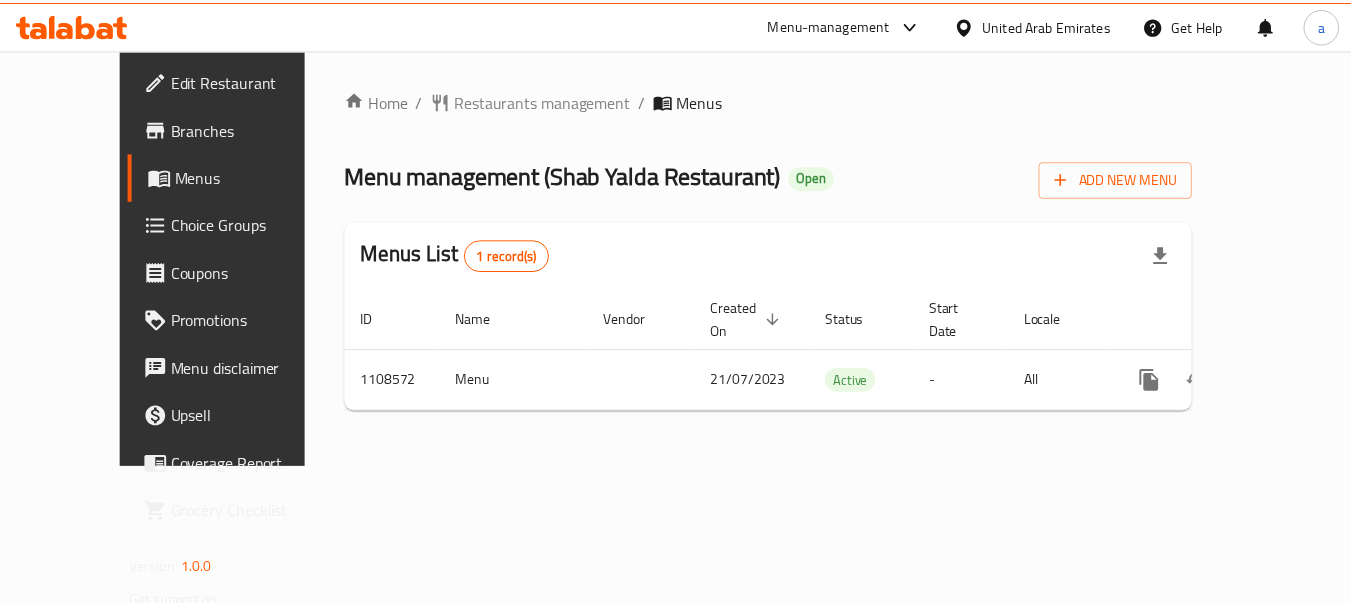 scroll, scrollTop: 0, scrollLeft: 0, axis: both 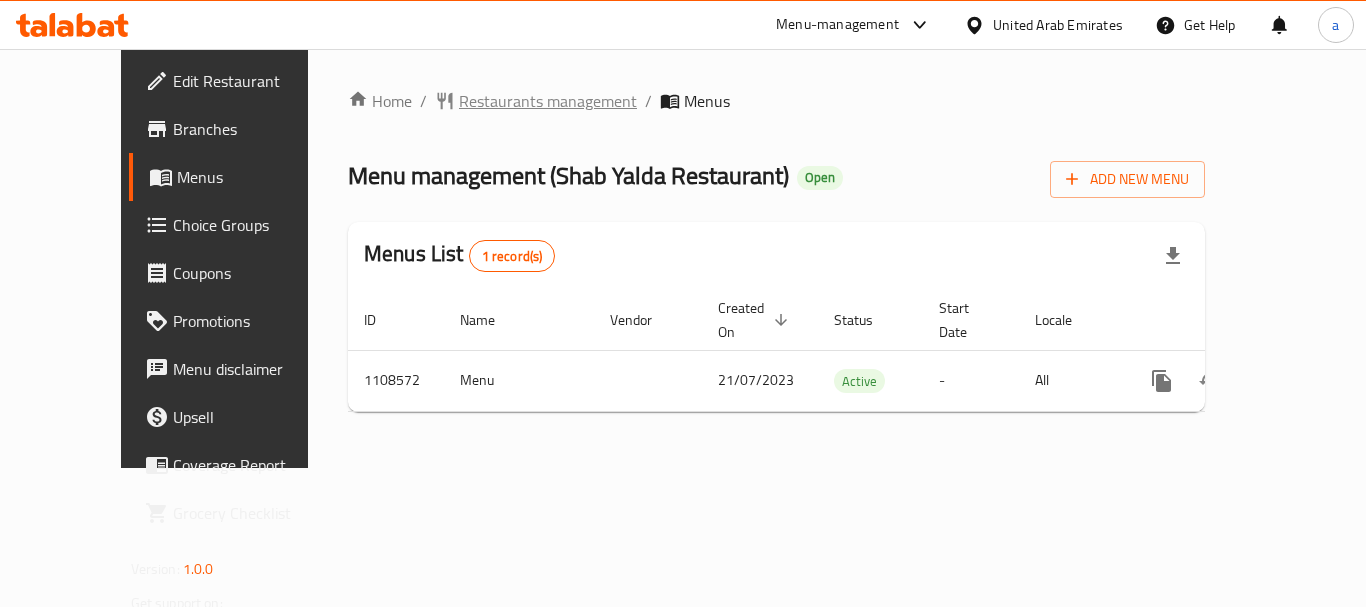 click on "Restaurants management" at bounding box center (548, 101) 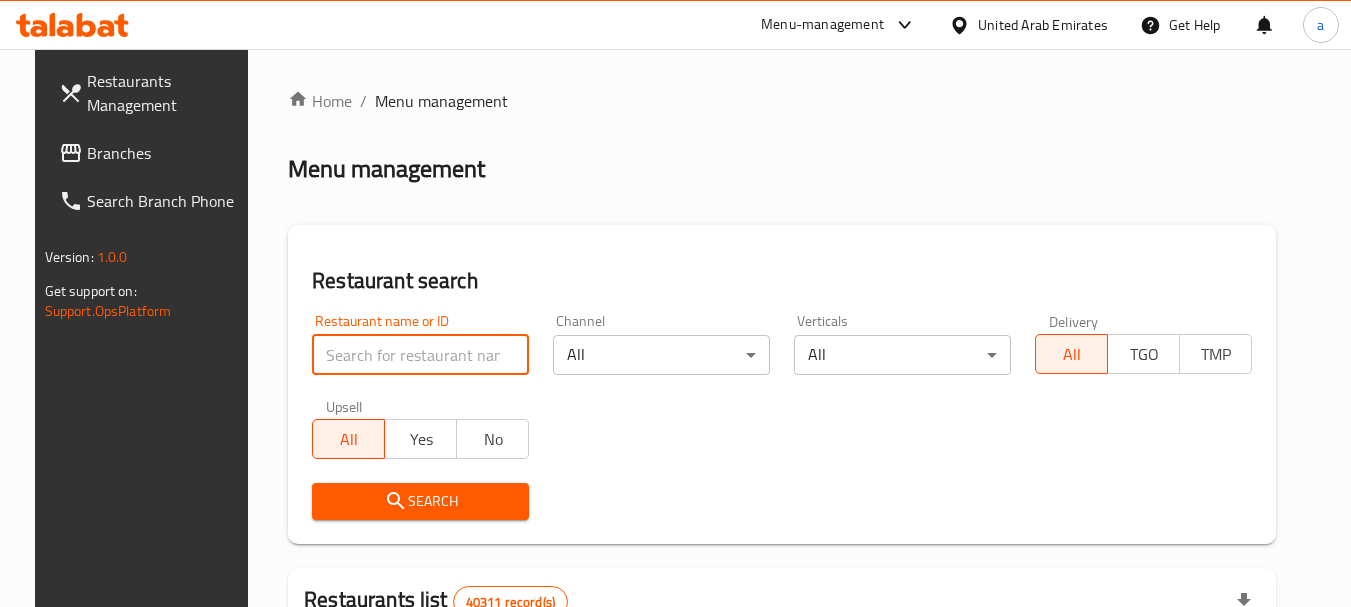 click at bounding box center (420, 355) 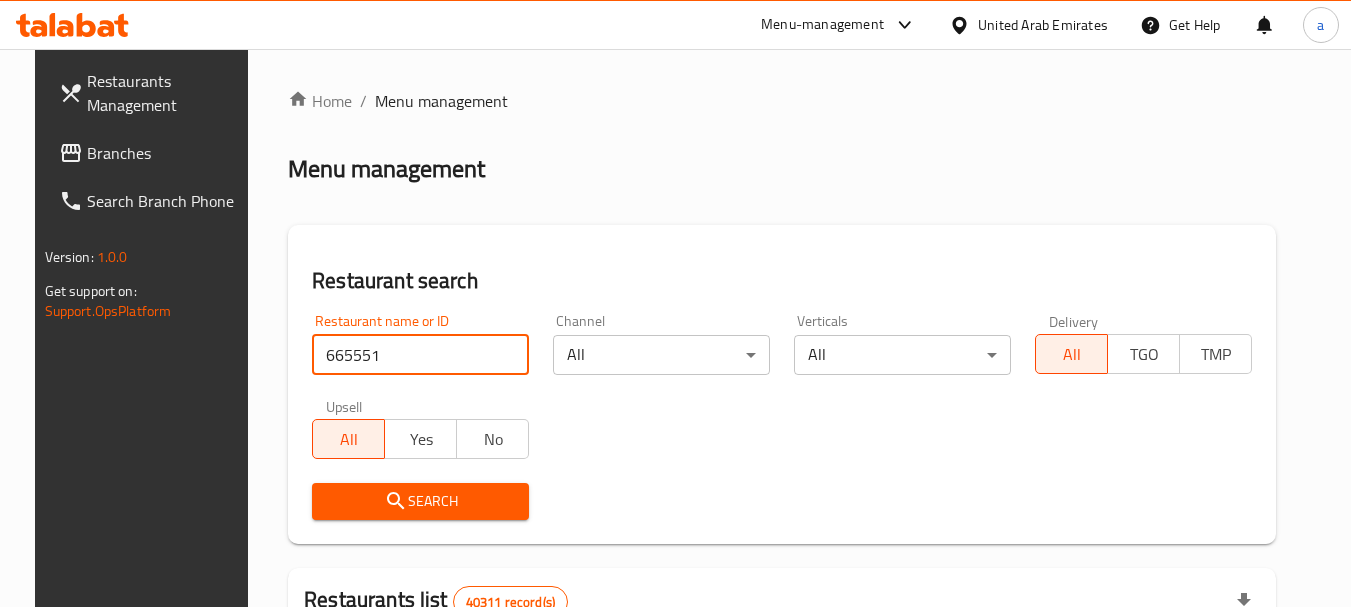 type on "665551" 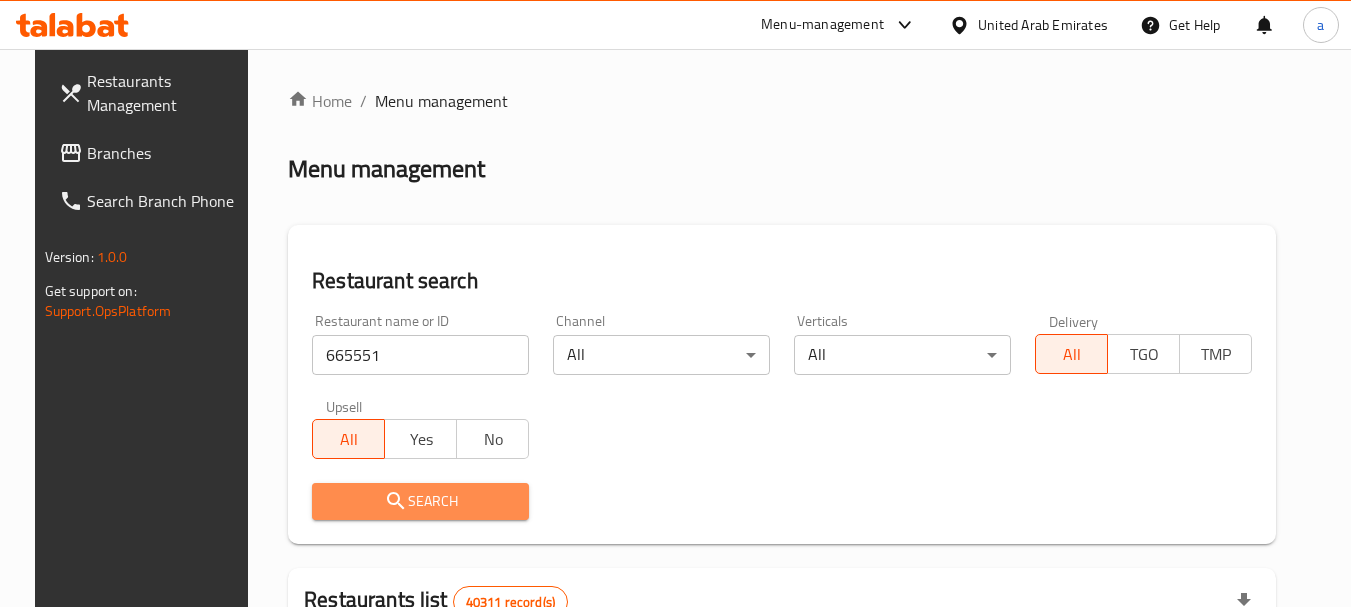 click on "Search" at bounding box center (420, 501) 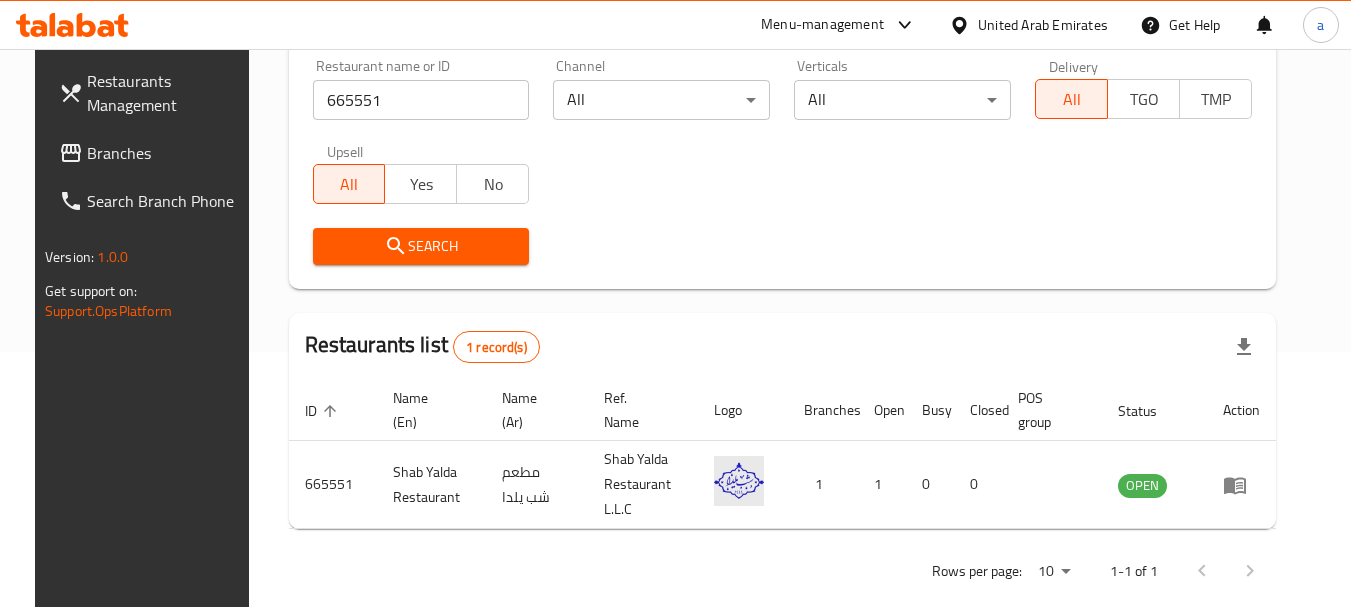 scroll, scrollTop: 268, scrollLeft: 0, axis: vertical 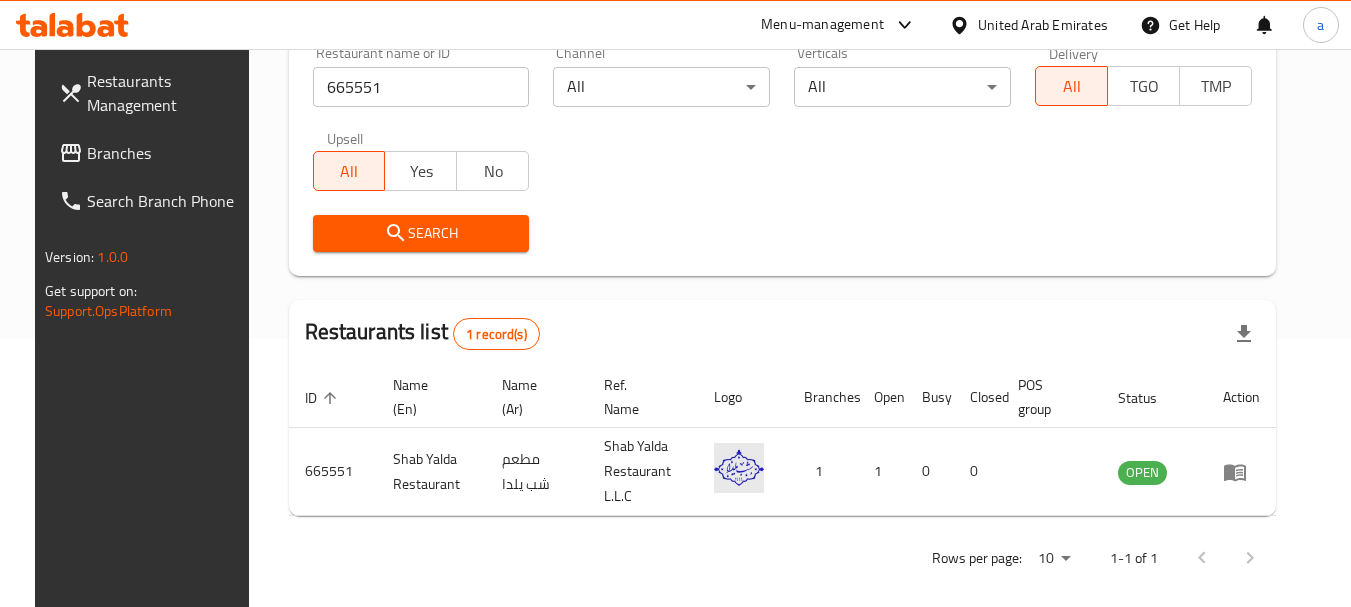 click on "Branches" at bounding box center [166, 153] 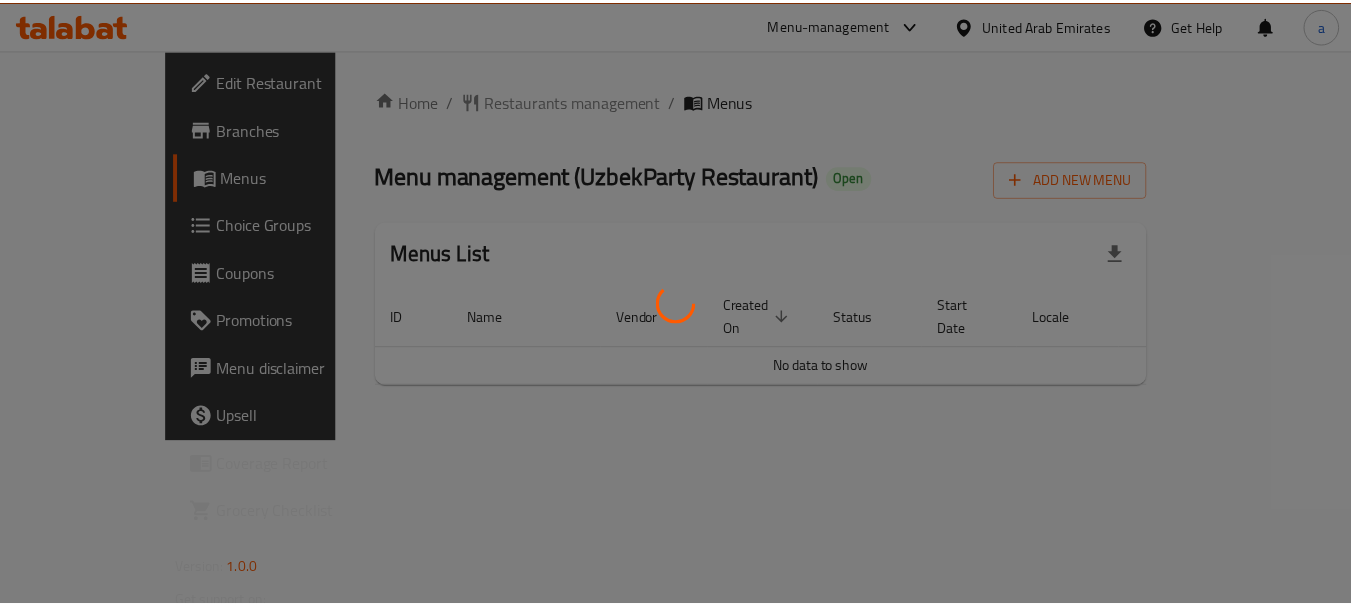scroll, scrollTop: 0, scrollLeft: 0, axis: both 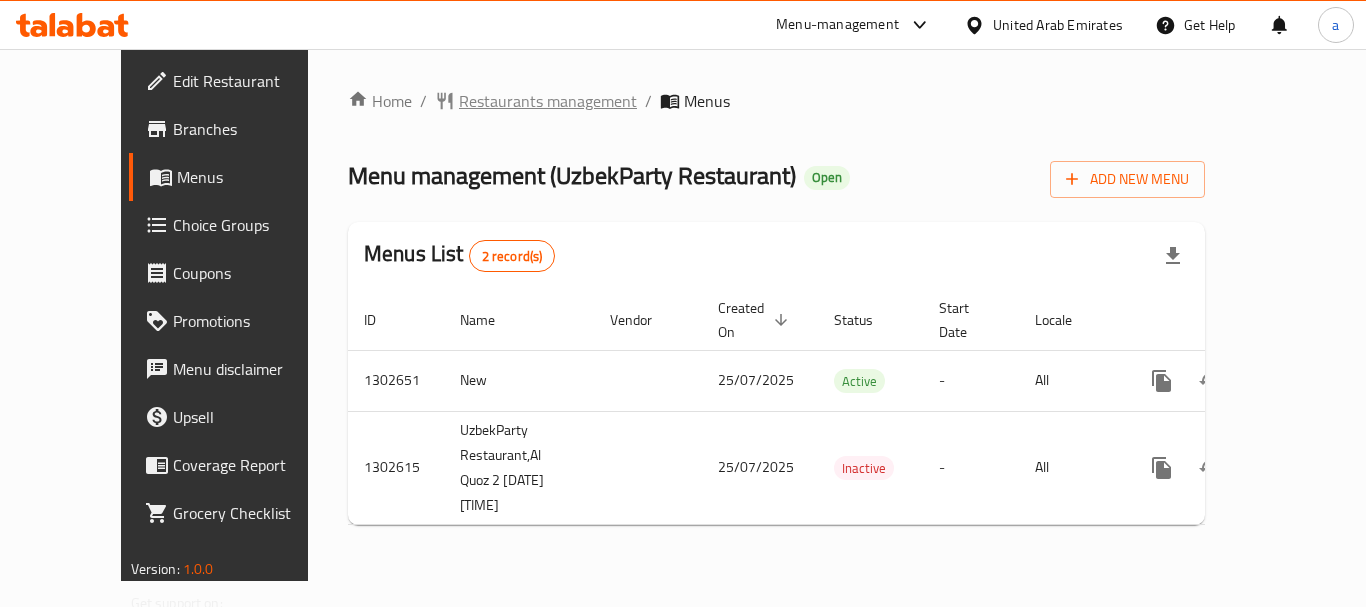 click on "Restaurants management" at bounding box center [548, 101] 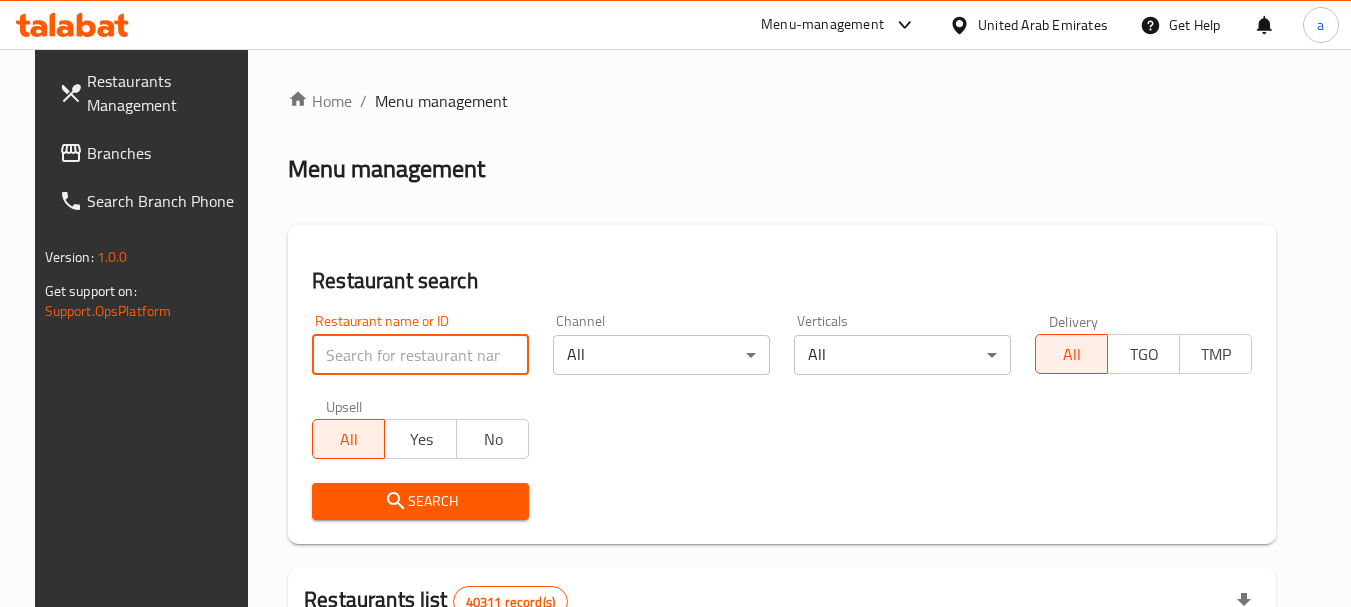 click at bounding box center [420, 355] 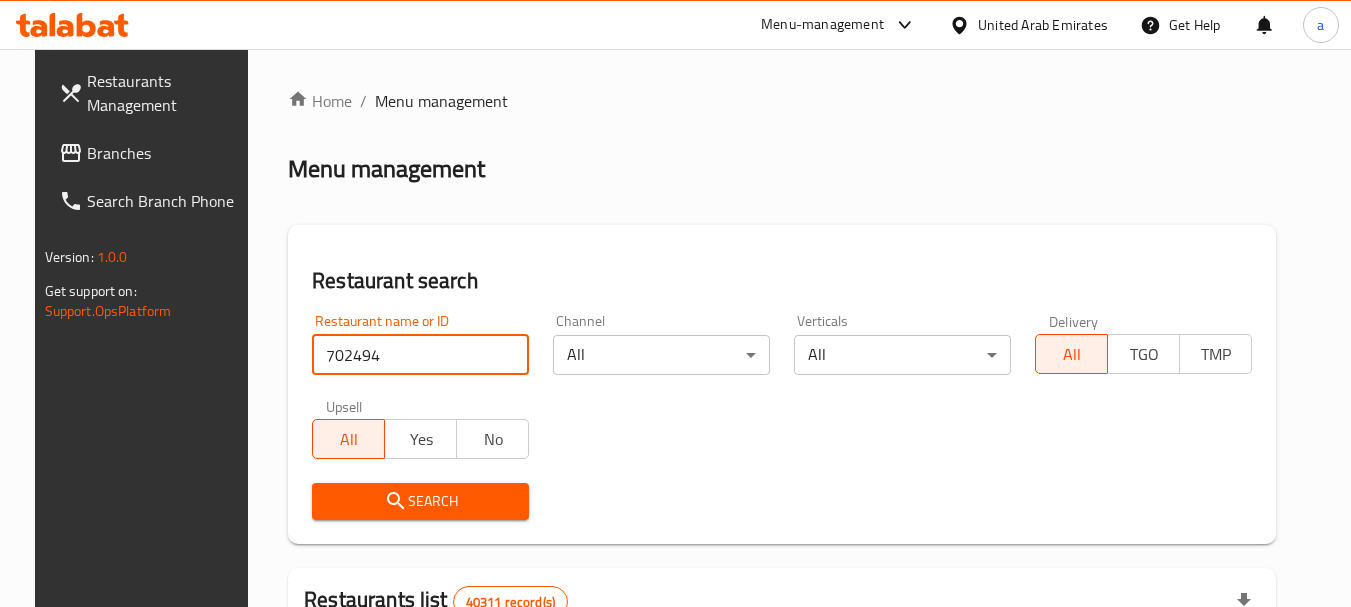 type on "702494" 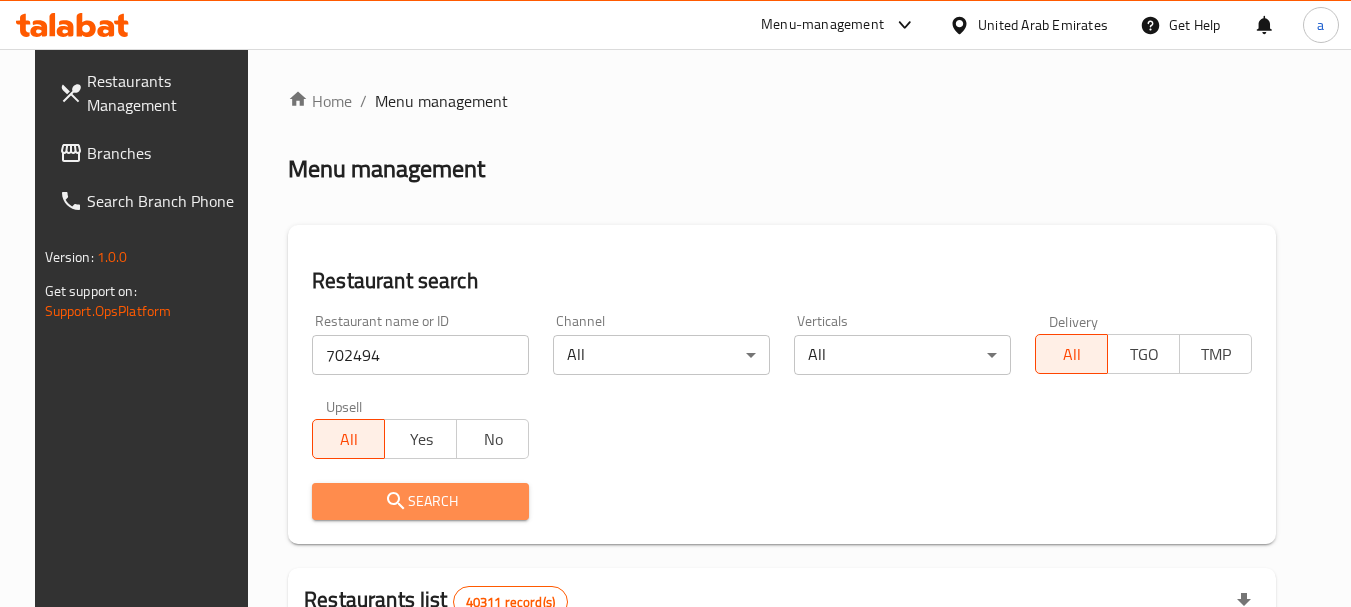 click on "Search" at bounding box center [420, 501] 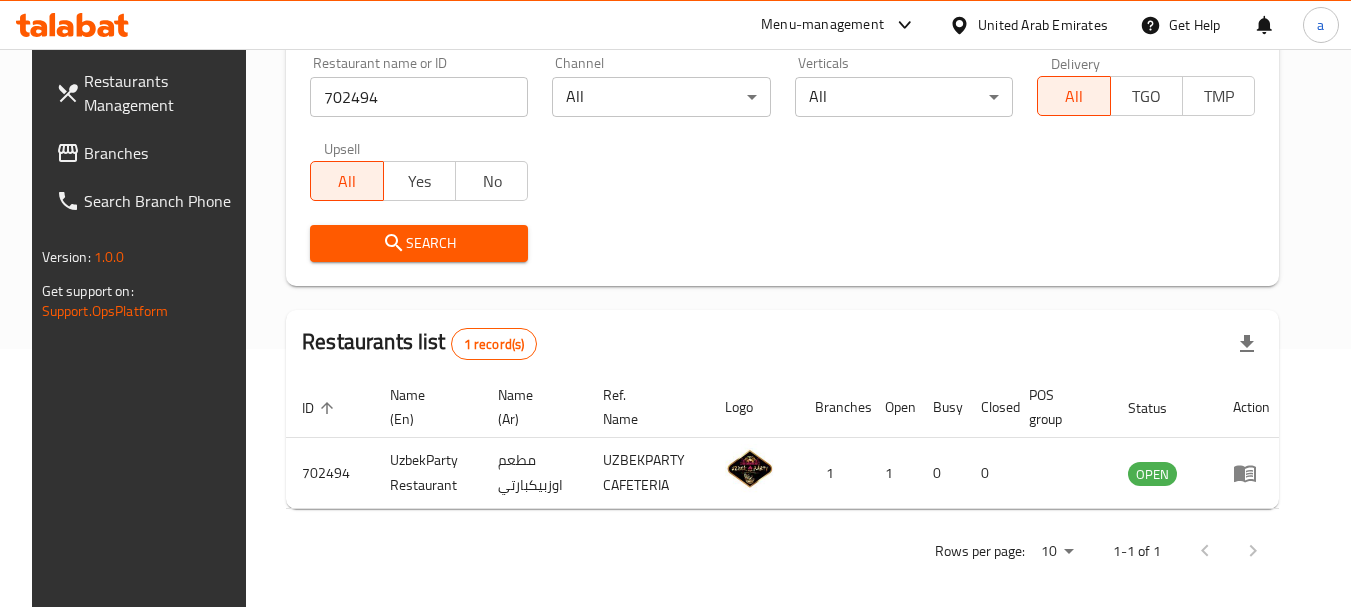 scroll, scrollTop: 268, scrollLeft: 0, axis: vertical 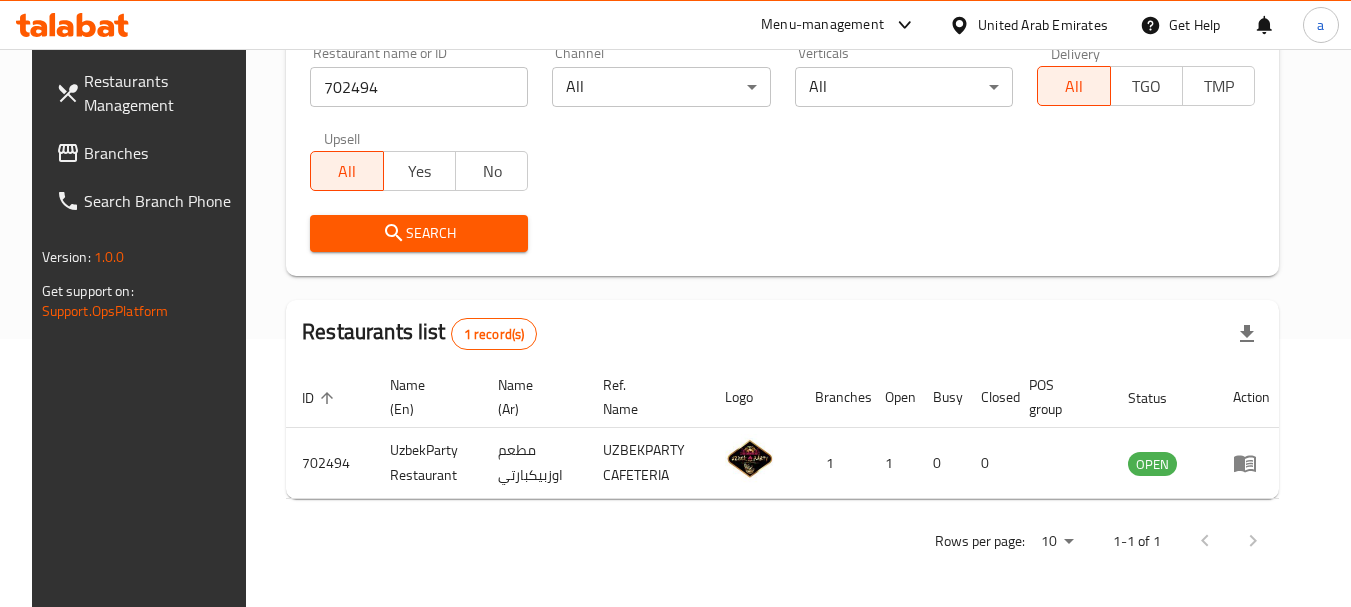 click on "Branches" at bounding box center (163, 153) 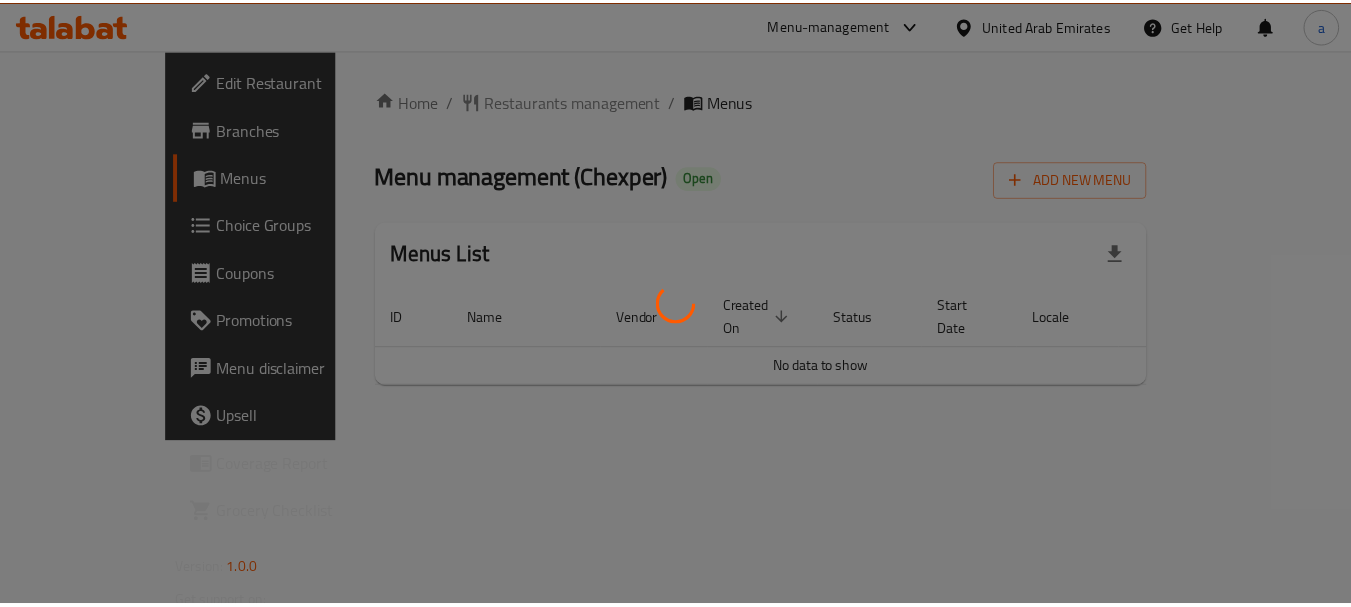 scroll, scrollTop: 0, scrollLeft: 0, axis: both 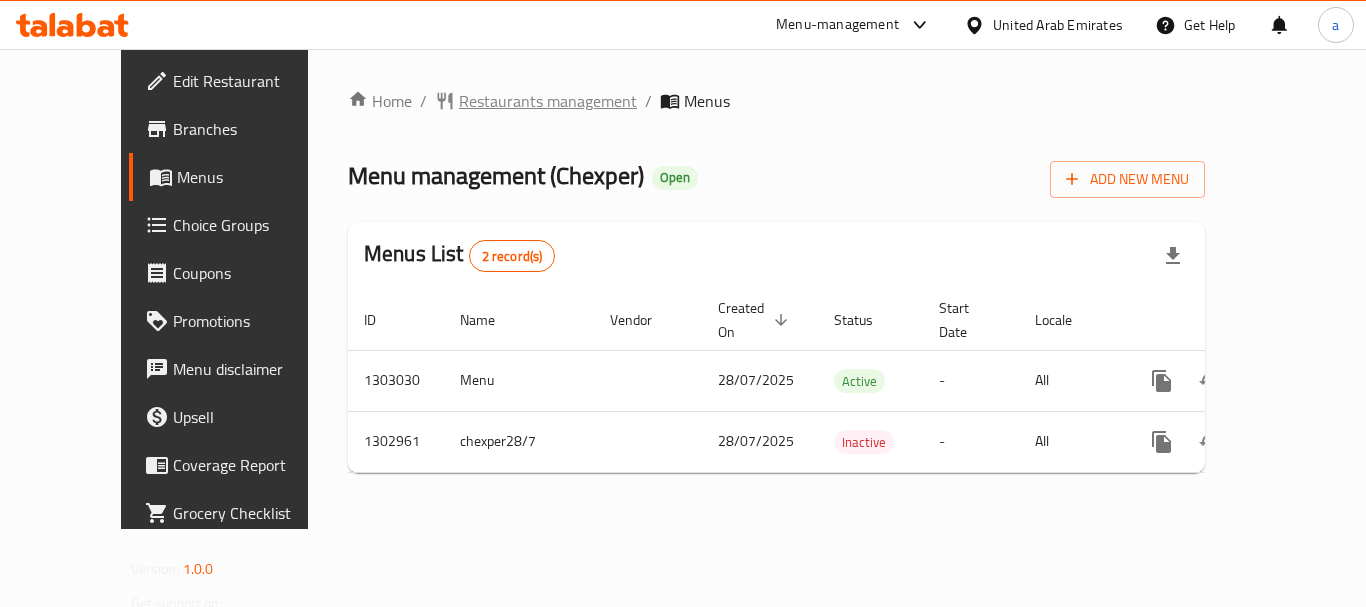click on "Restaurants management" at bounding box center (548, 101) 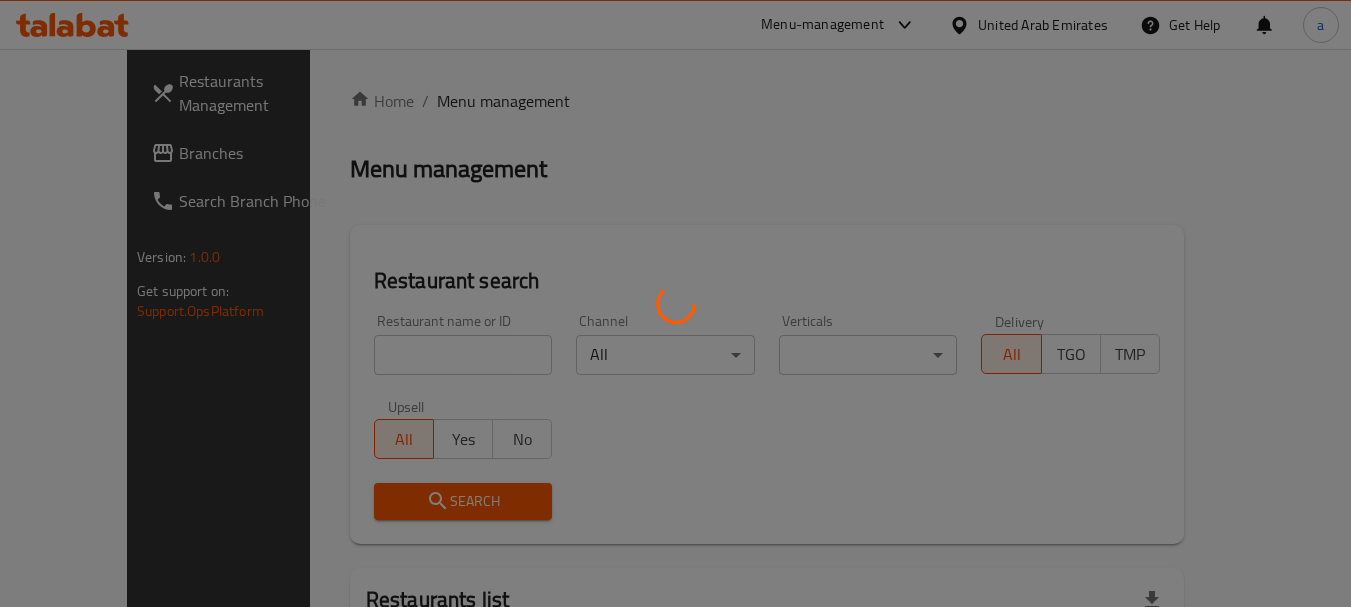 click at bounding box center (675, 303) 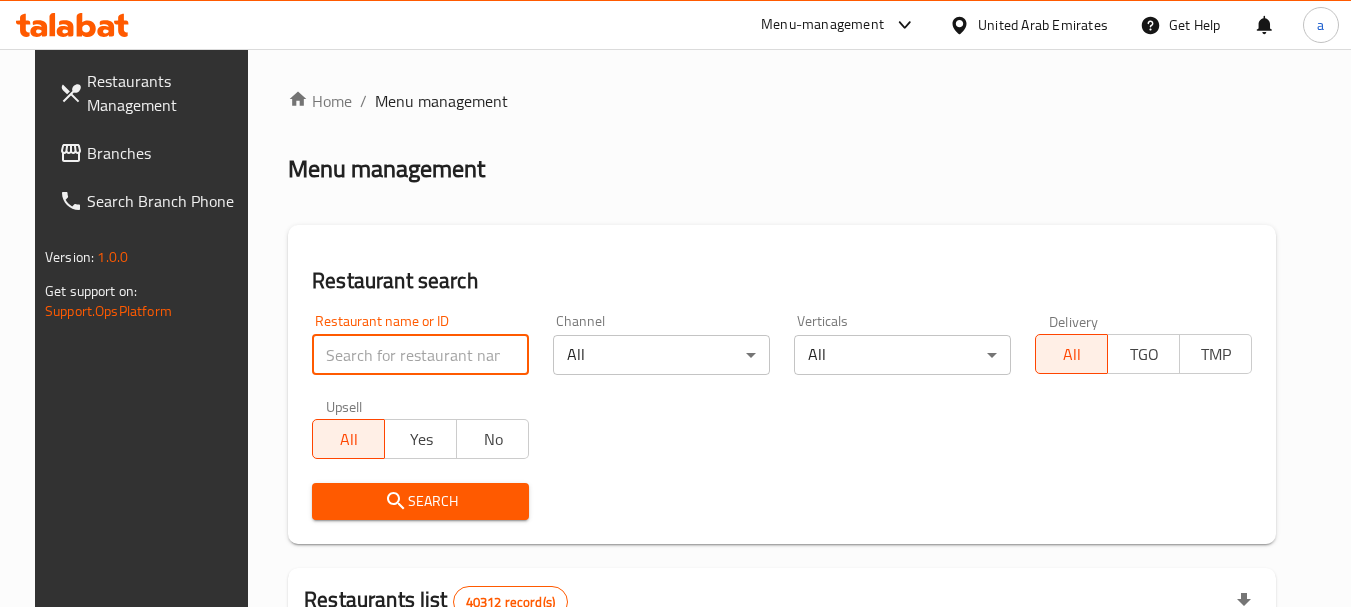 click at bounding box center [420, 355] 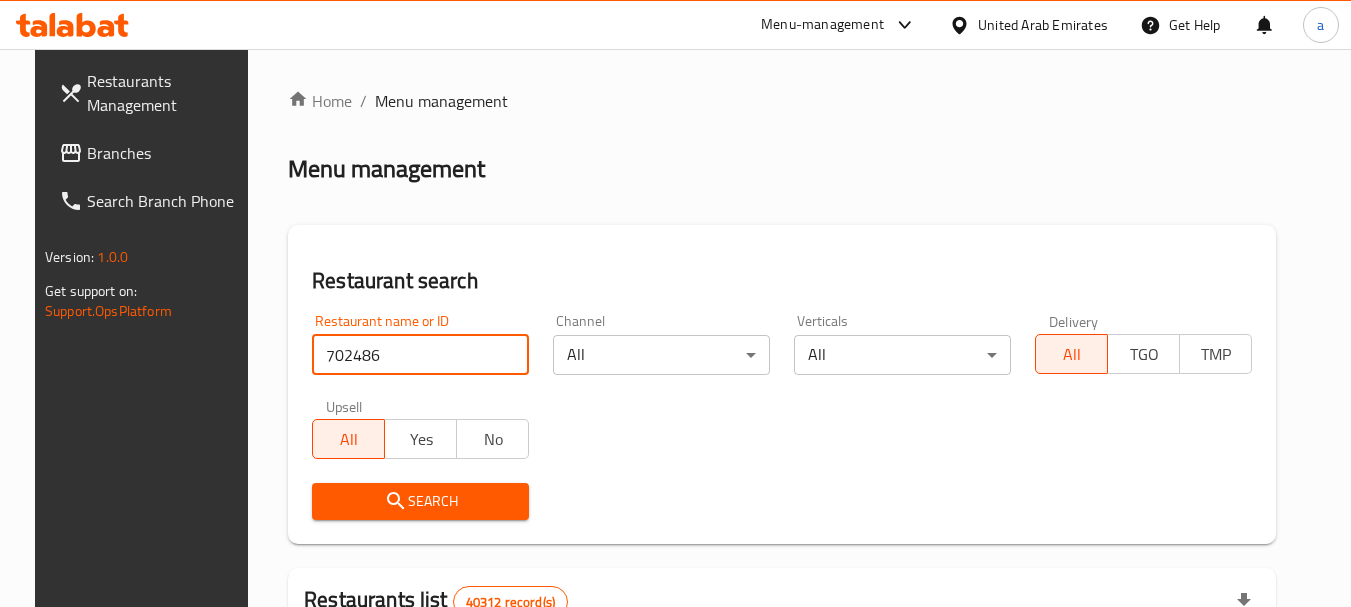 type on "702486" 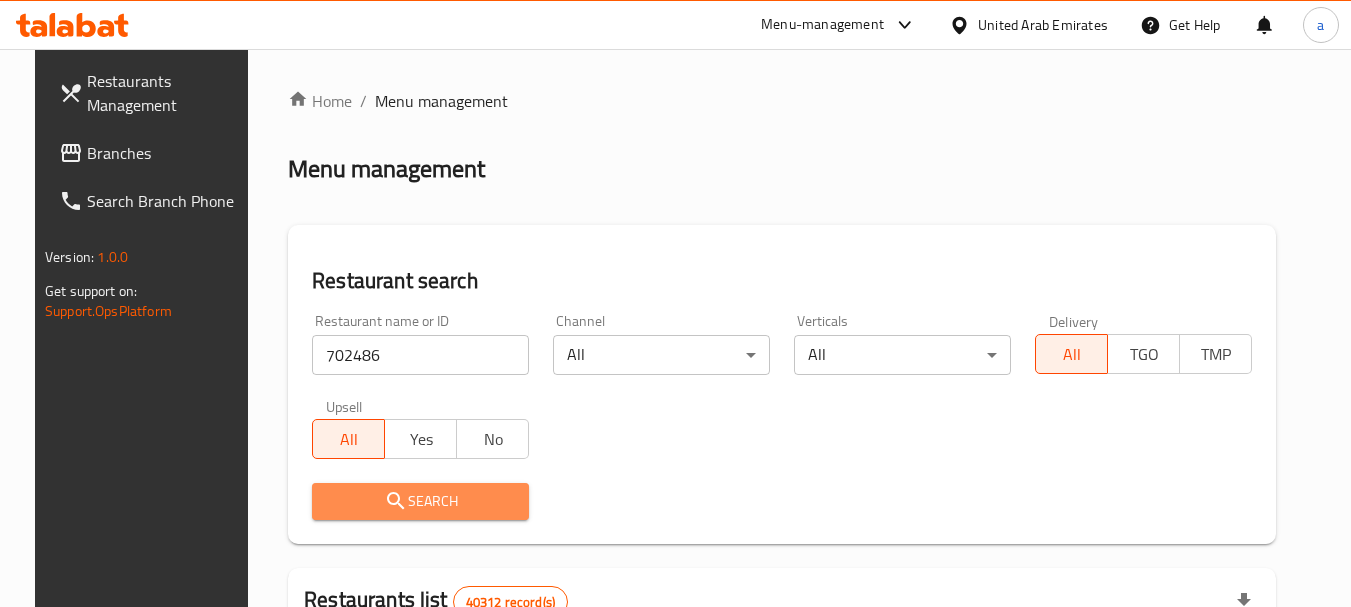 click on "Search" at bounding box center [420, 501] 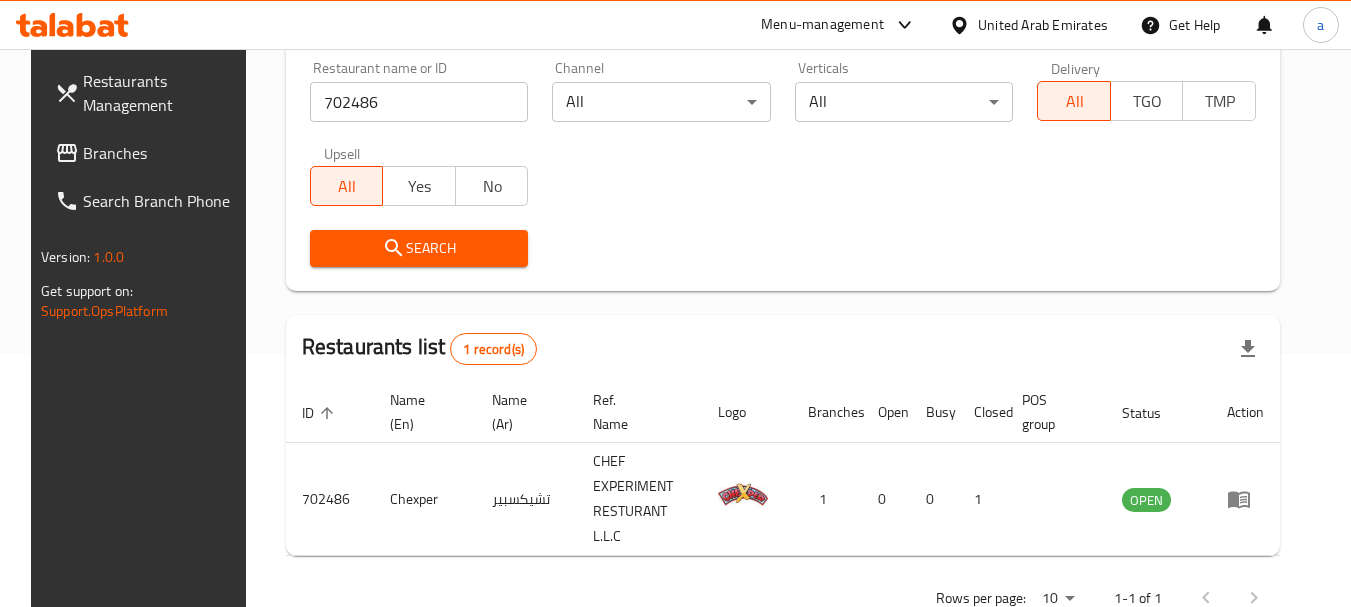 scroll, scrollTop: 268, scrollLeft: 0, axis: vertical 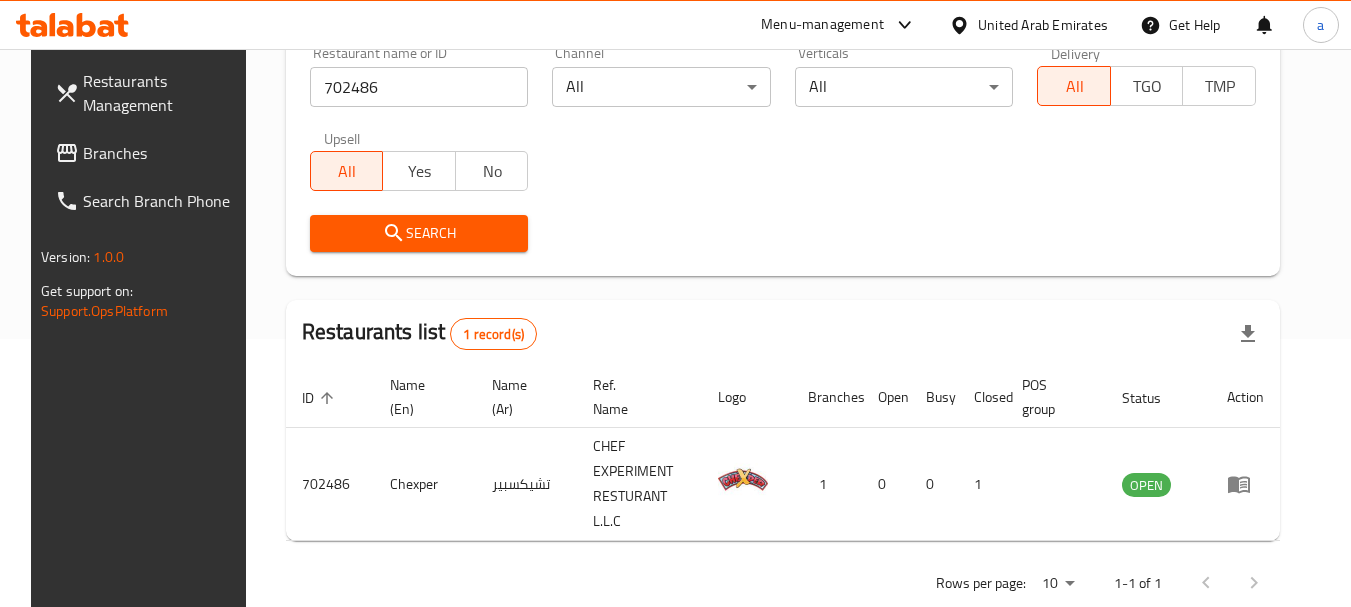click on "Branches" at bounding box center [162, 153] 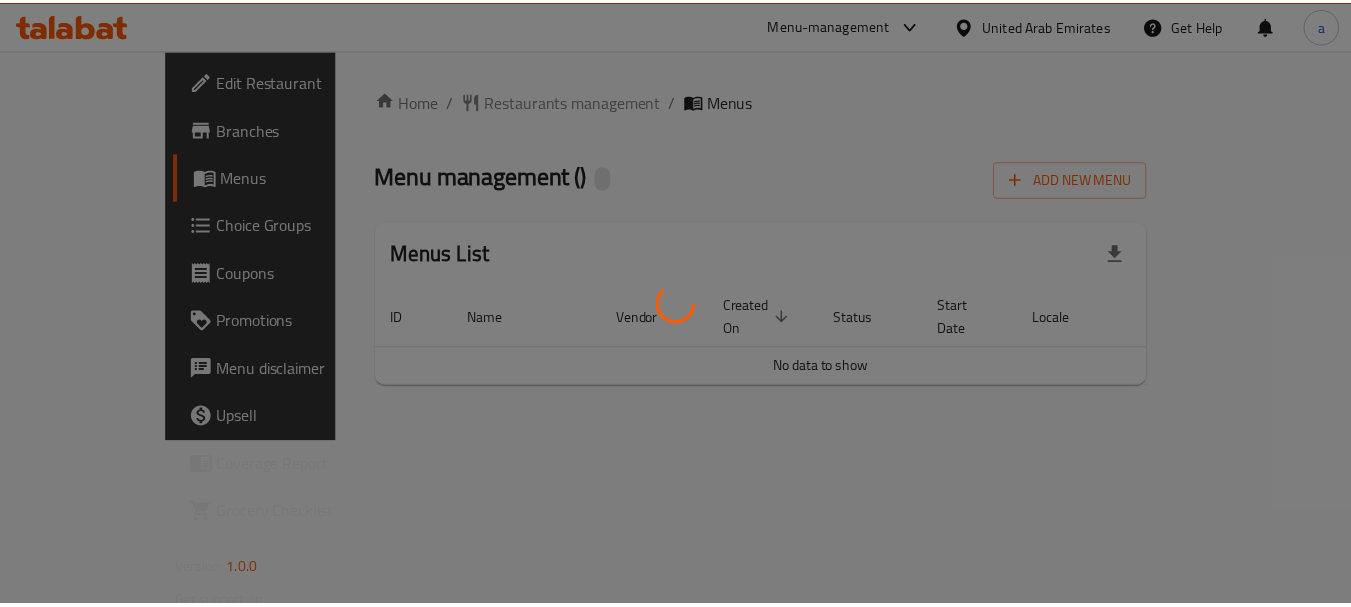 scroll, scrollTop: 0, scrollLeft: 0, axis: both 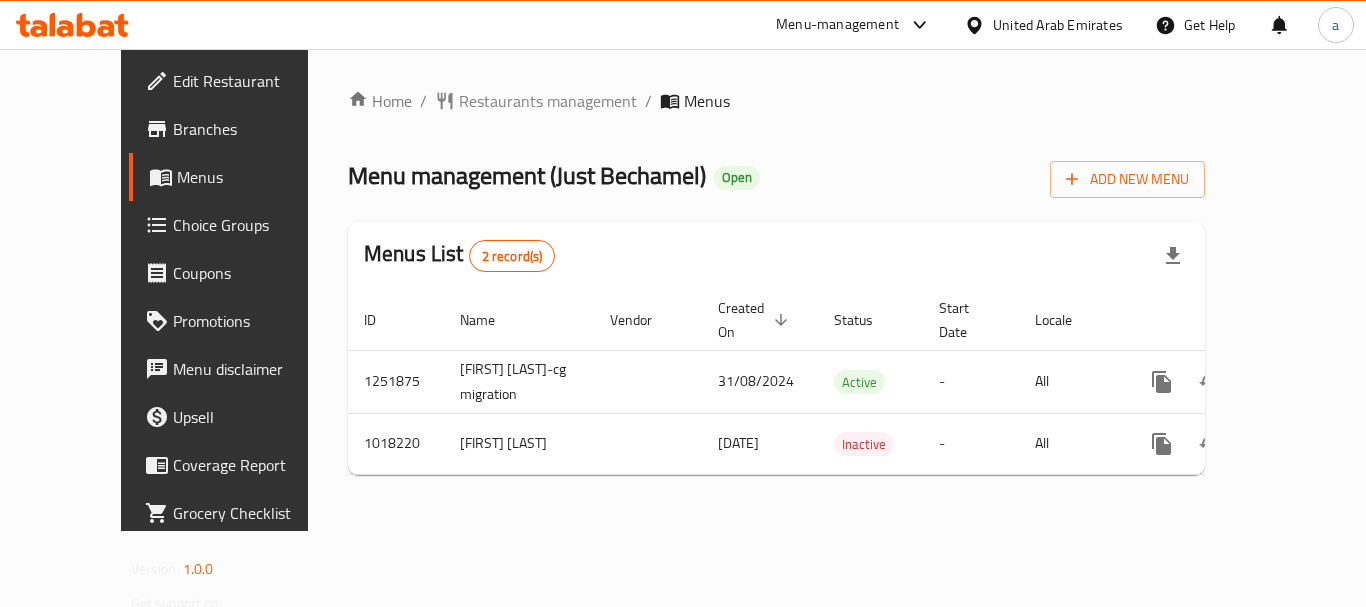 click at bounding box center (978, 25) 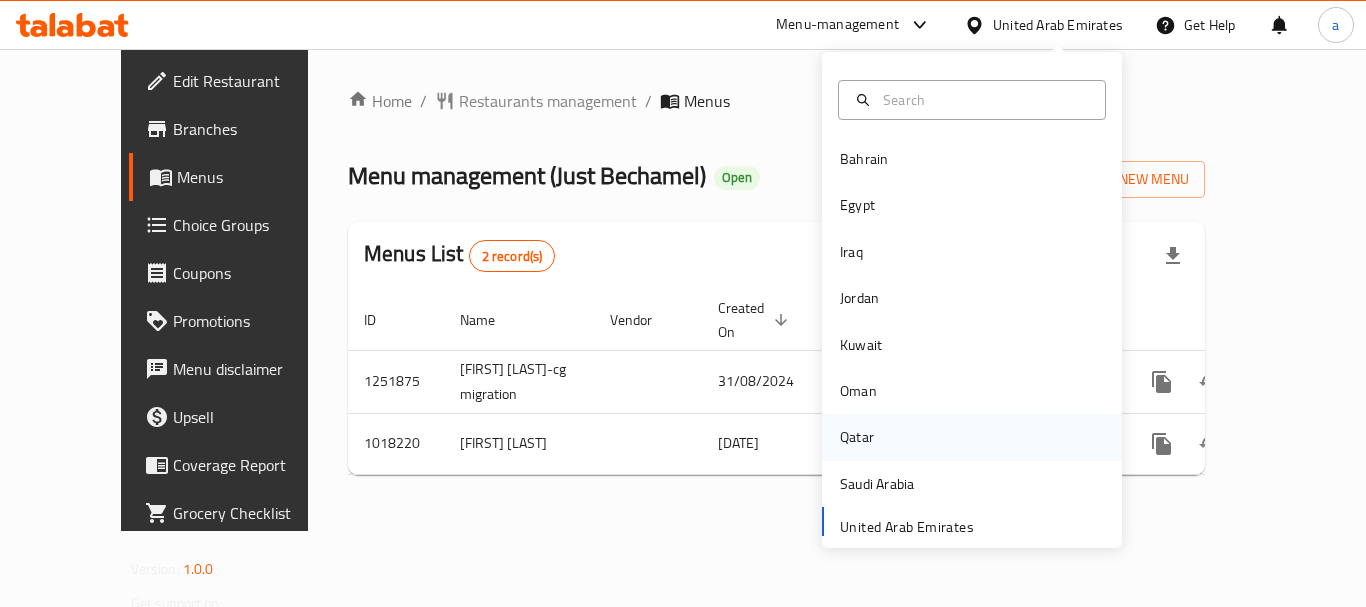 click on "Qatar" at bounding box center (857, 437) 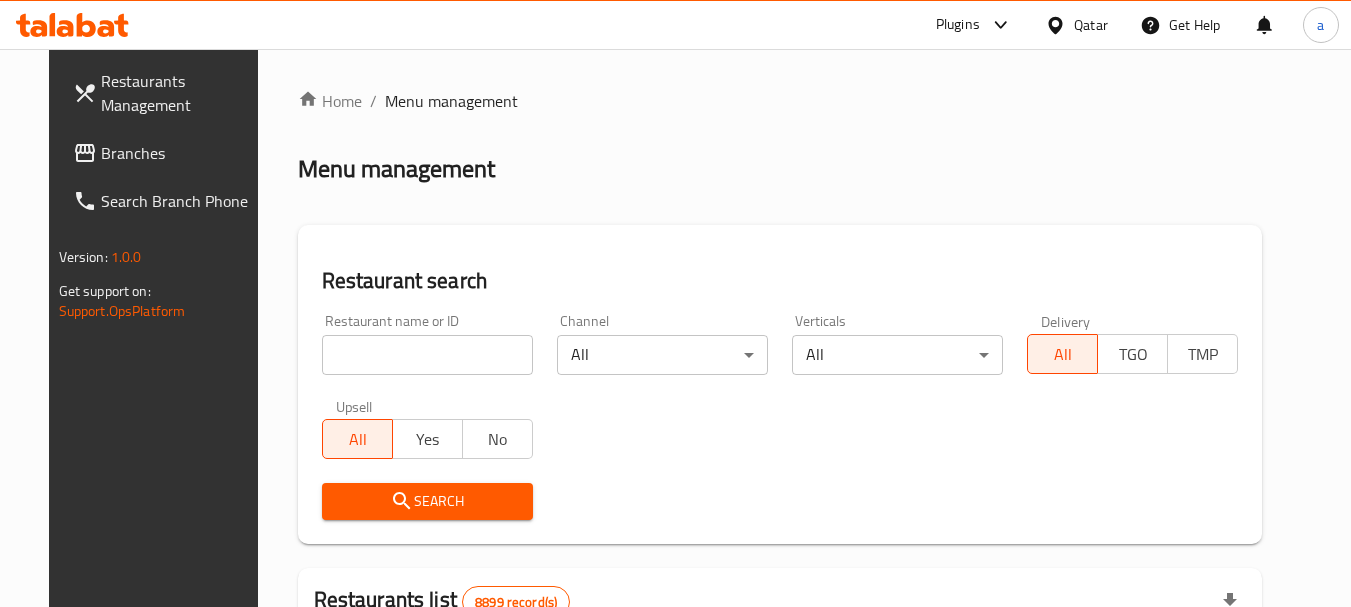 click on "Branches" at bounding box center (180, 153) 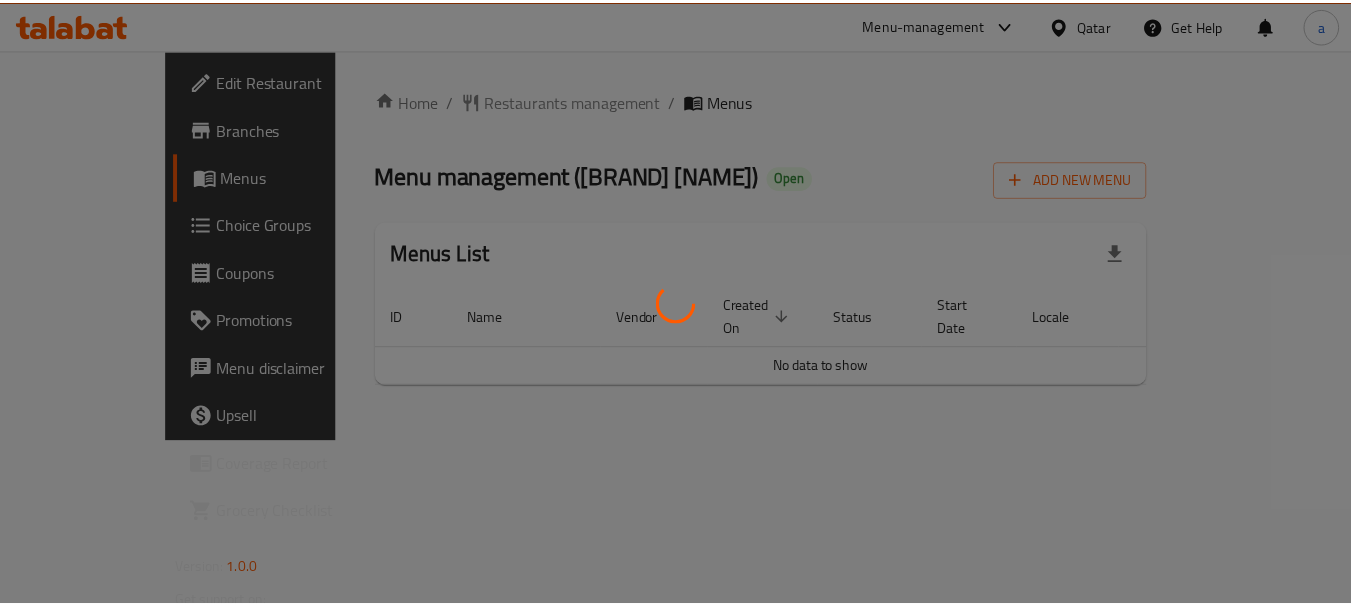 scroll, scrollTop: 0, scrollLeft: 0, axis: both 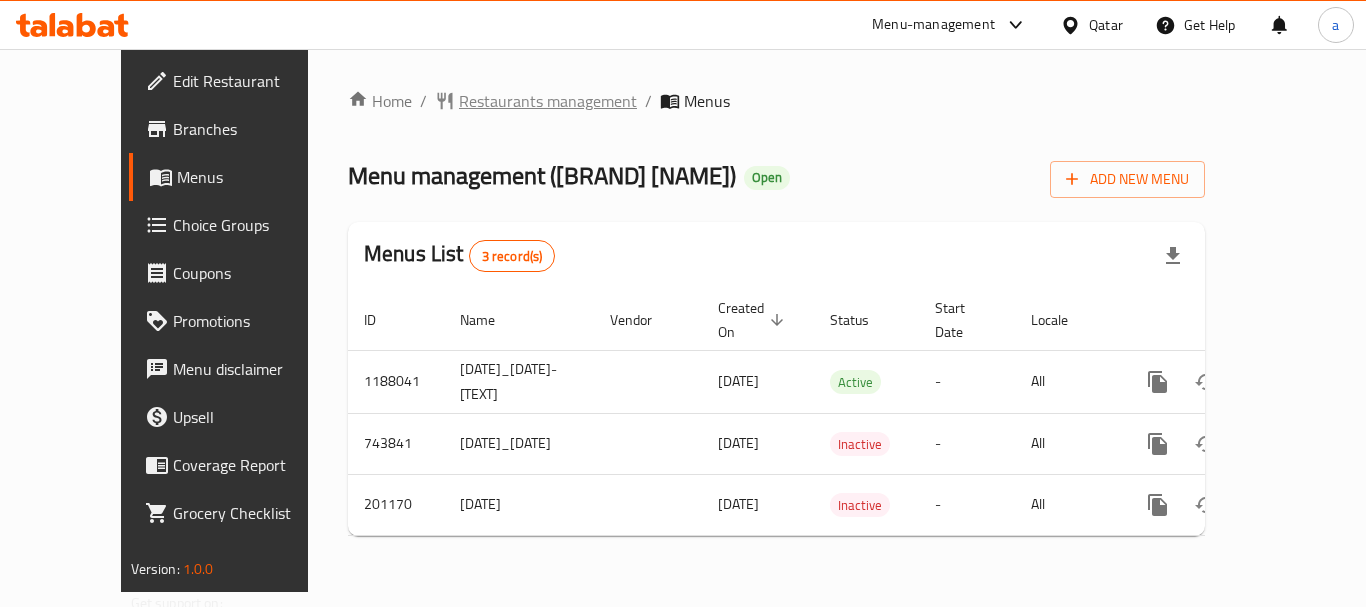 click on "Restaurants management" at bounding box center (548, 101) 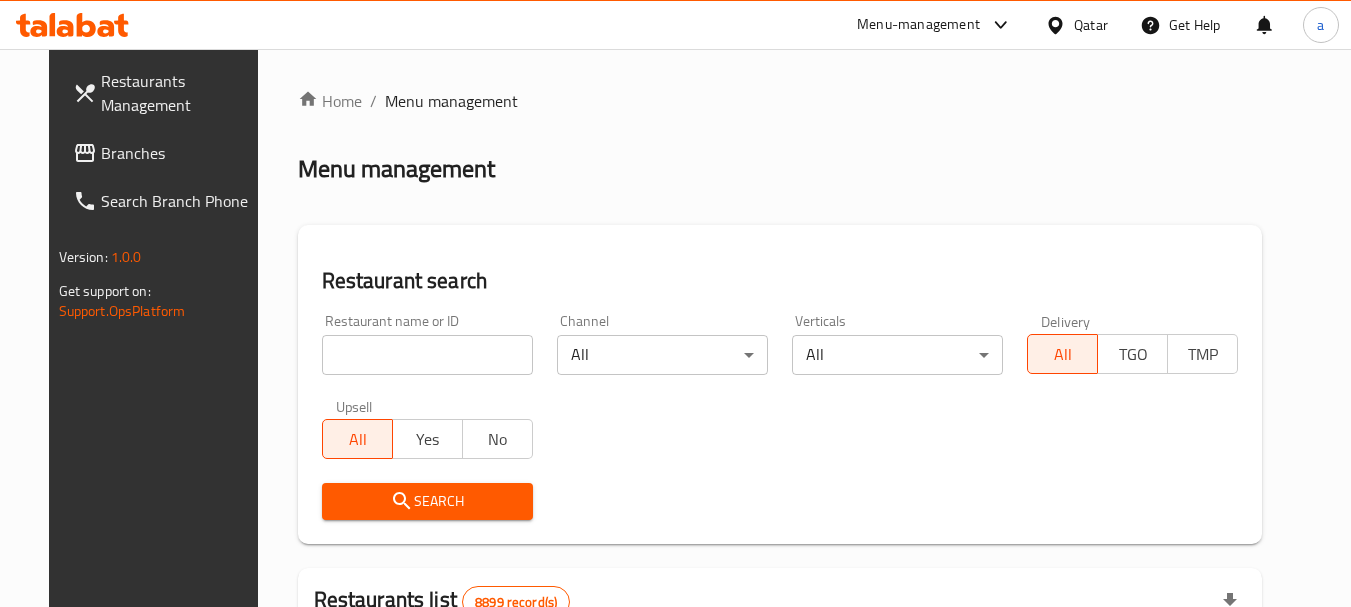 click at bounding box center (427, 355) 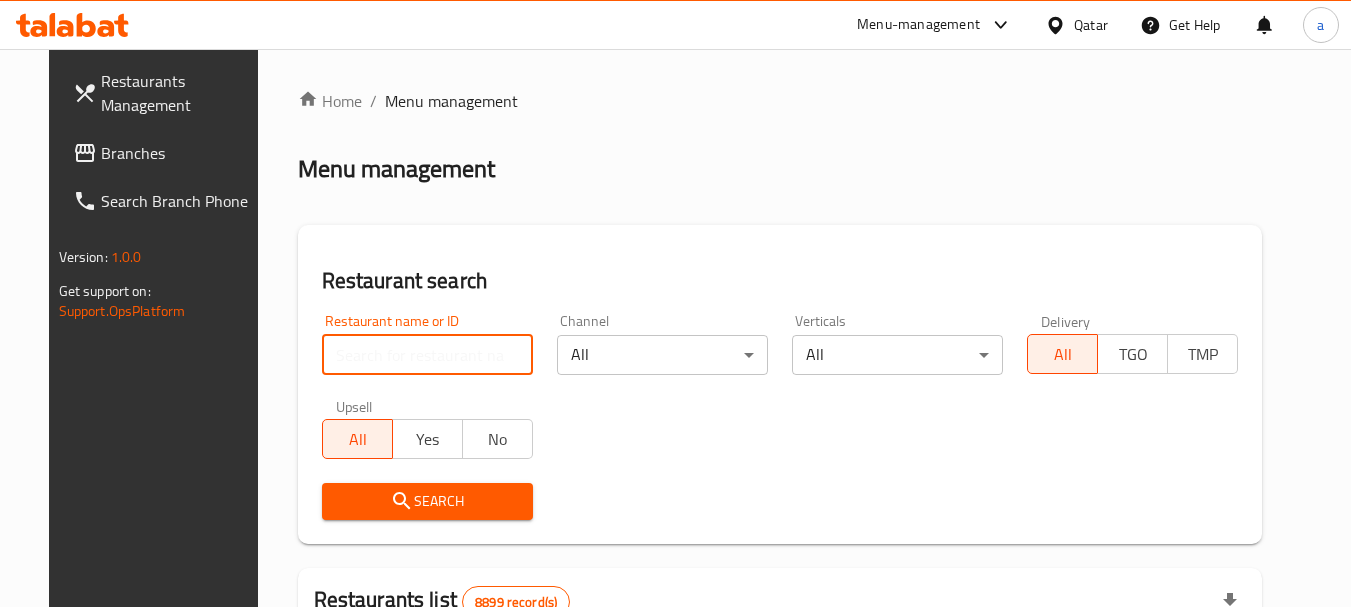 paste on "12216" 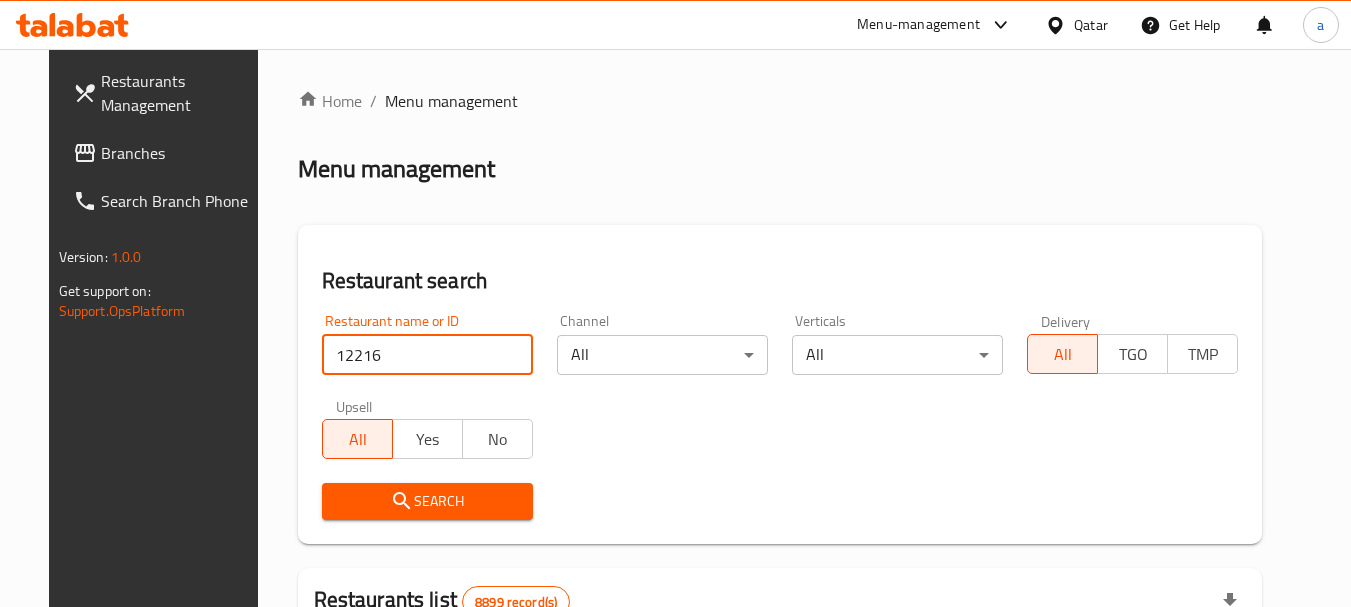 type on "12216" 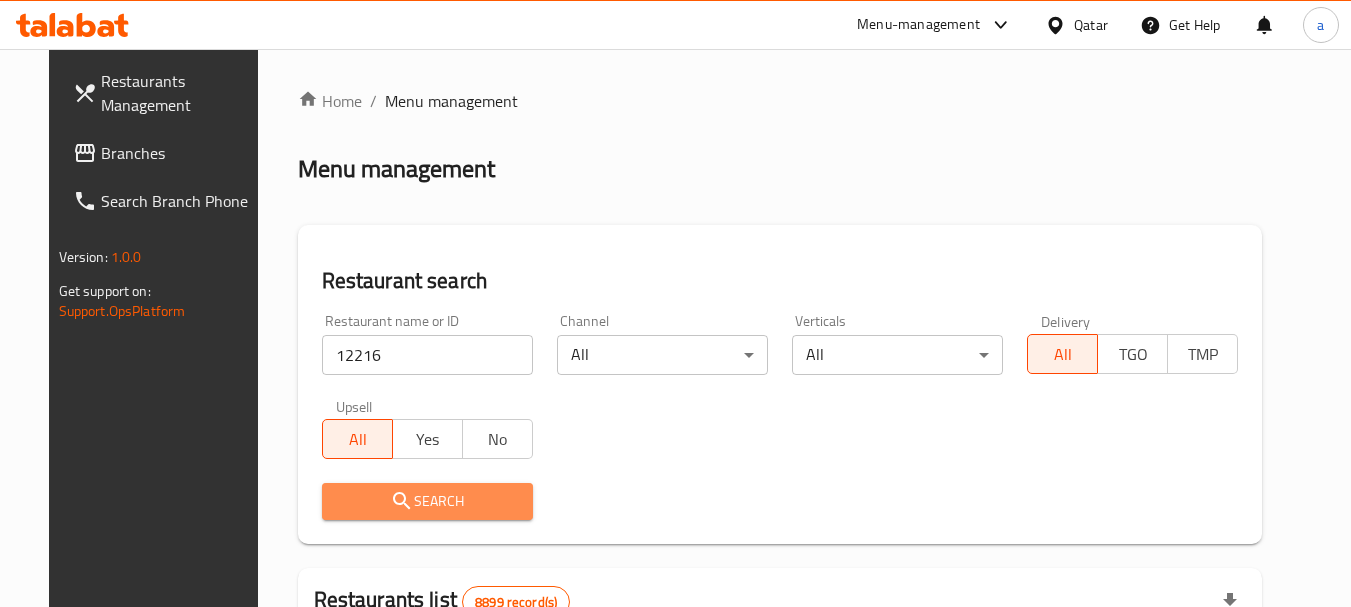 click on "Search" at bounding box center (427, 501) 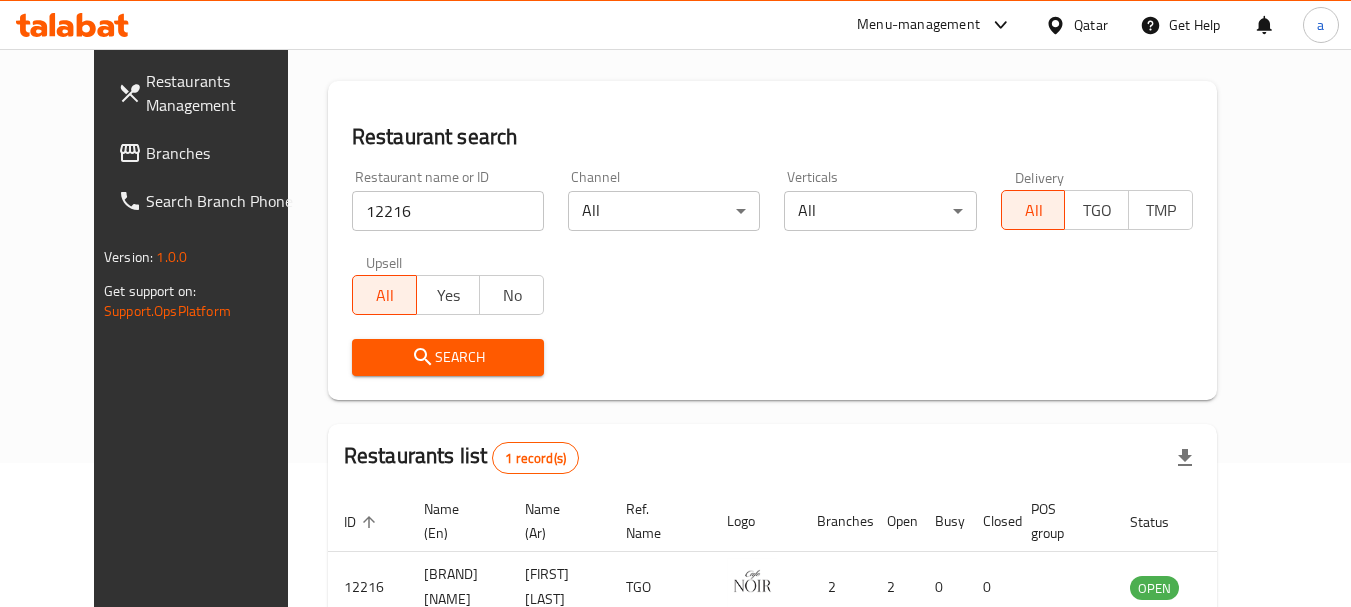 scroll, scrollTop: 268, scrollLeft: 0, axis: vertical 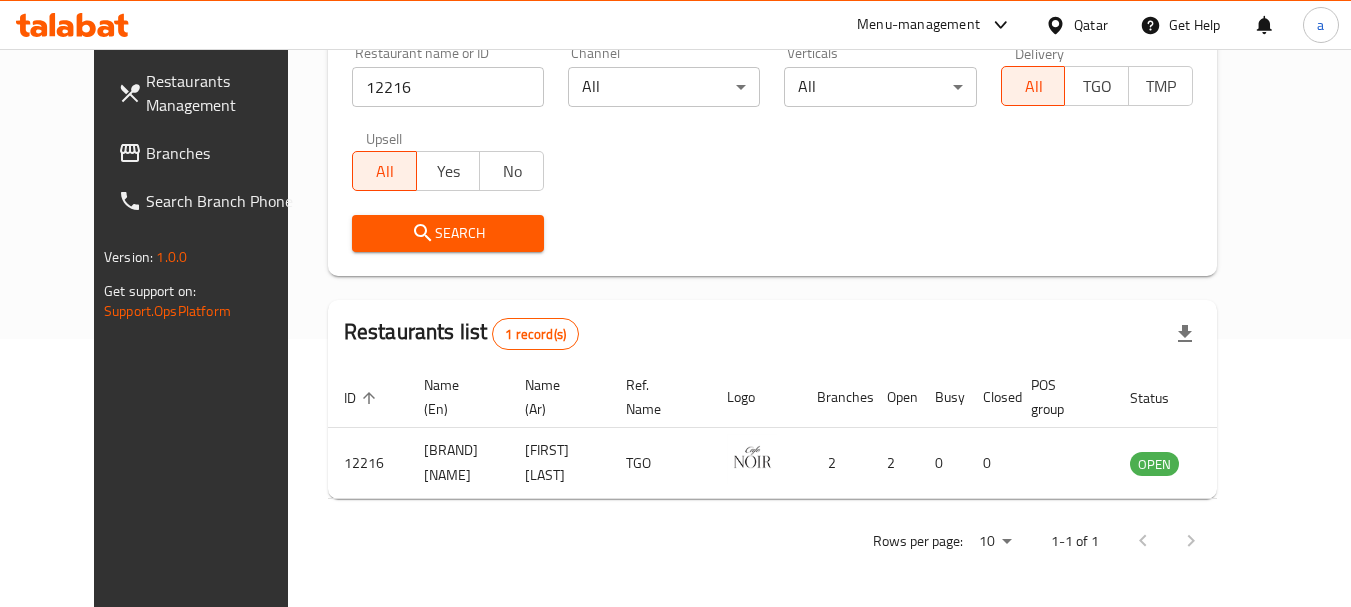 click 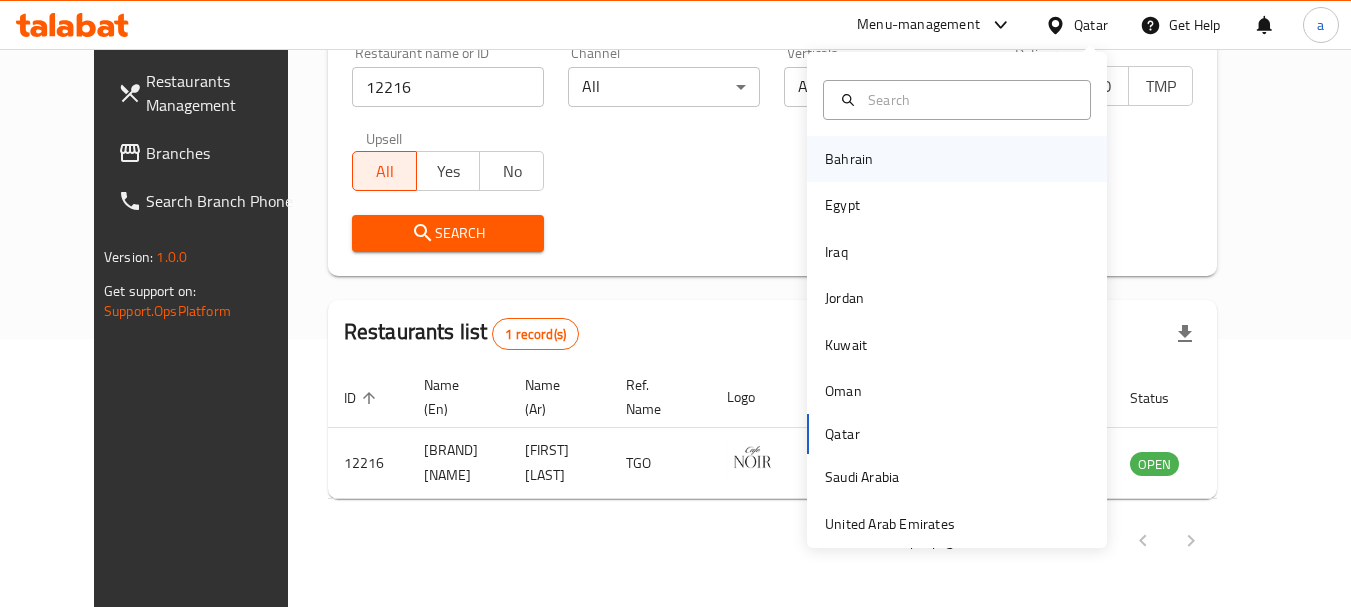 click on "Bahrain" at bounding box center (957, 159) 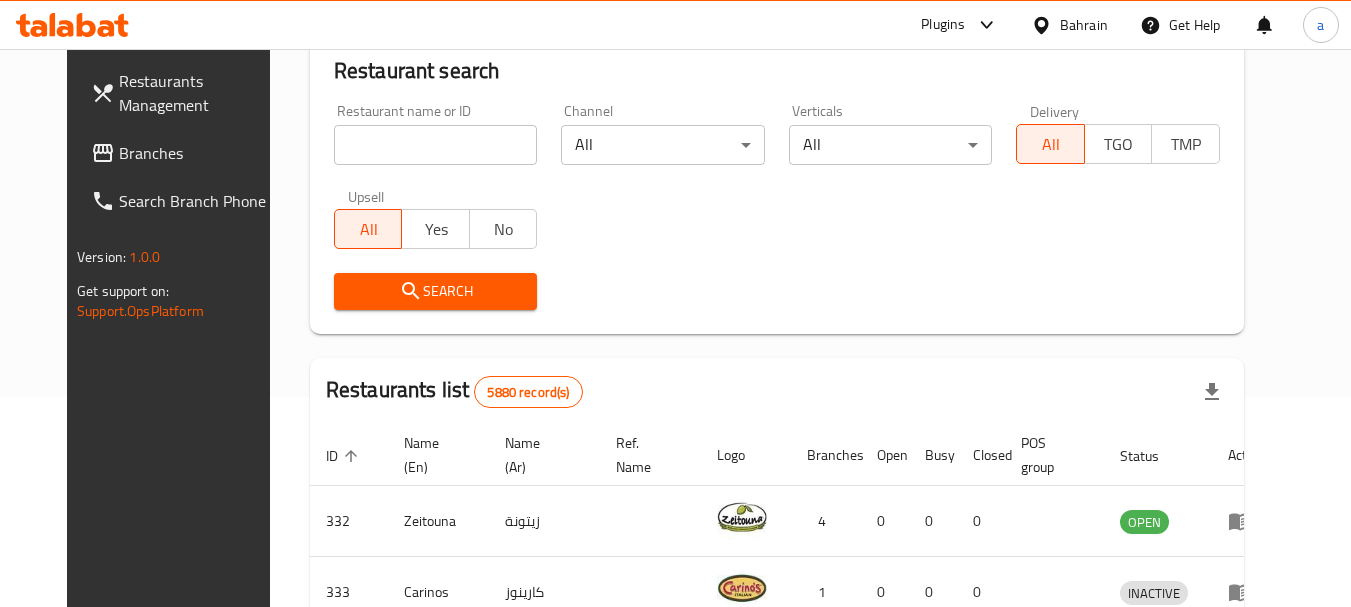 scroll, scrollTop: 268, scrollLeft: 0, axis: vertical 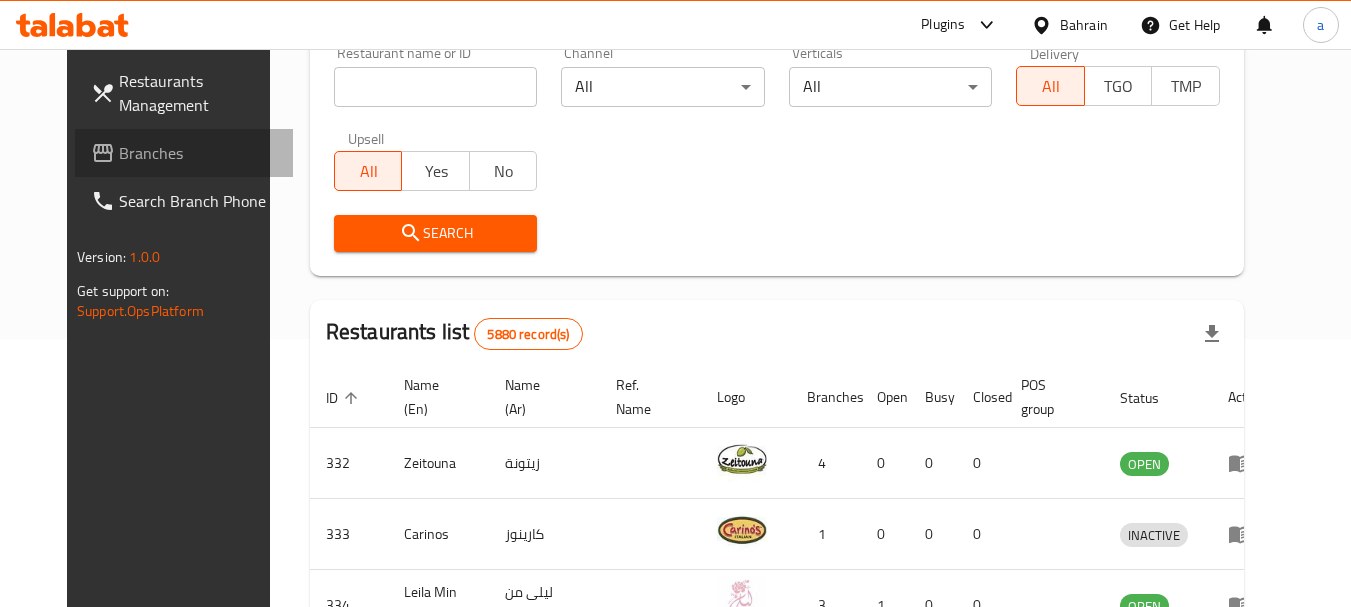 click on "Branches" at bounding box center (198, 153) 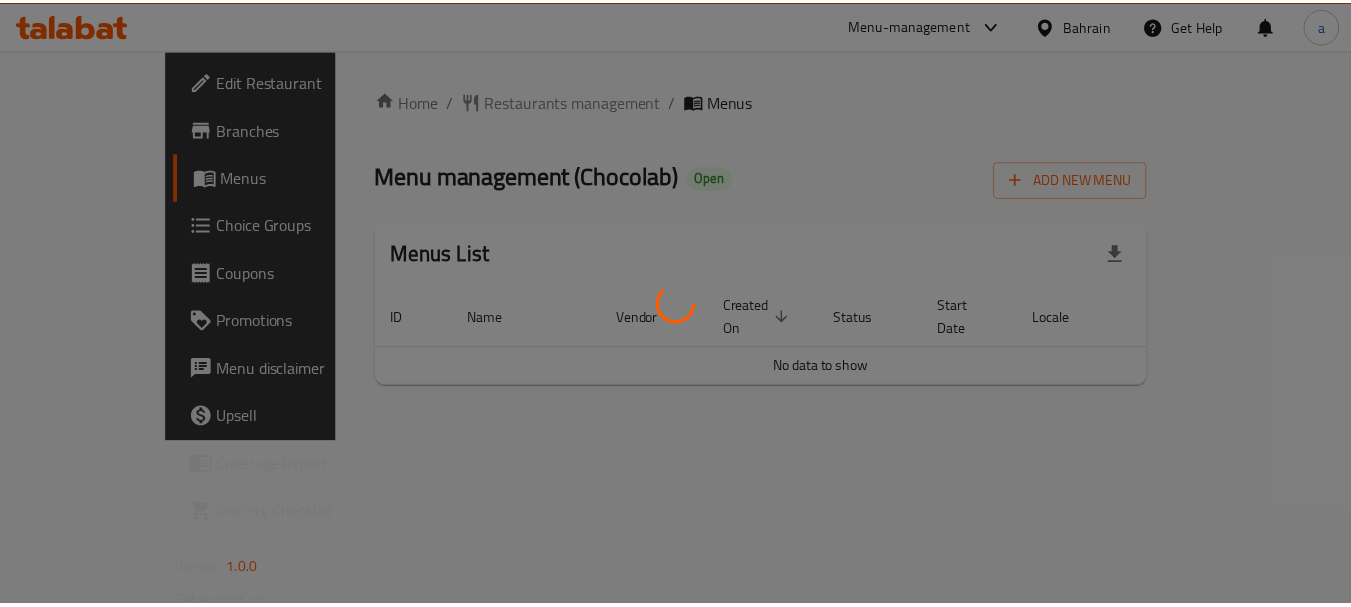 scroll, scrollTop: 0, scrollLeft: 0, axis: both 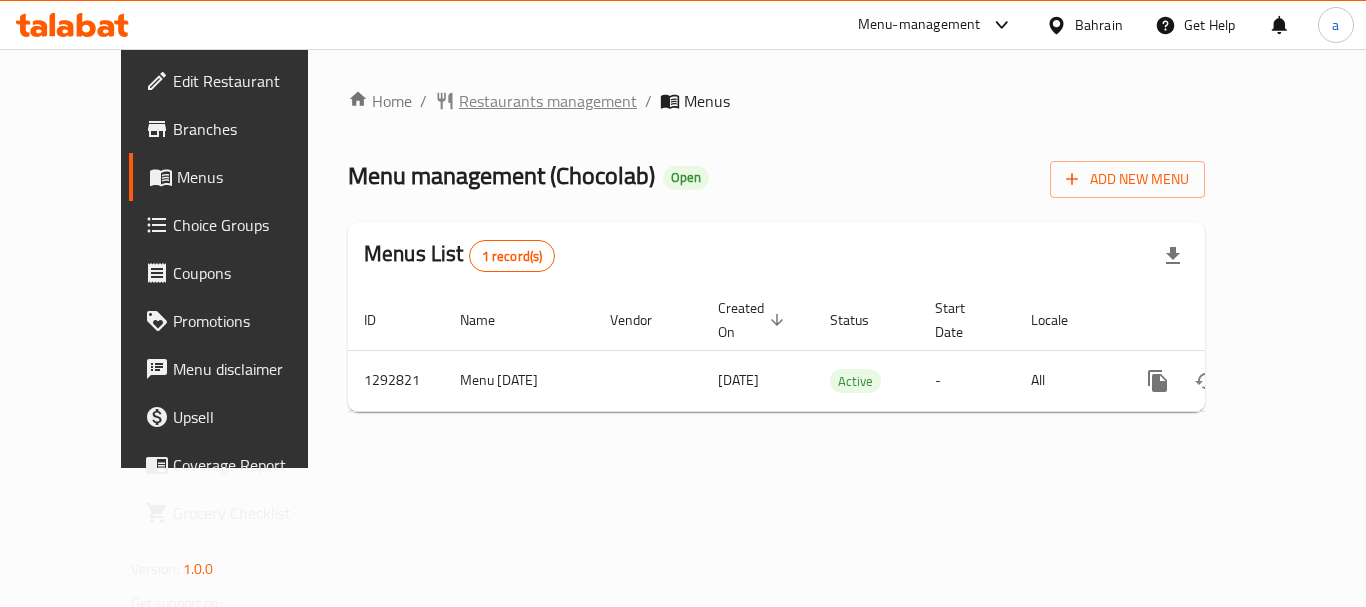 click on "Restaurants management" at bounding box center (548, 101) 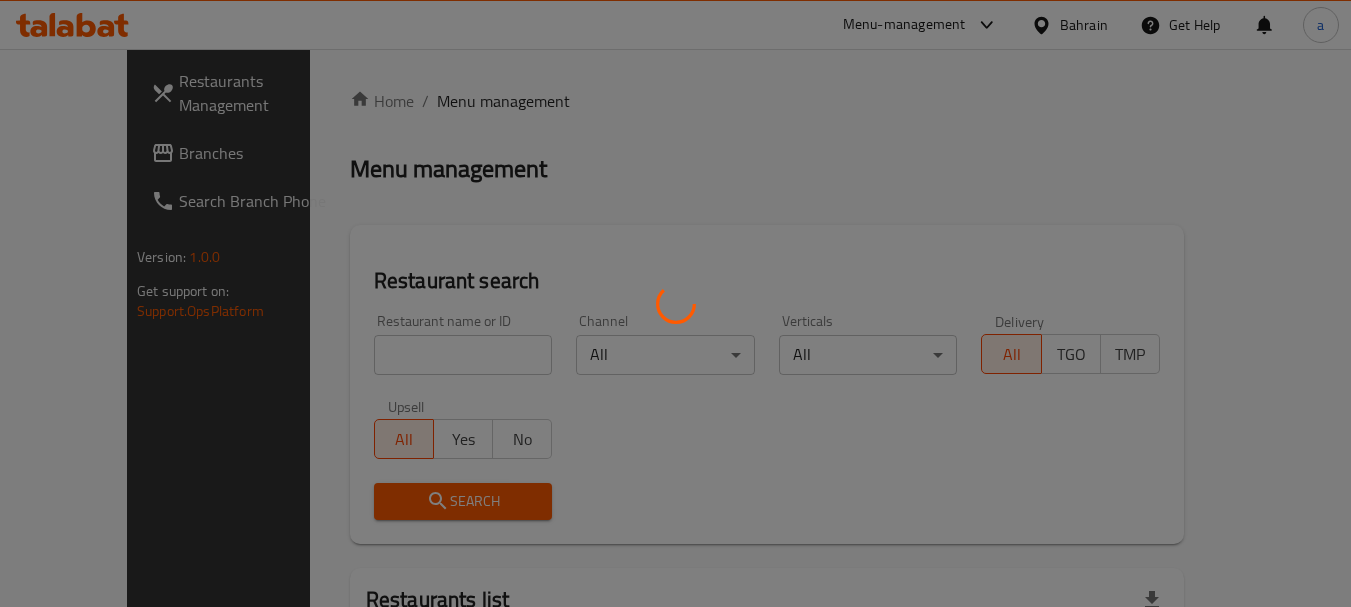 click at bounding box center [675, 303] 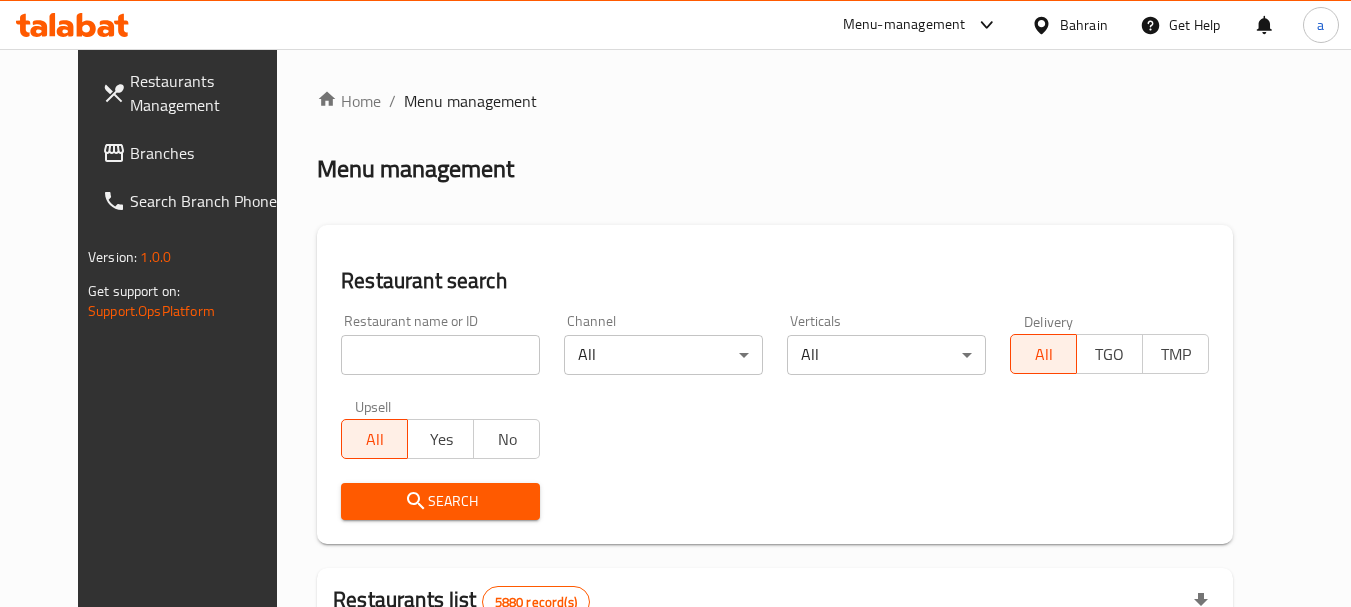 click at bounding box center (440, 355) 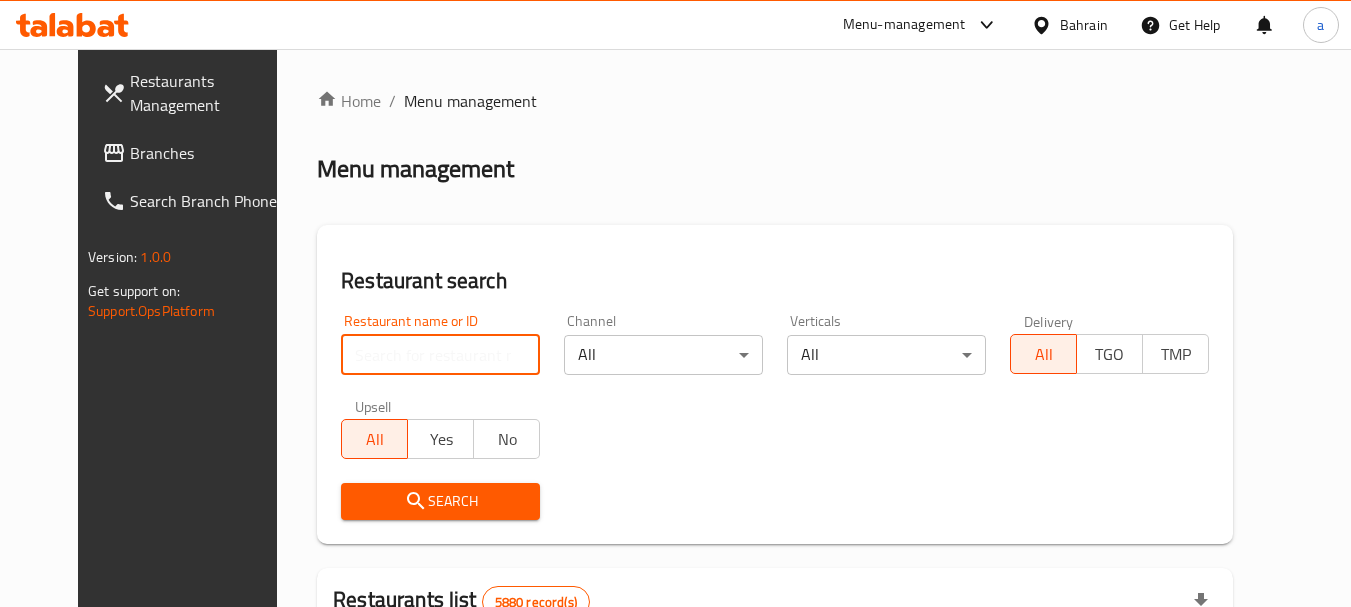 paste on "699114" 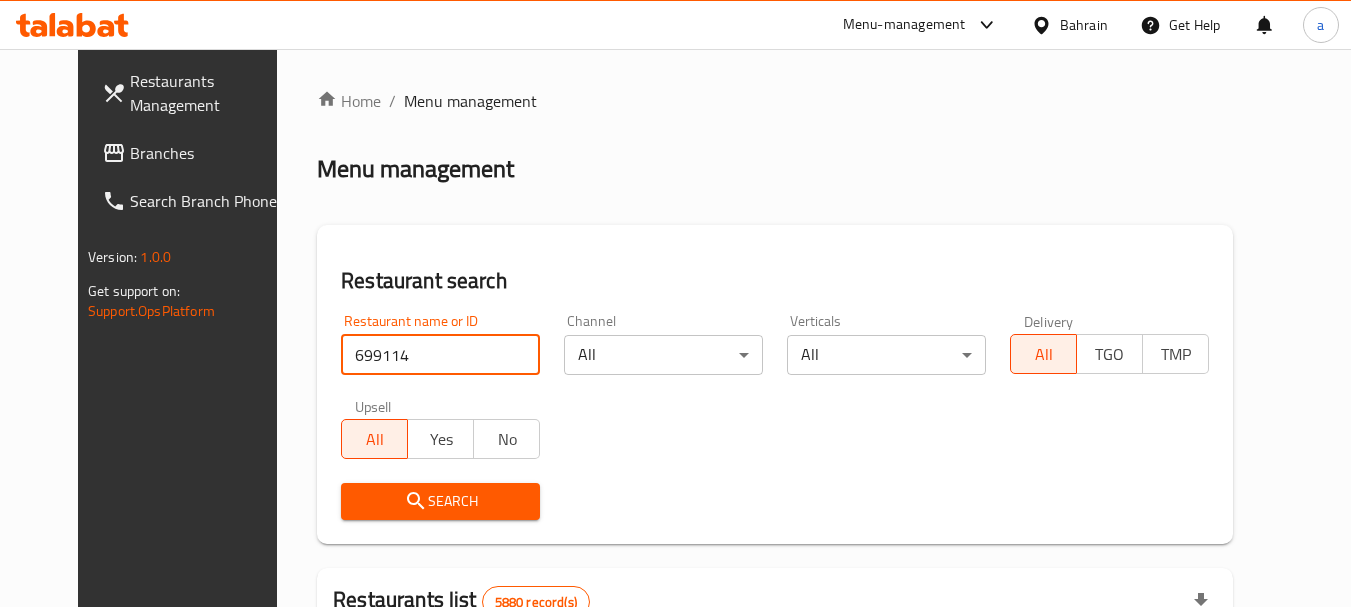 type on "699114" 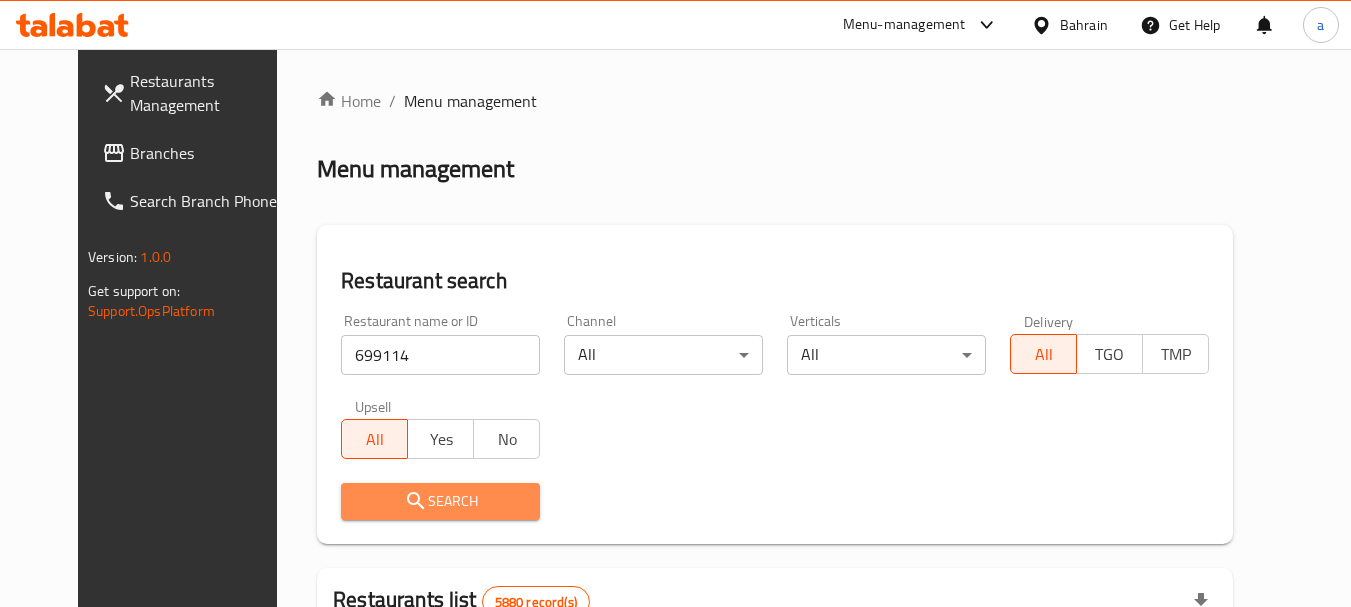 click on "Search" at bounding box center (440, 501) 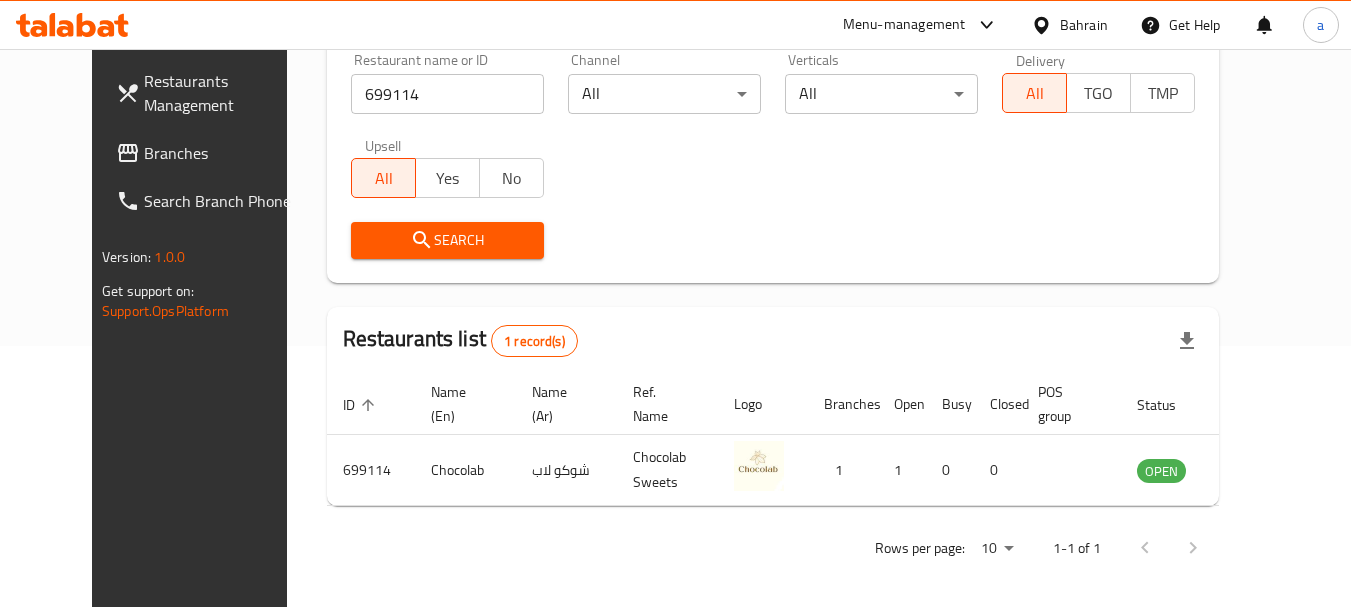scroll, scrollTop: 268, scrollLeft: 0, axis: vertical 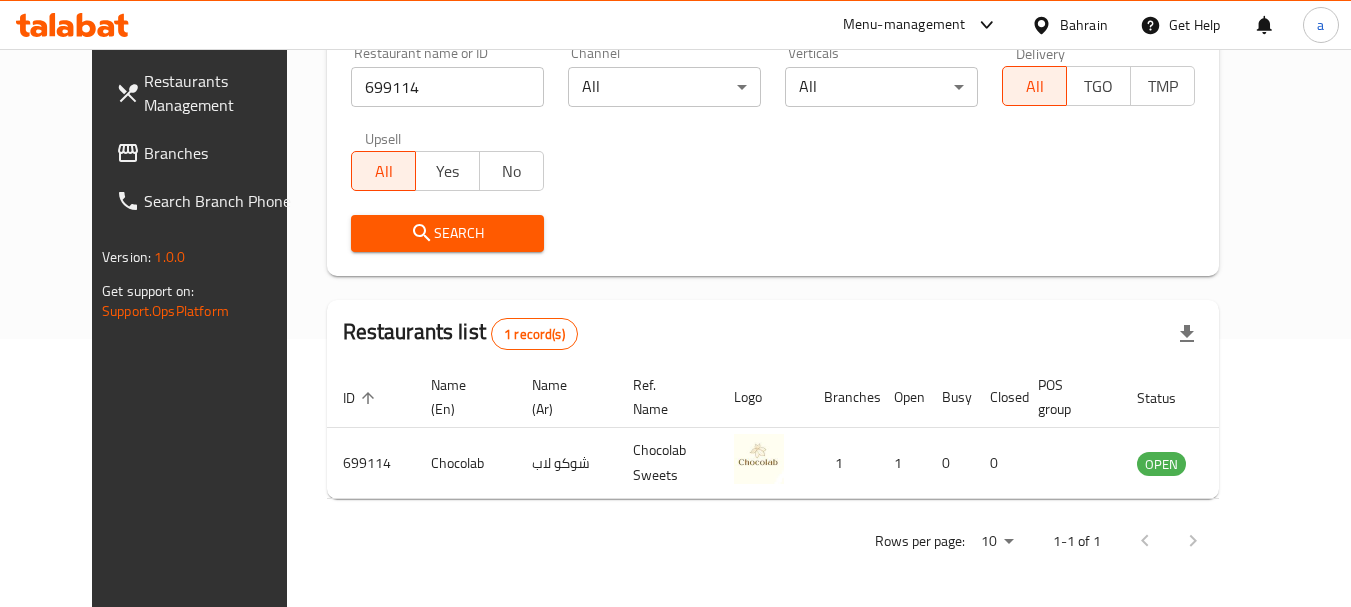 click on "Bahrain" at bounding box center (1084, 25) 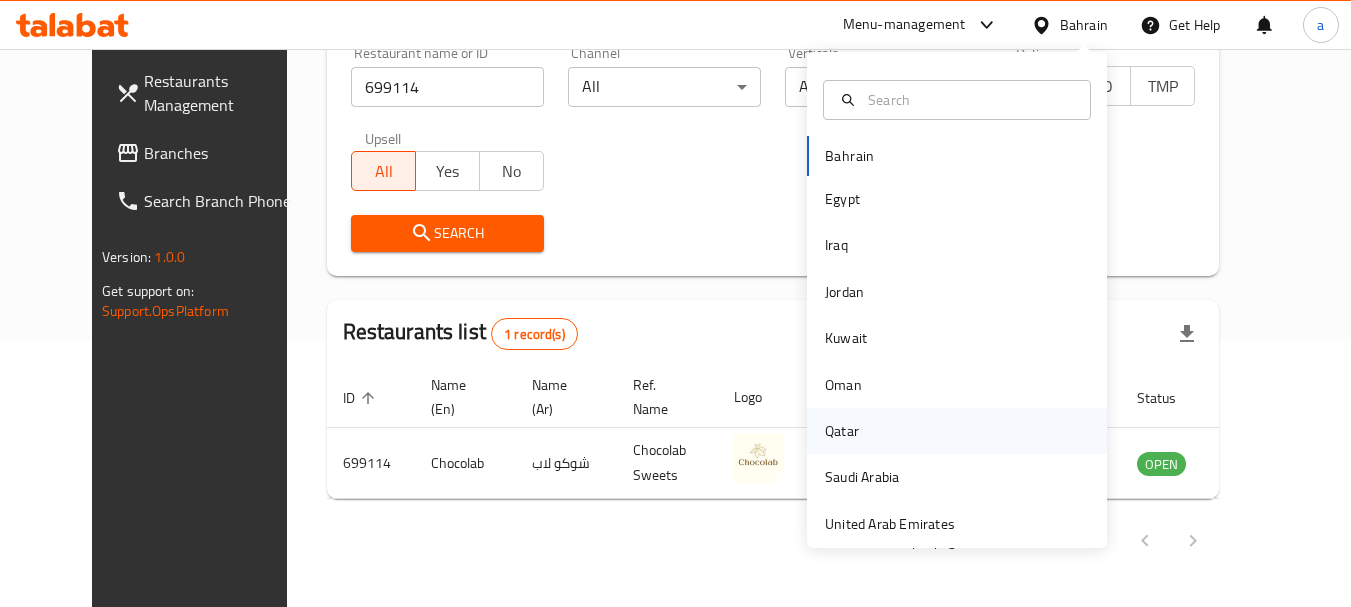 click on "Qatar" at bounding box center (842, 431) 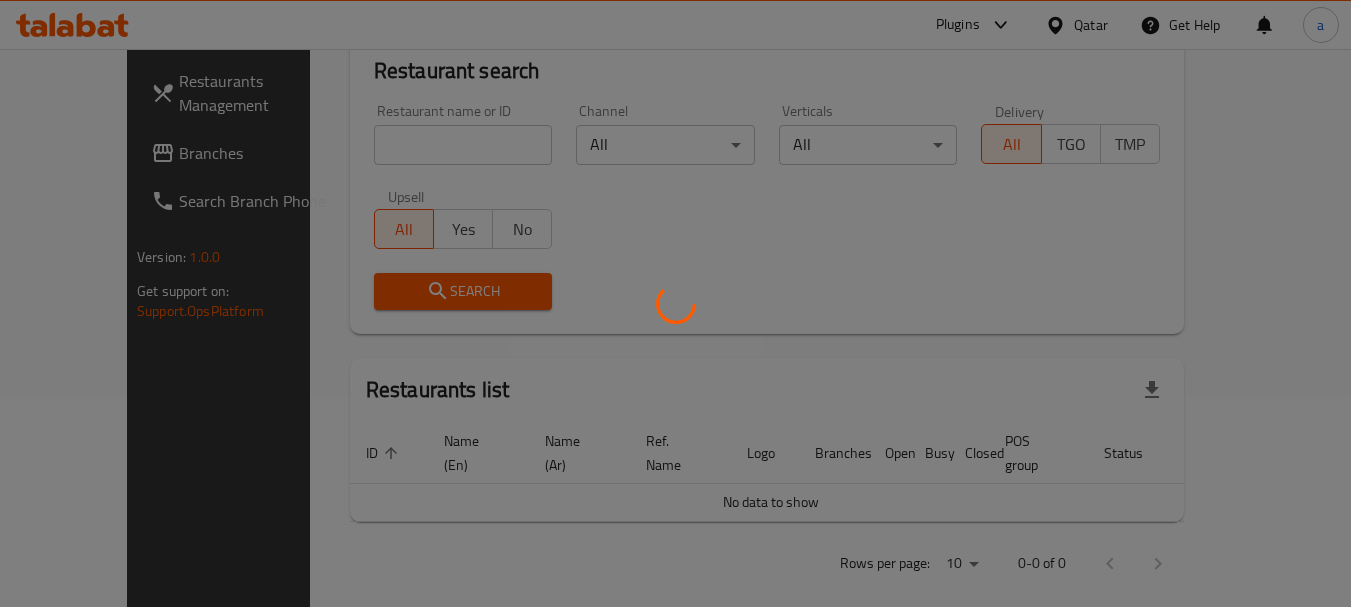 scroll, scrollTop: 268, scrollLeft: 0, axis: vertical 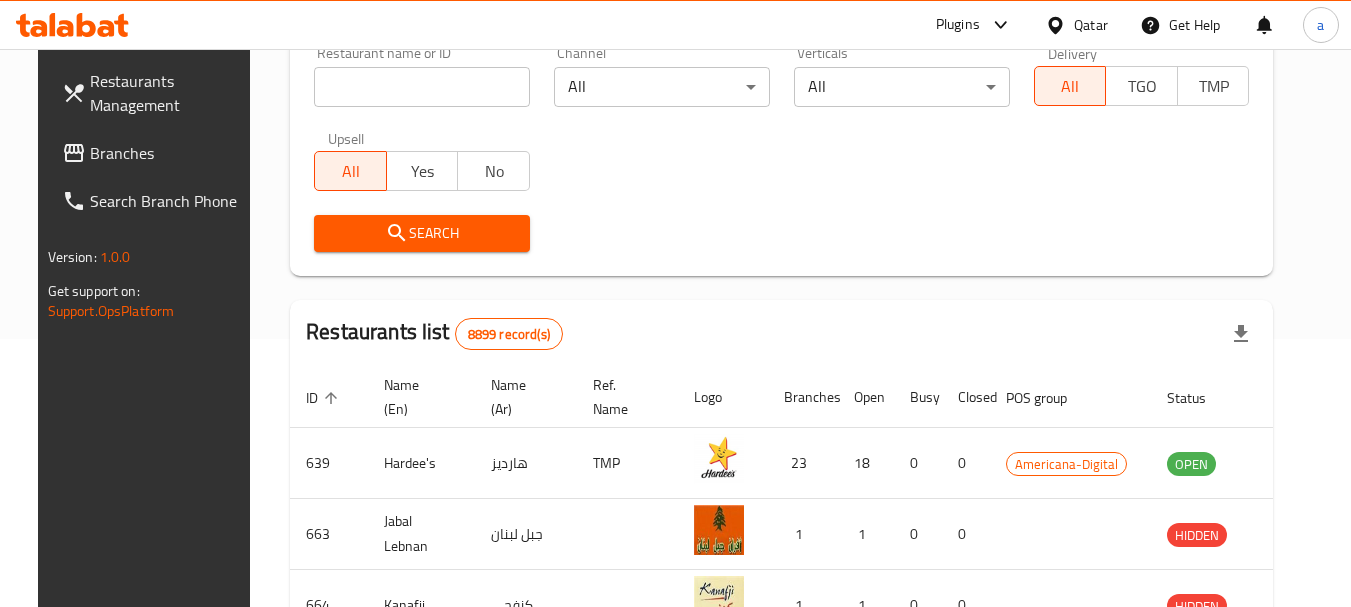 click on "Branches" at bounding box center [169, 153] 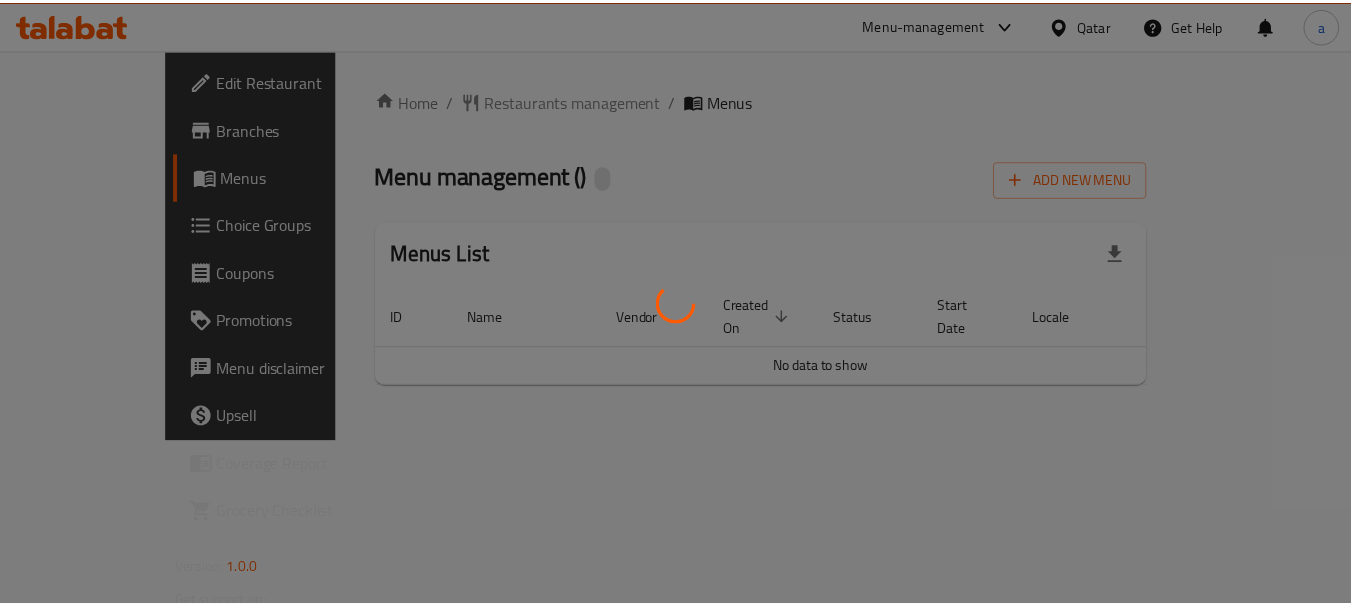 scroll, scrollTop: 0, scrollLeft: 0, axis: both 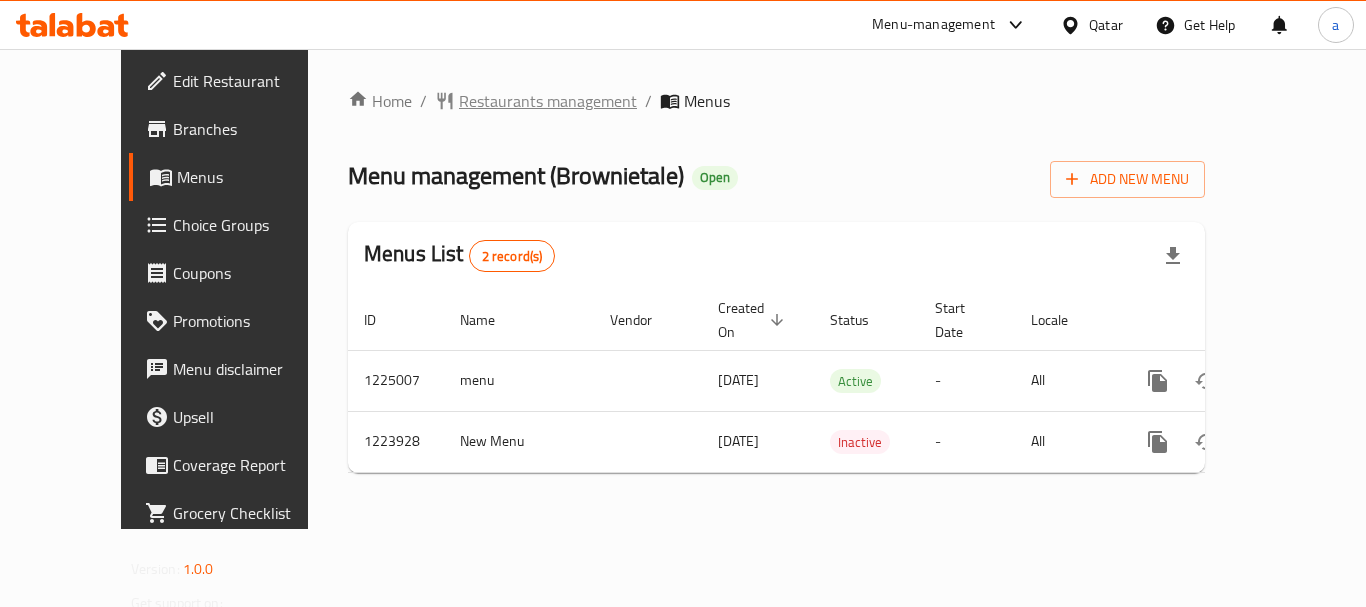 click on "Restaurants management" at bounding box center [548, 101] 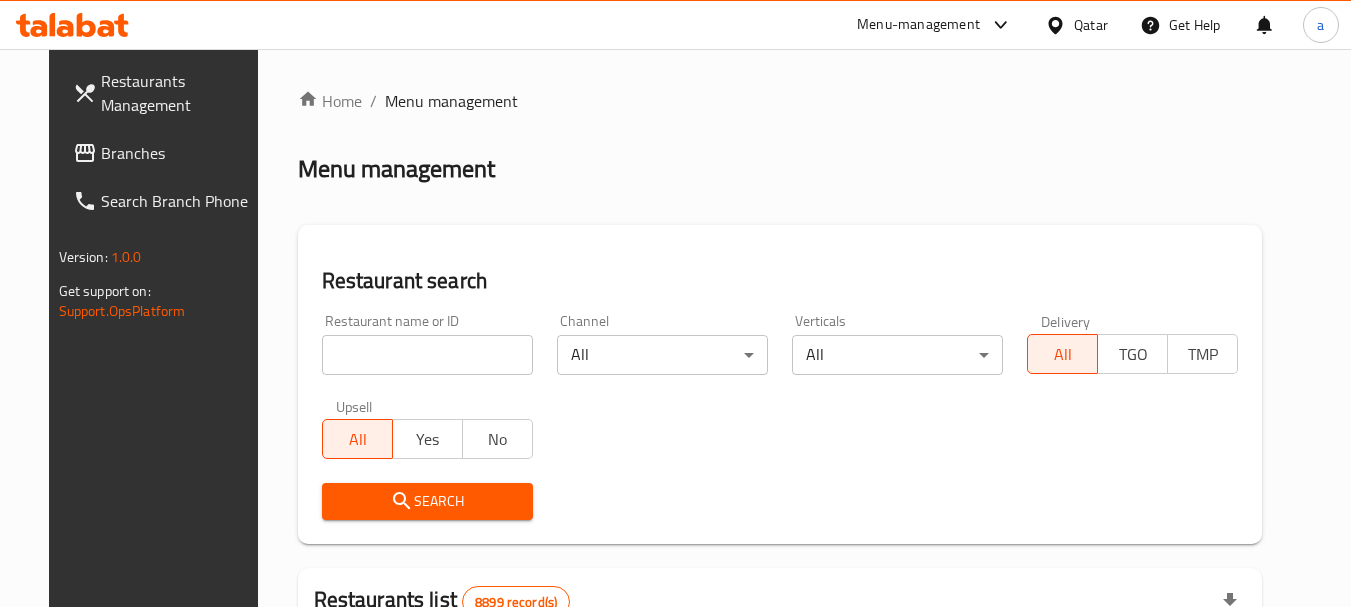 click at bounding box center [427, 355] 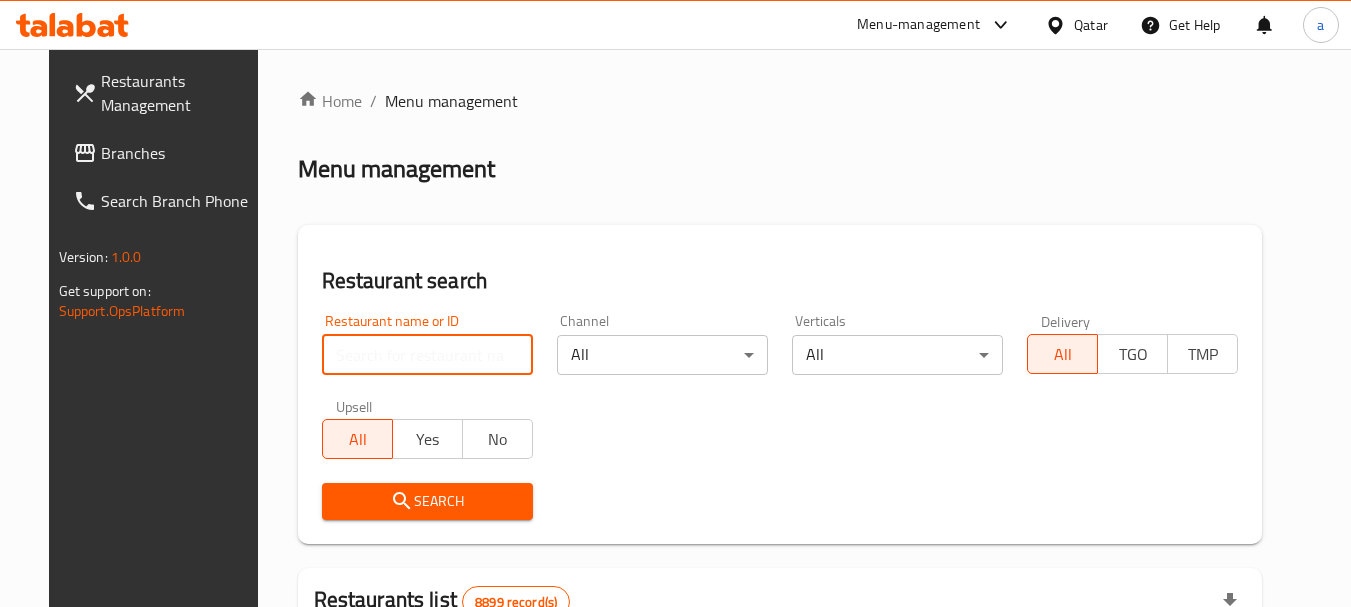 paste on "674700" 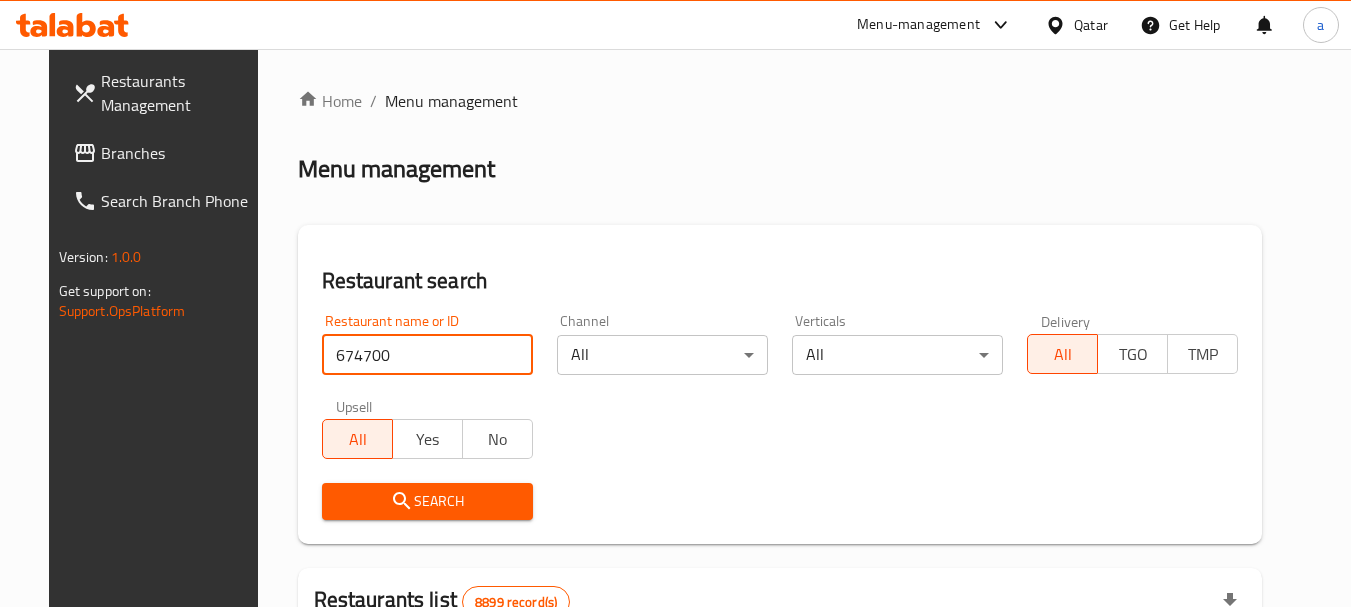 type on "674700" 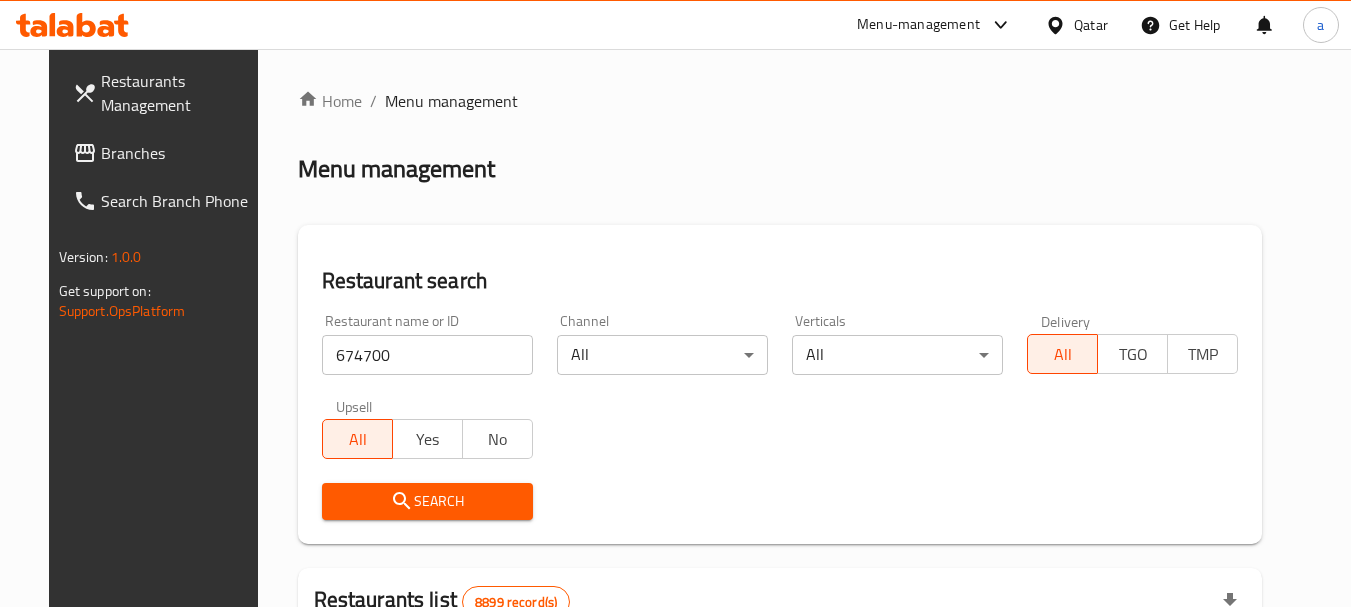click on "Search" at bounding box center (427, 501) 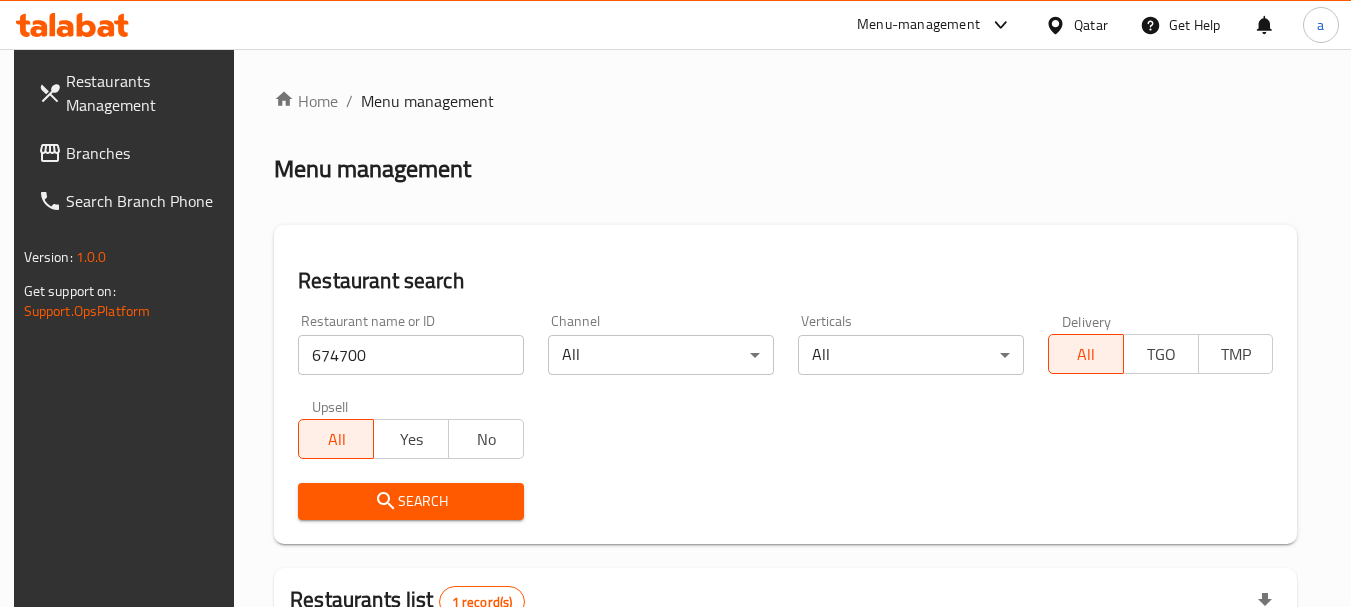 scroll, scrollTop: 285, scrollLeft: 0, axis: vertical 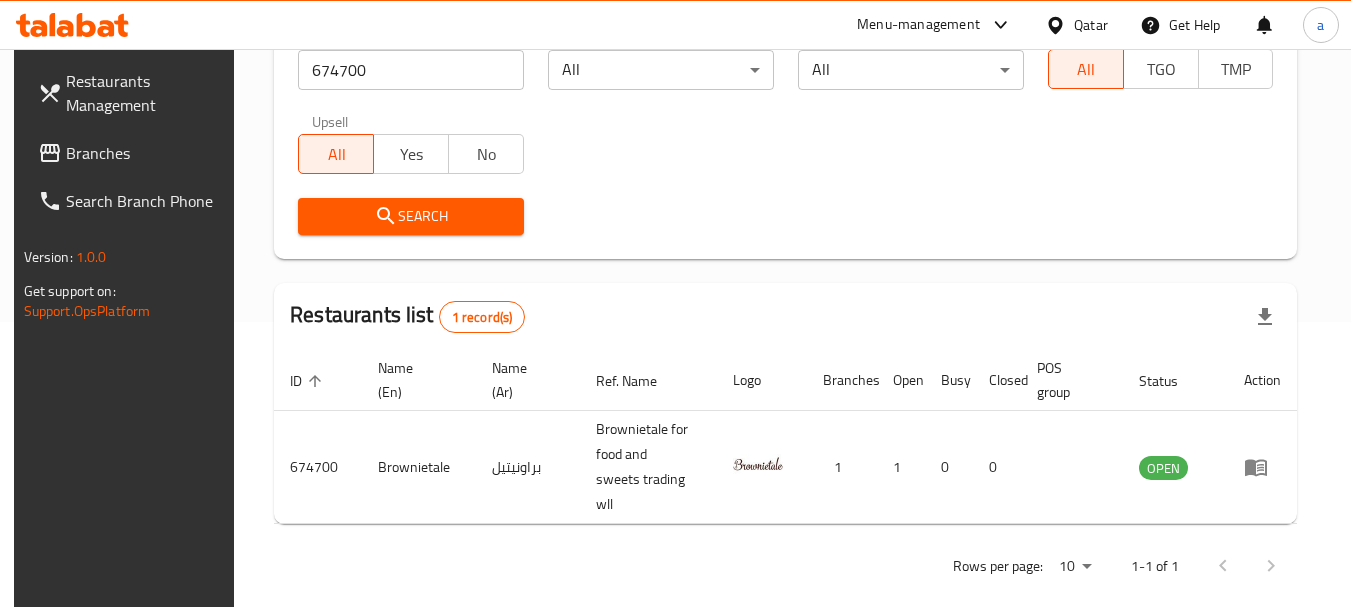click on "Qatar" at bounding box center (1091, 25) 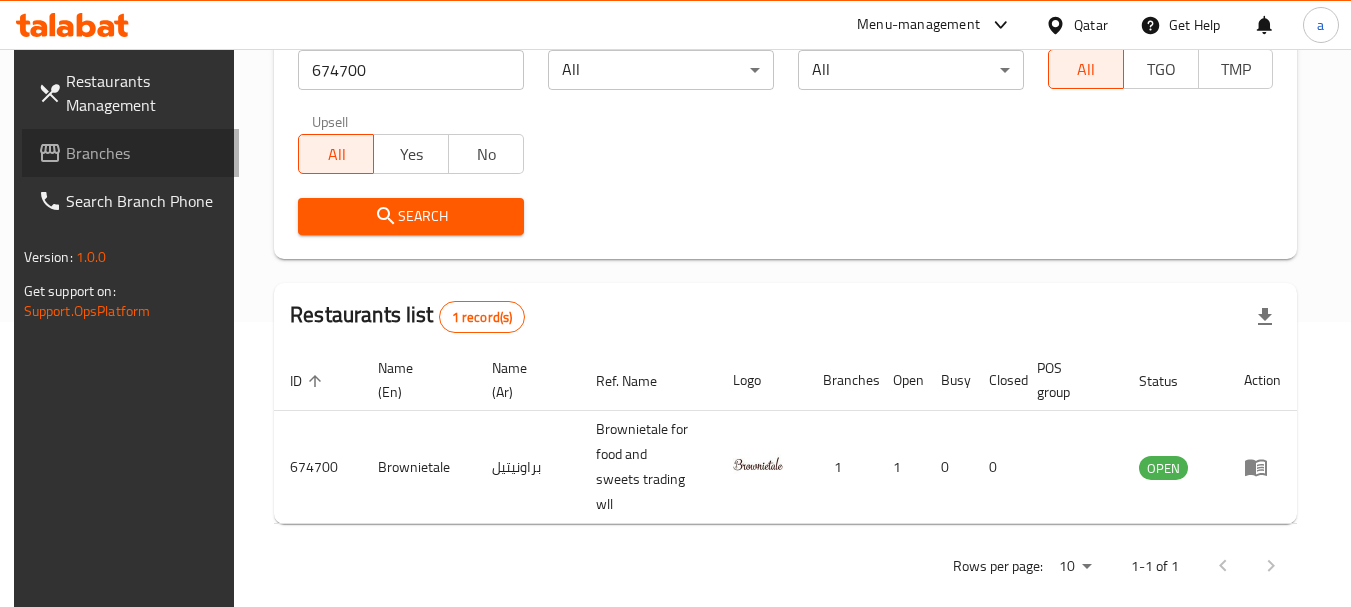 click on "Branches" at bounding box center [145, 153] 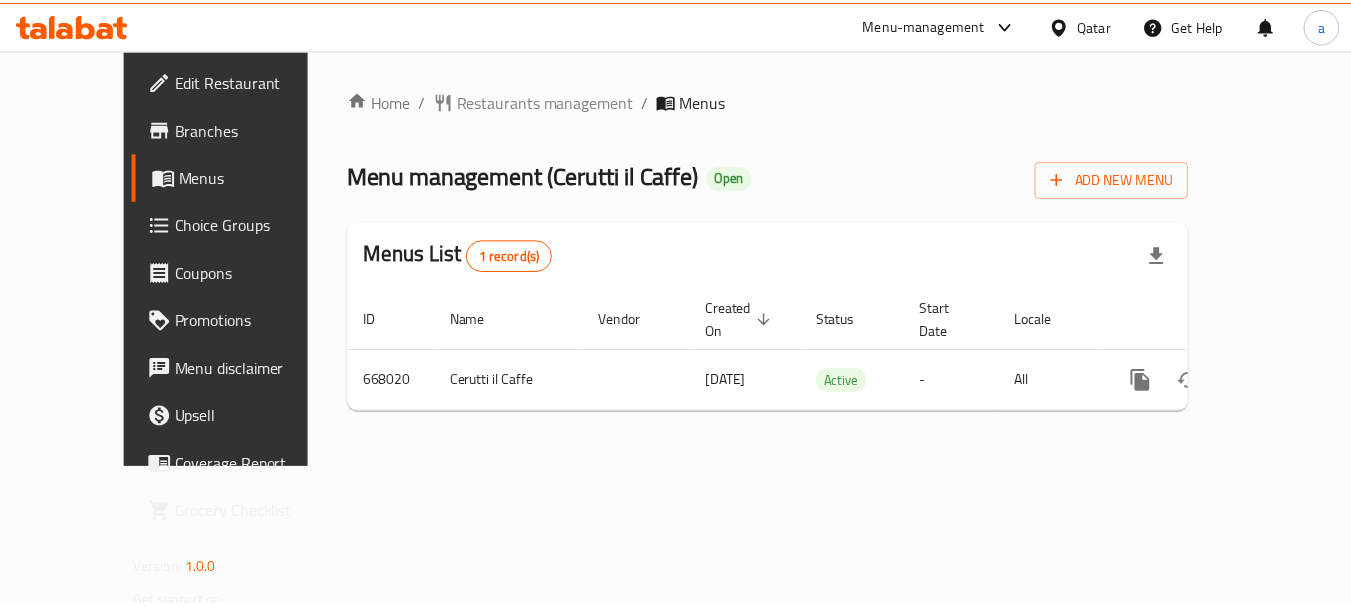 scroll, scrollTop: 0, scrollLeft: 0, axis: both 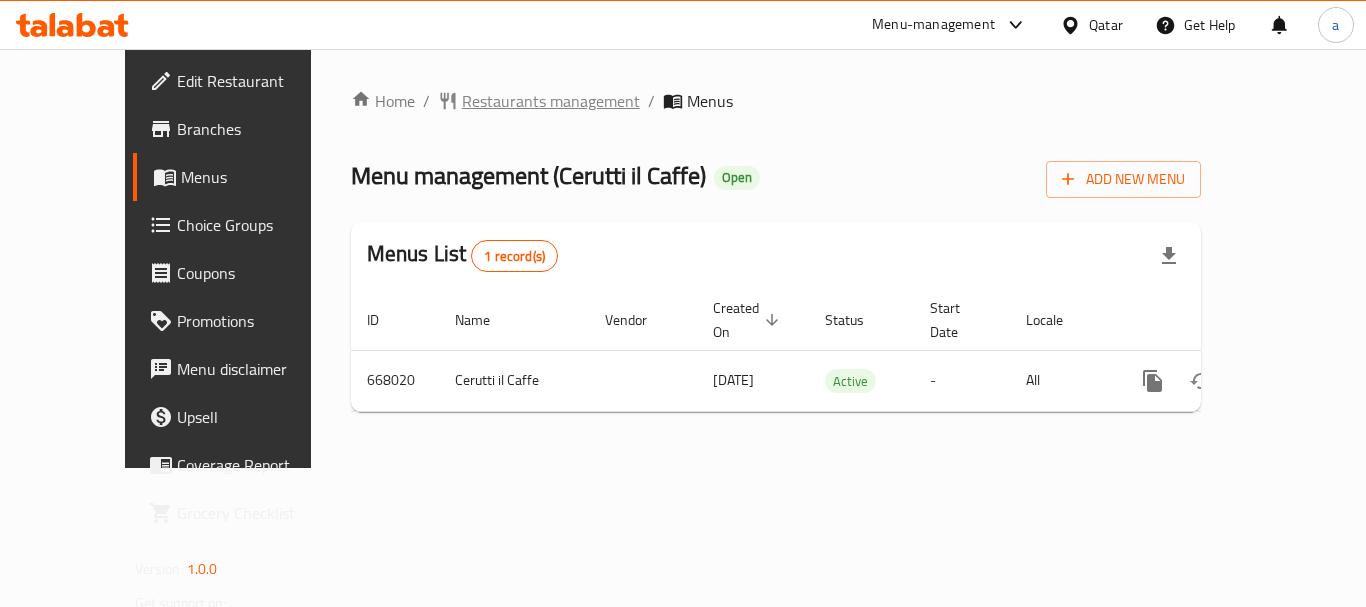 click on "Restaurants management" at bounding box center (551, 101) 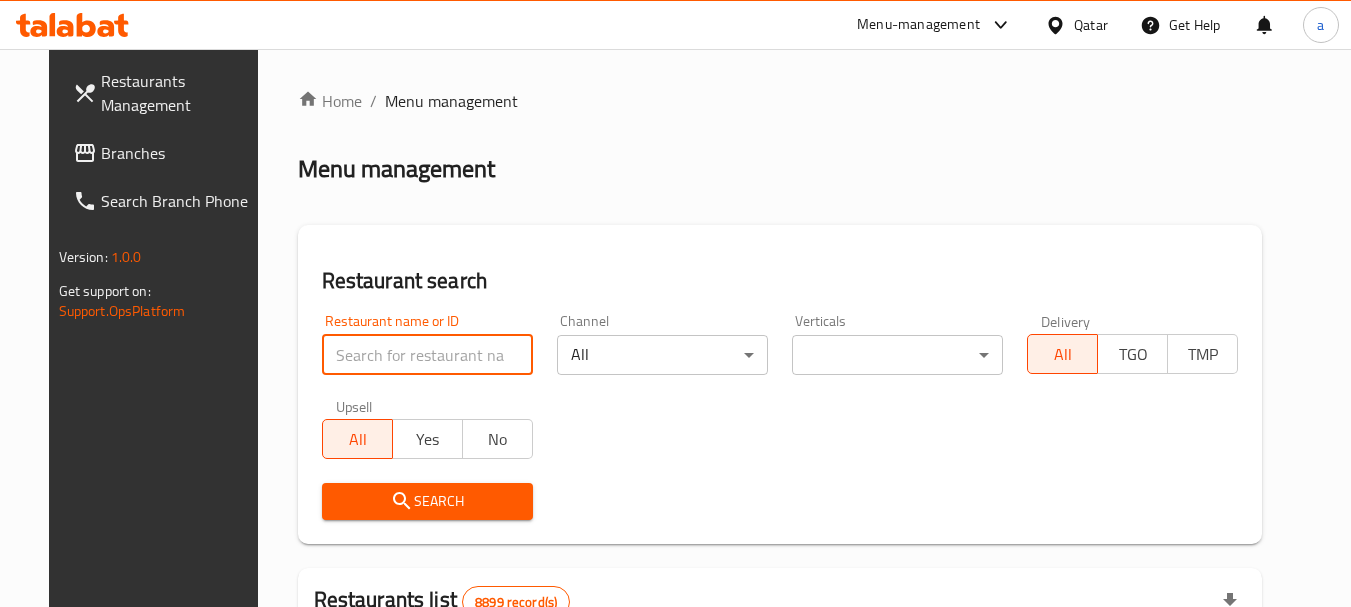 click at bounding box center (427, 355) 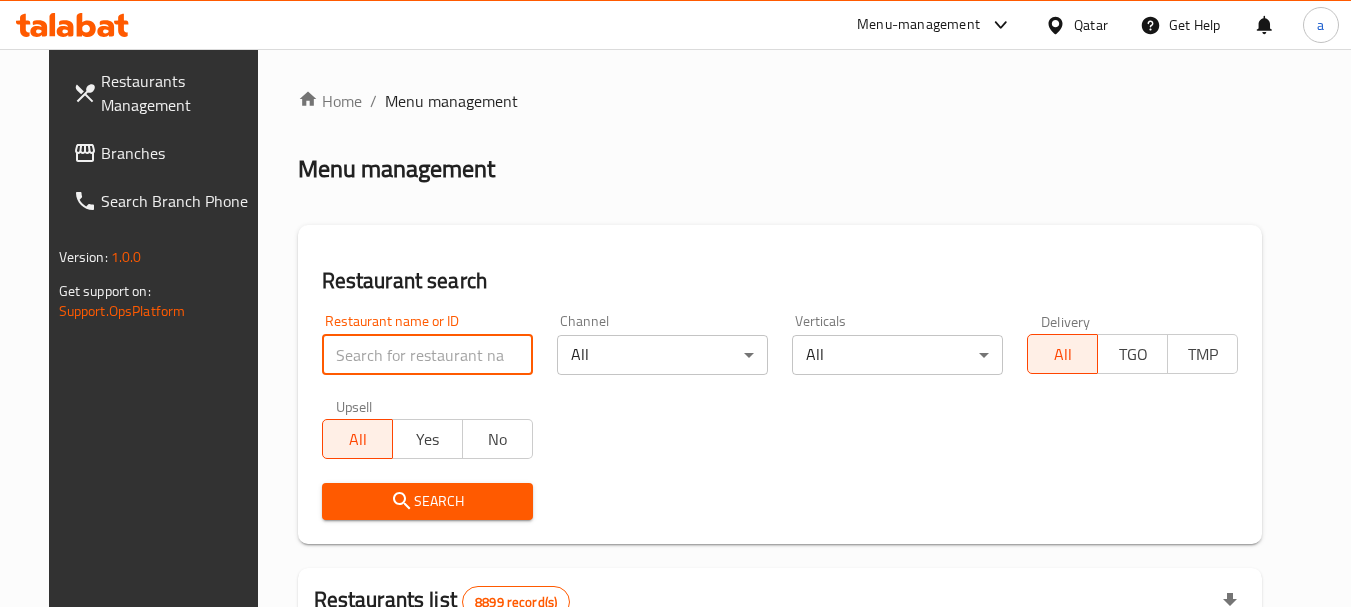 paste on "[POSTAL_CODE]" 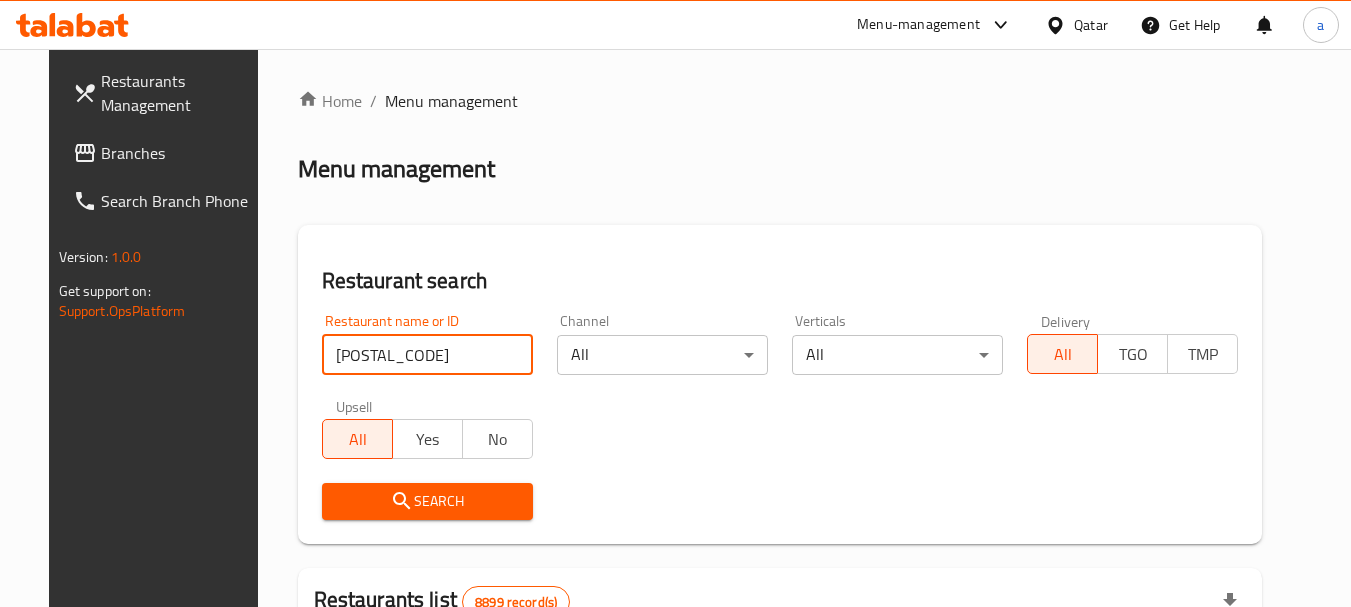 type on "[POSTAL_CODE]" 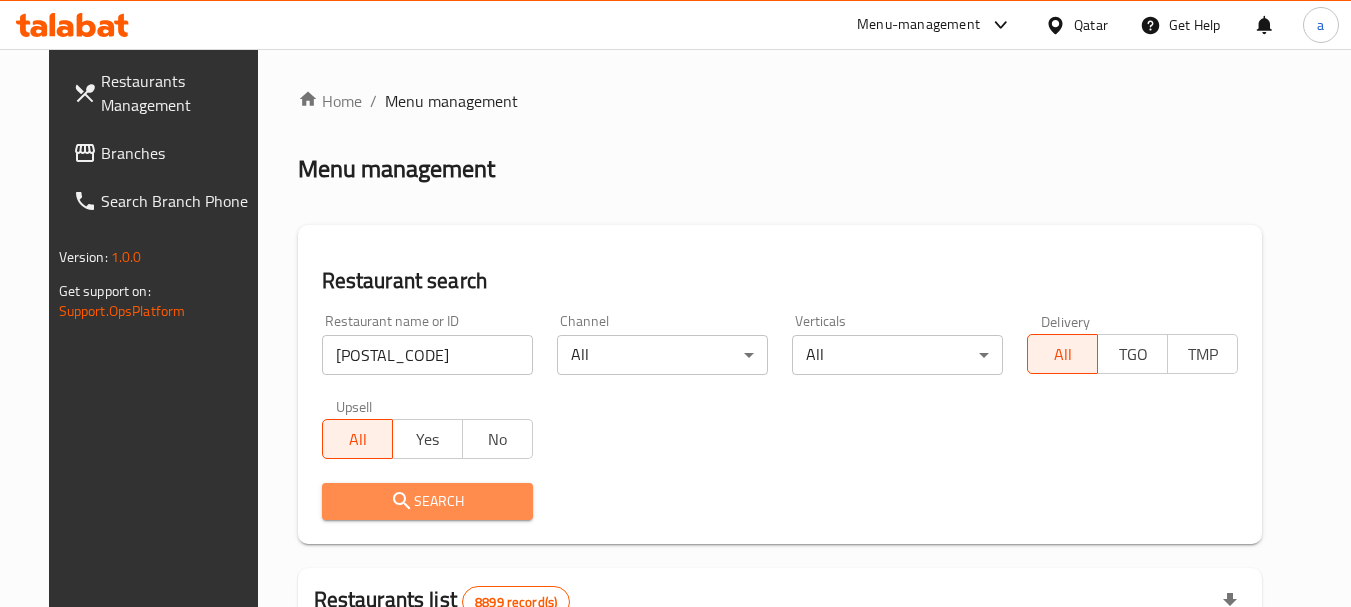 click on "Search" at bounding box center [427, 501] 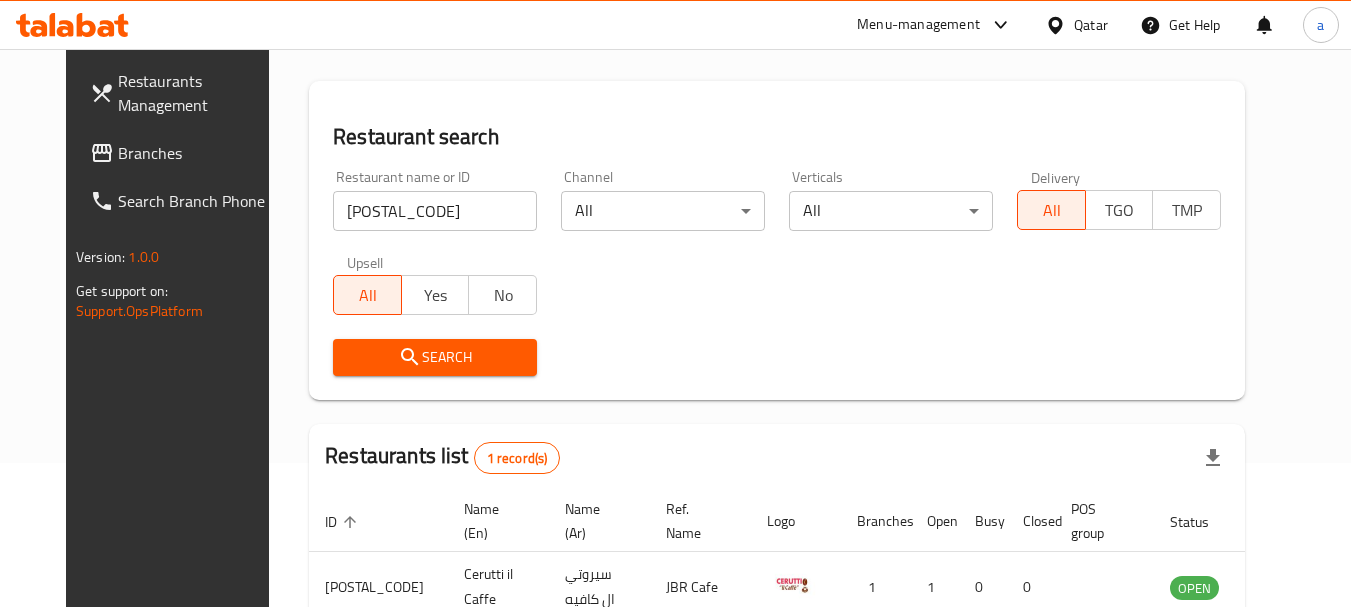 scroll, scrollTop: 260, scrollLeft: 0, axis: vertical 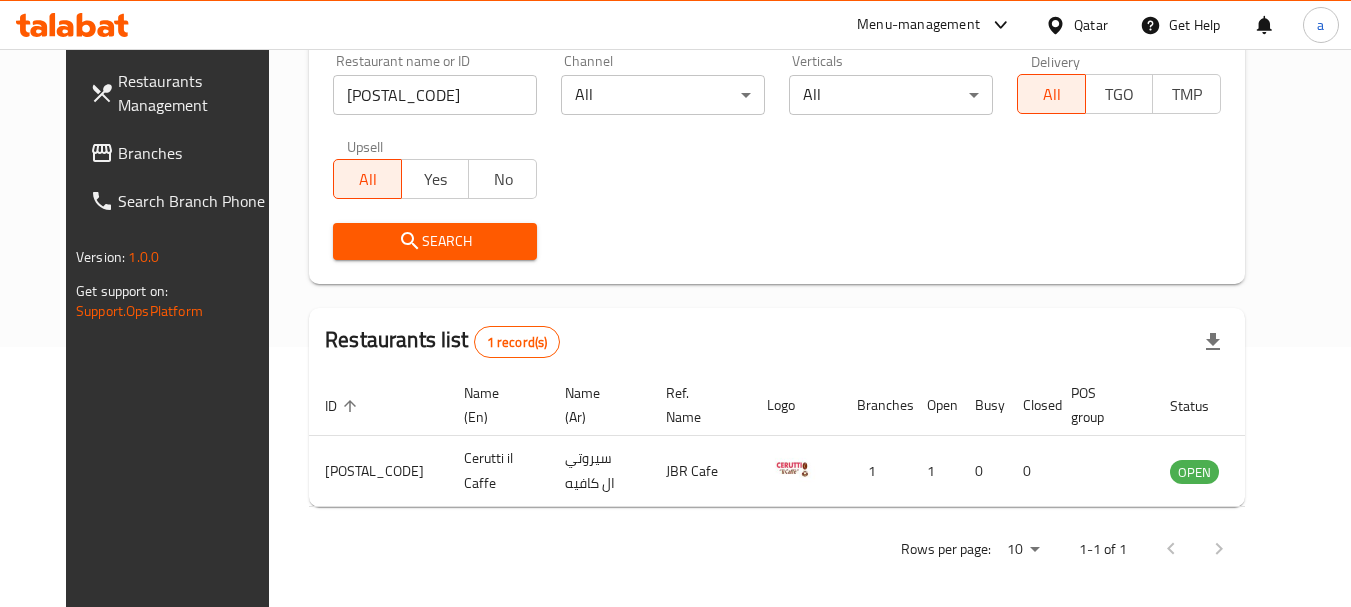 click on "Qatar" at bounding box center (1091, 25) 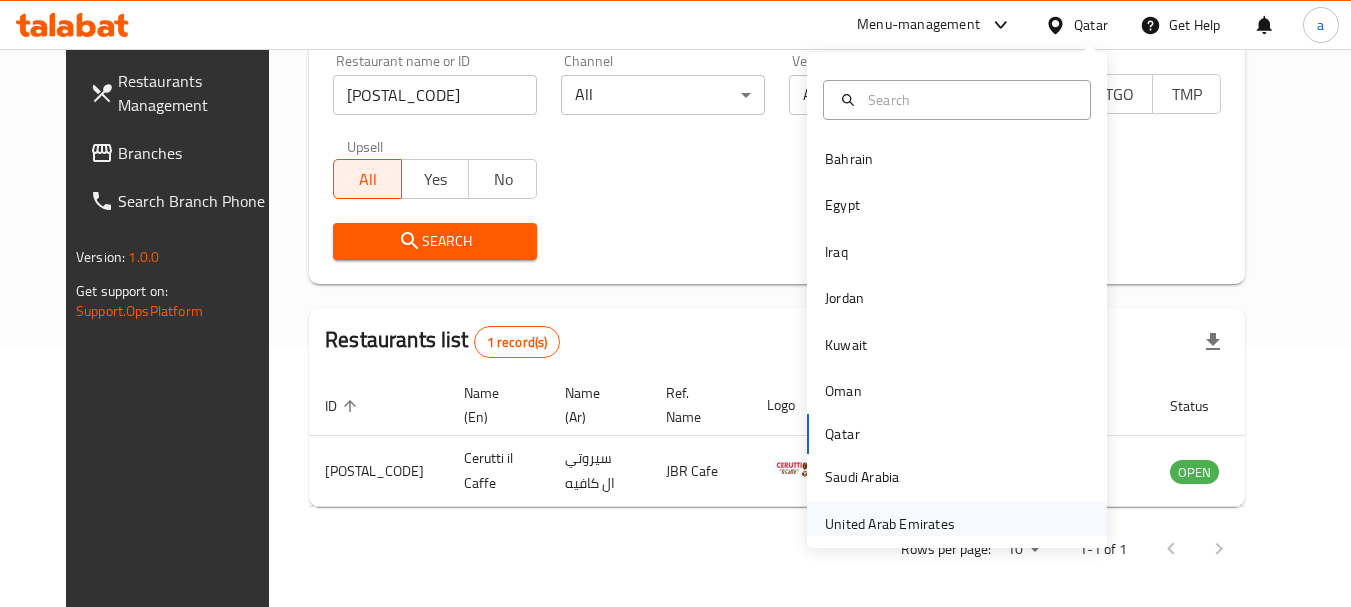 click on "United Arab Emirates" at bounding box center [890, 524] 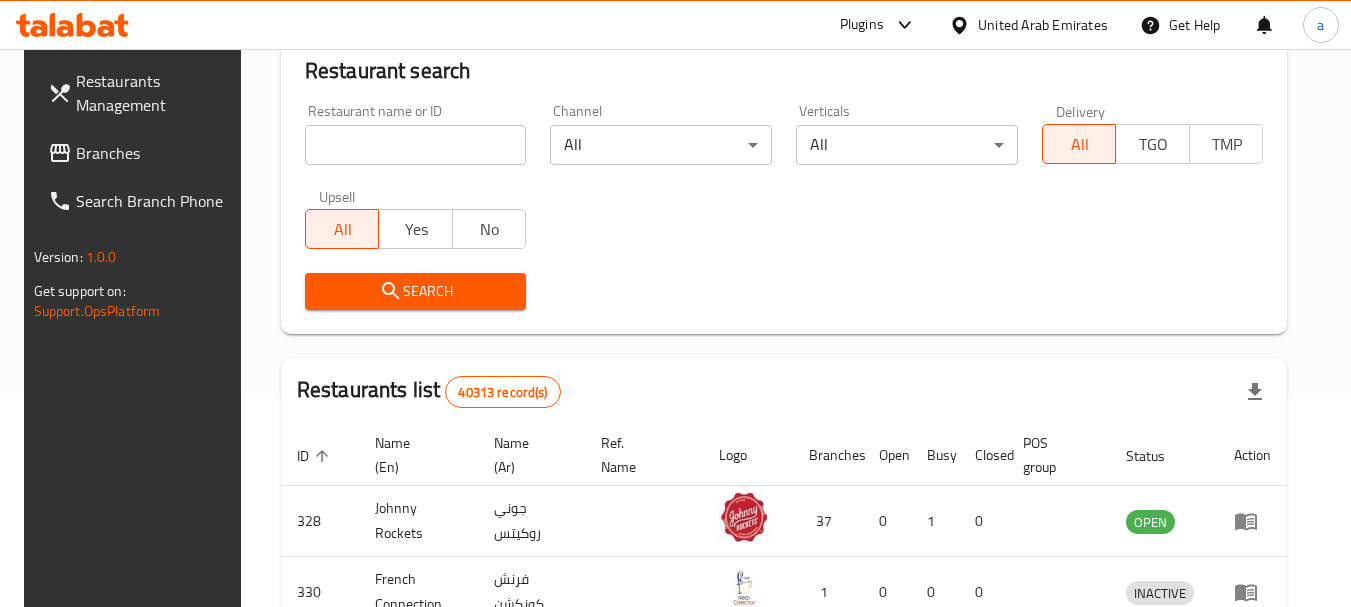scroll, scrollTop: 260, scrollLeft: 0, axis: vertical 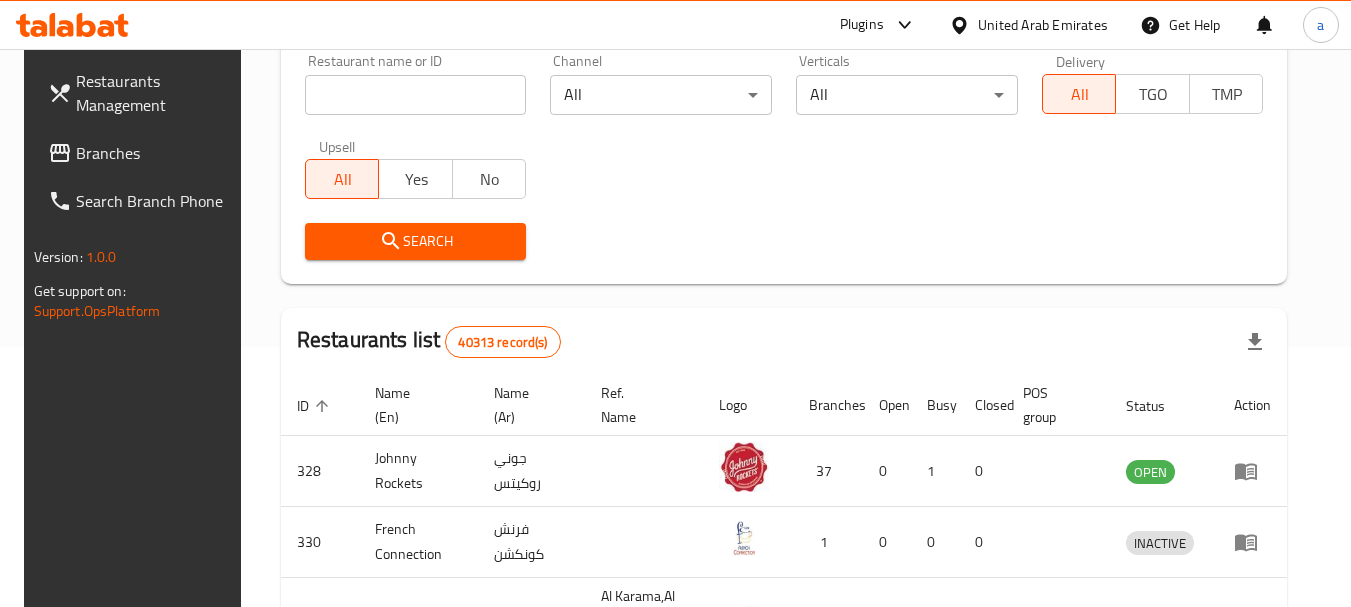 click on "Branches" at bounding box center (155, 153) 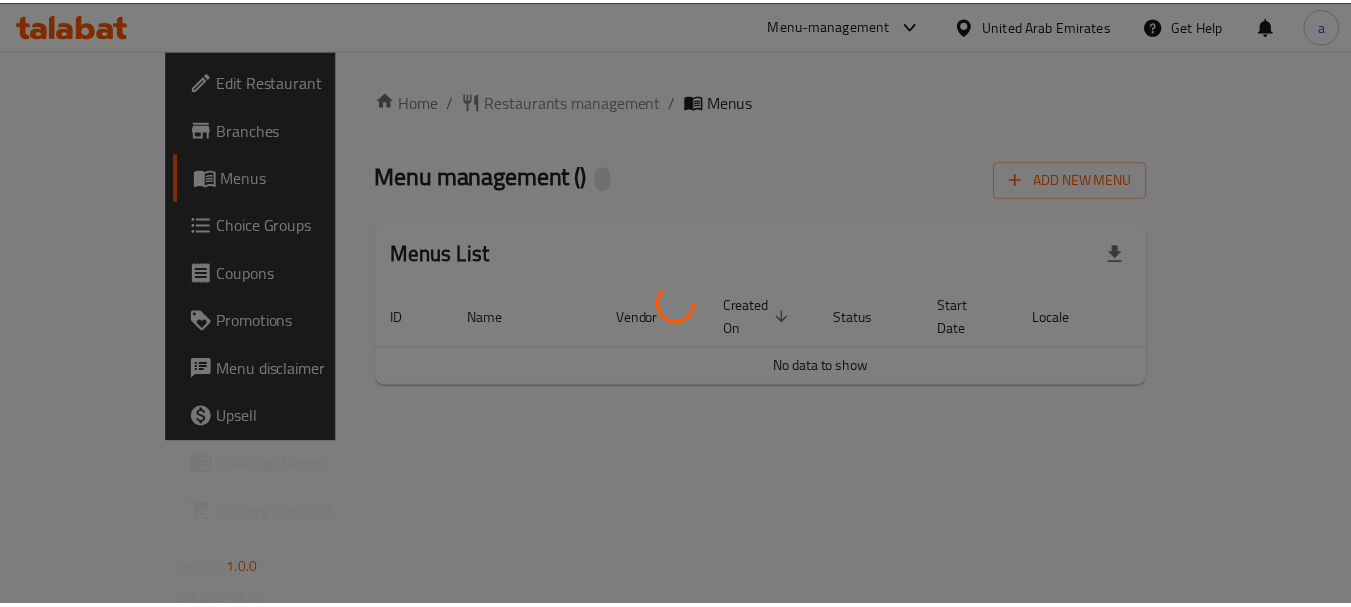 scroll, scrollTop: 0, scrollLeft: 0, axis: both 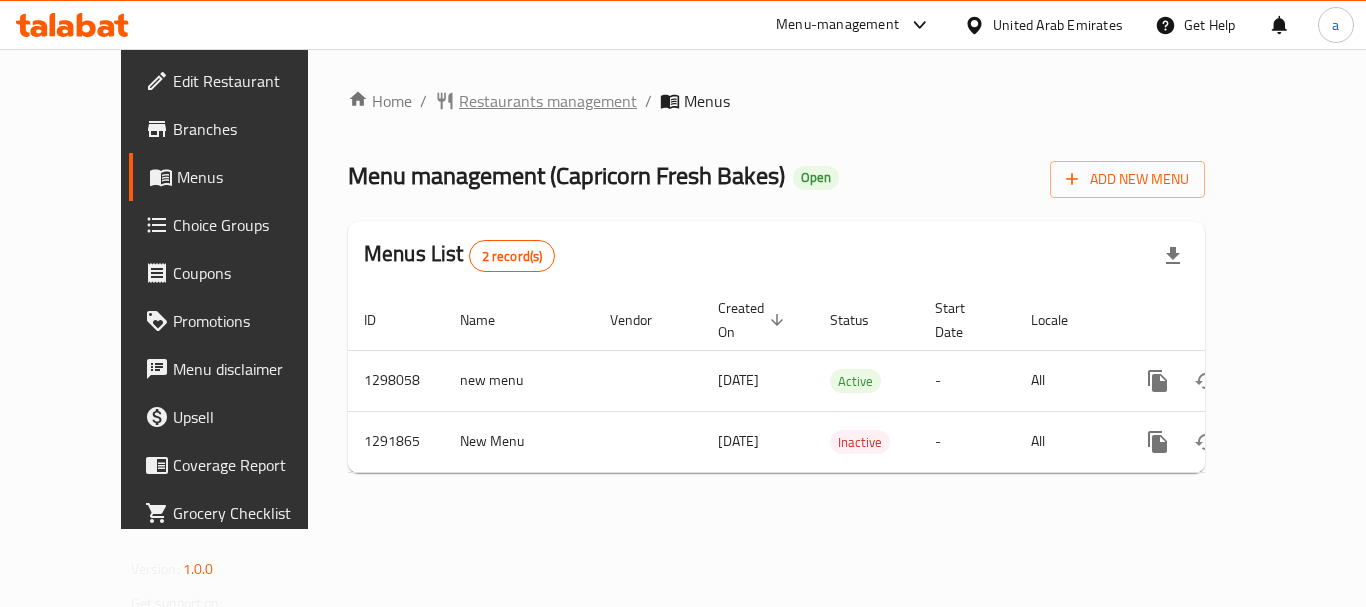 click on "Restaurants management" at bounding box center (548, 101) 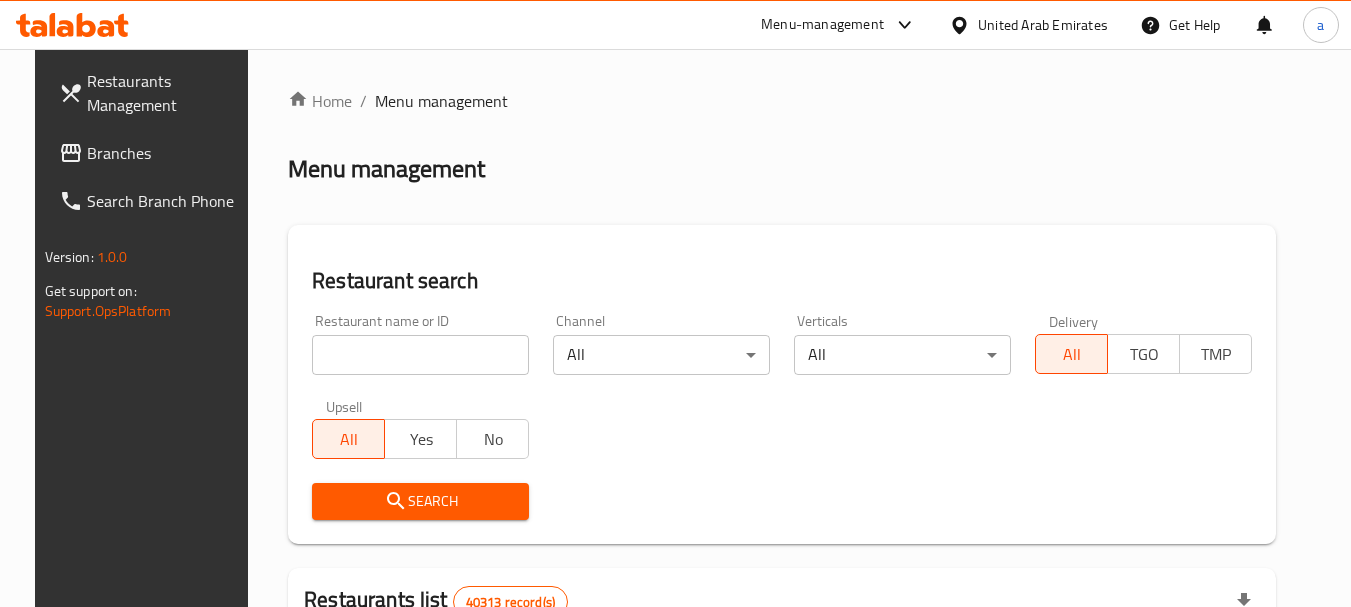 click at bounding box center [420, 355] 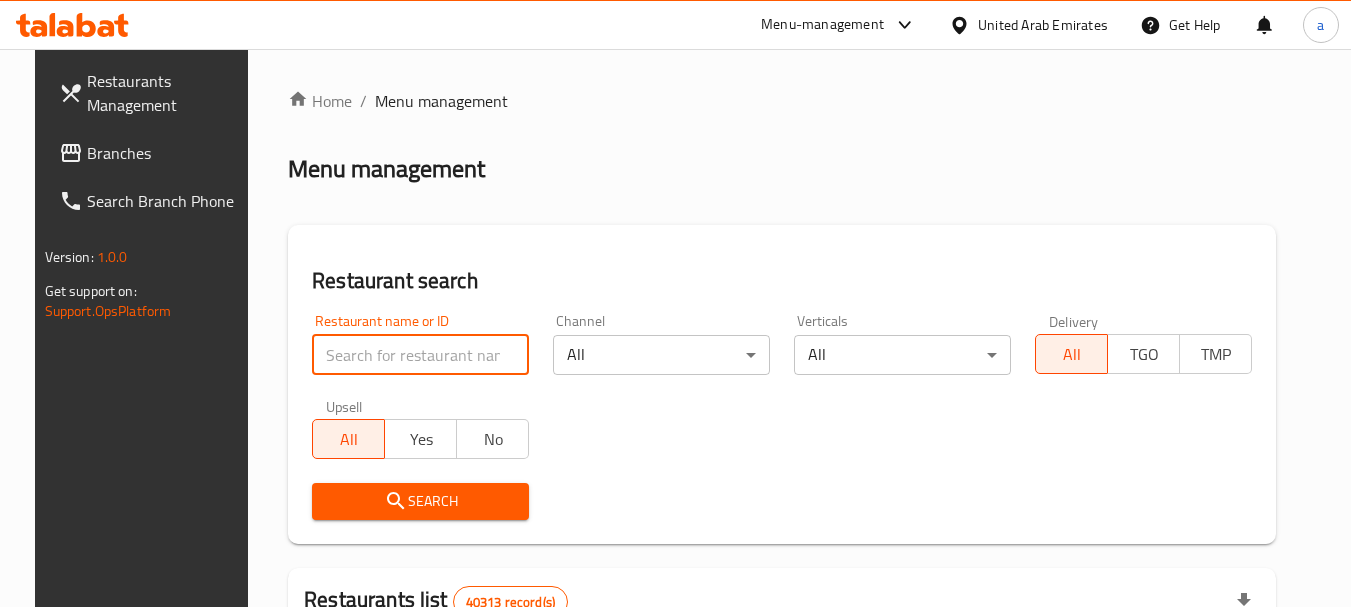 click on "Menu management" at bounding box center [386, 169] 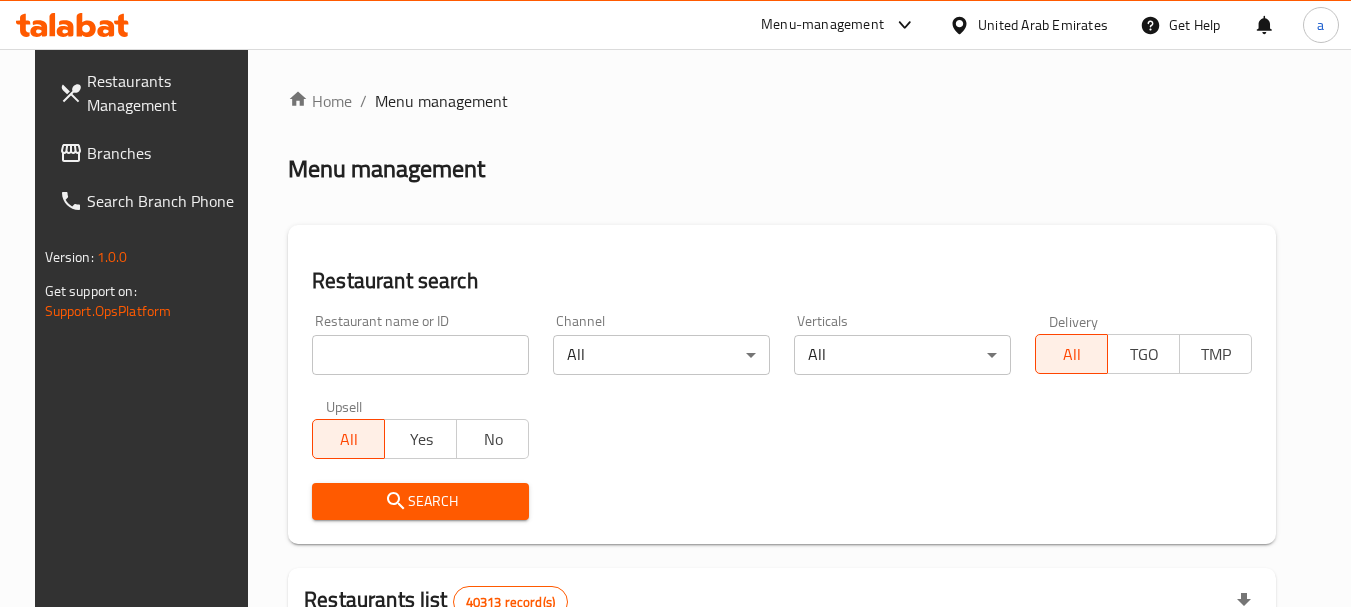 click at bounding box center (420, 355) 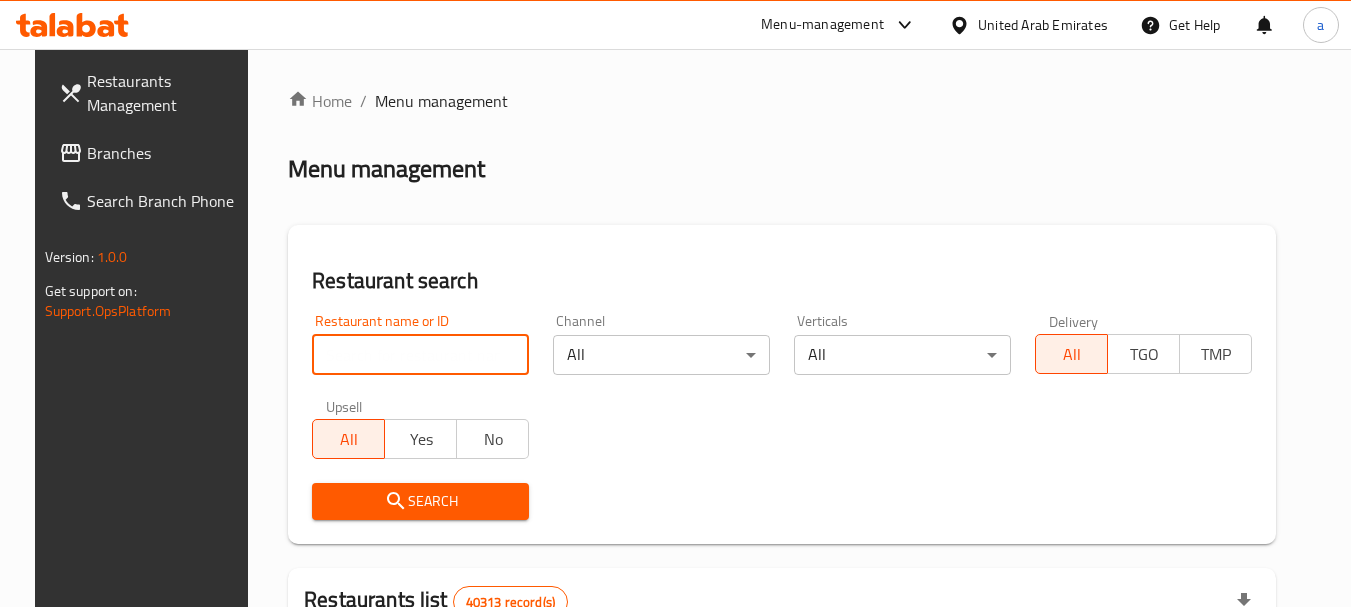 paste on "698362" 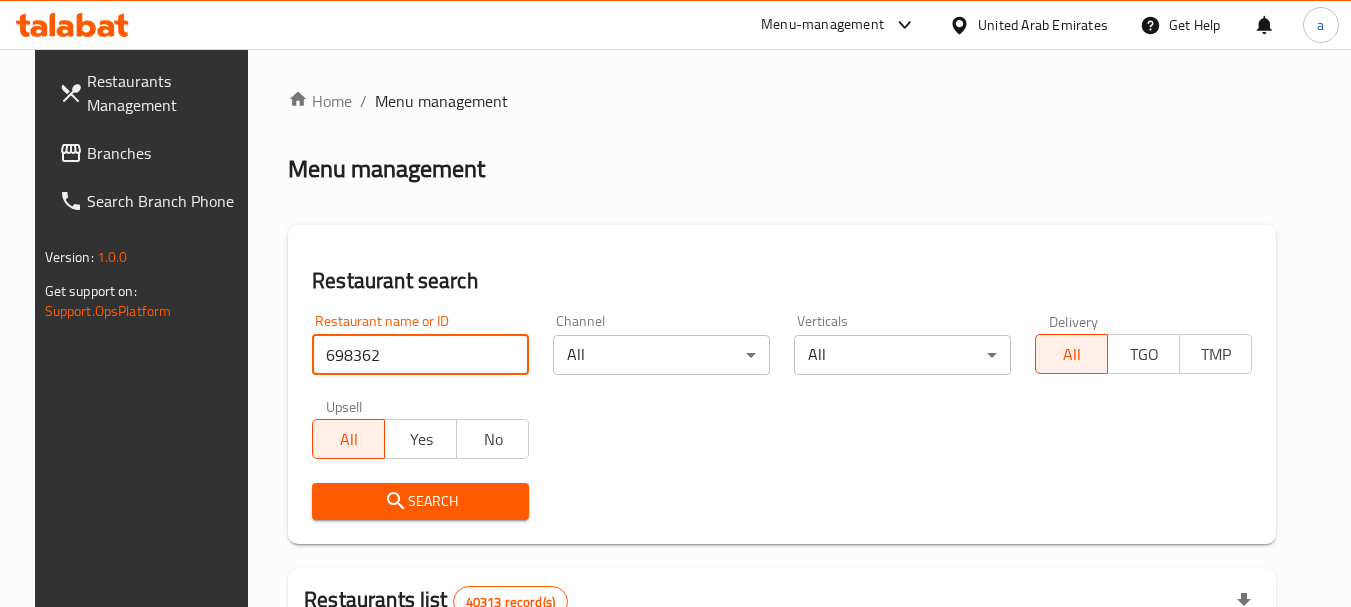 type on "698362" 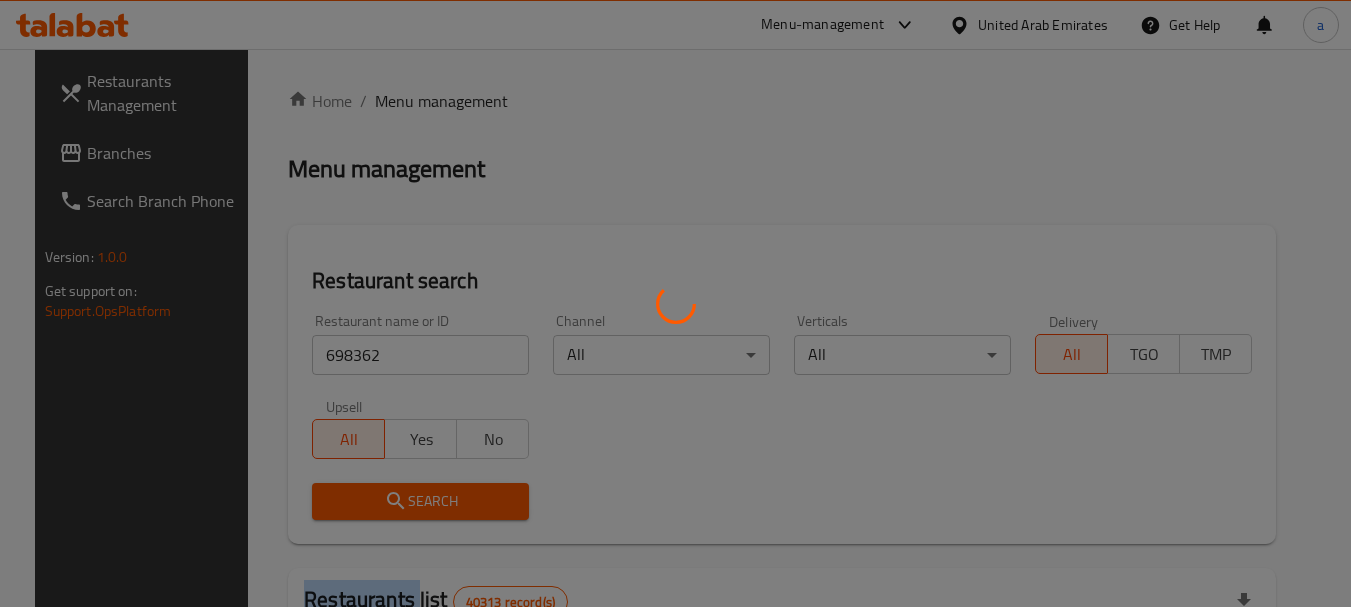 click at bounding box center (675, 303) 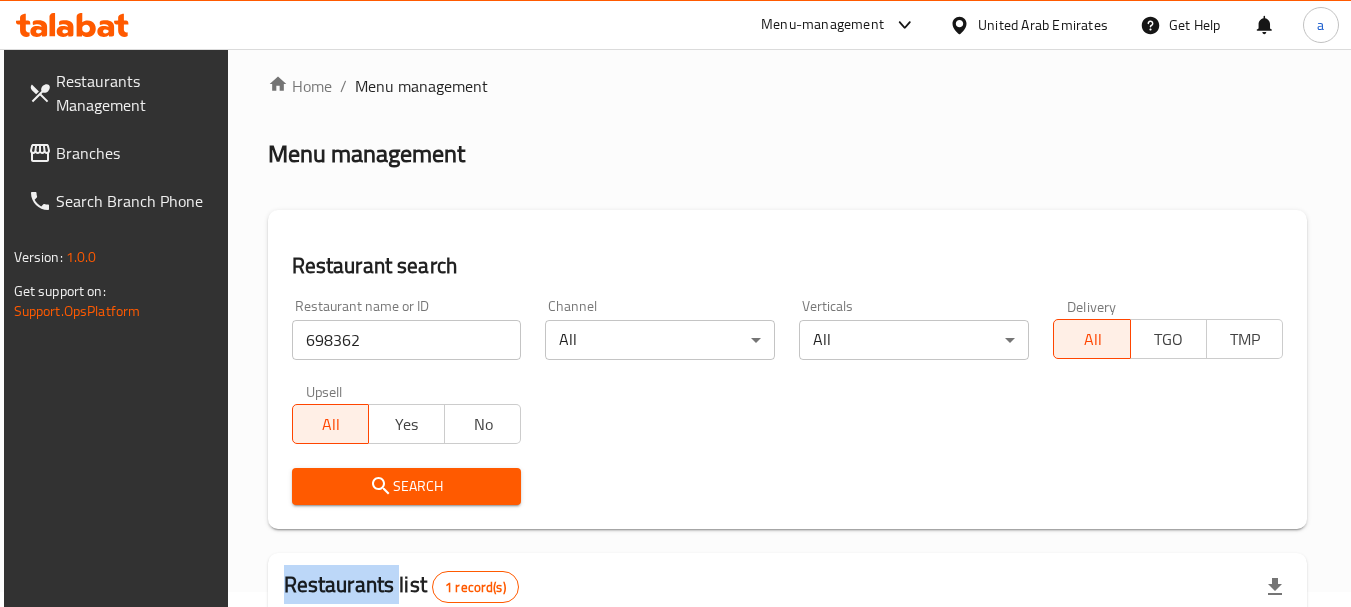 scroll, scrollTop: 285, scrollLeft: 0, axis: vertical 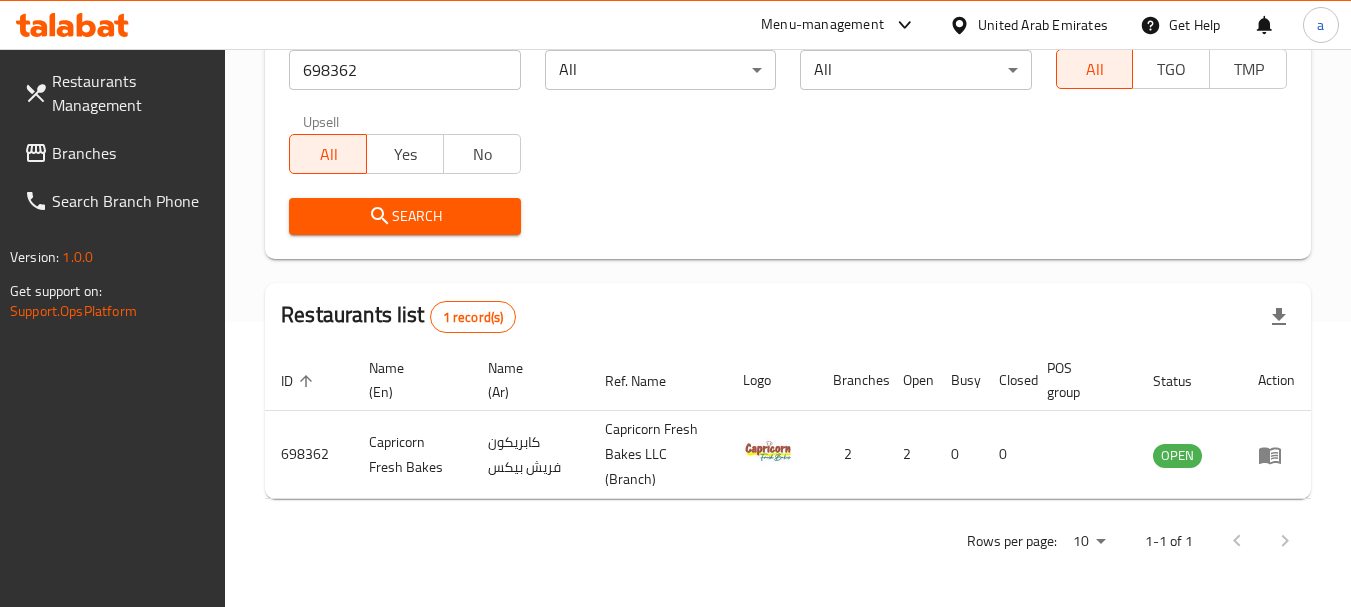 click on "Restaurants list   1 record(s)" at bounding box center [788, 317] 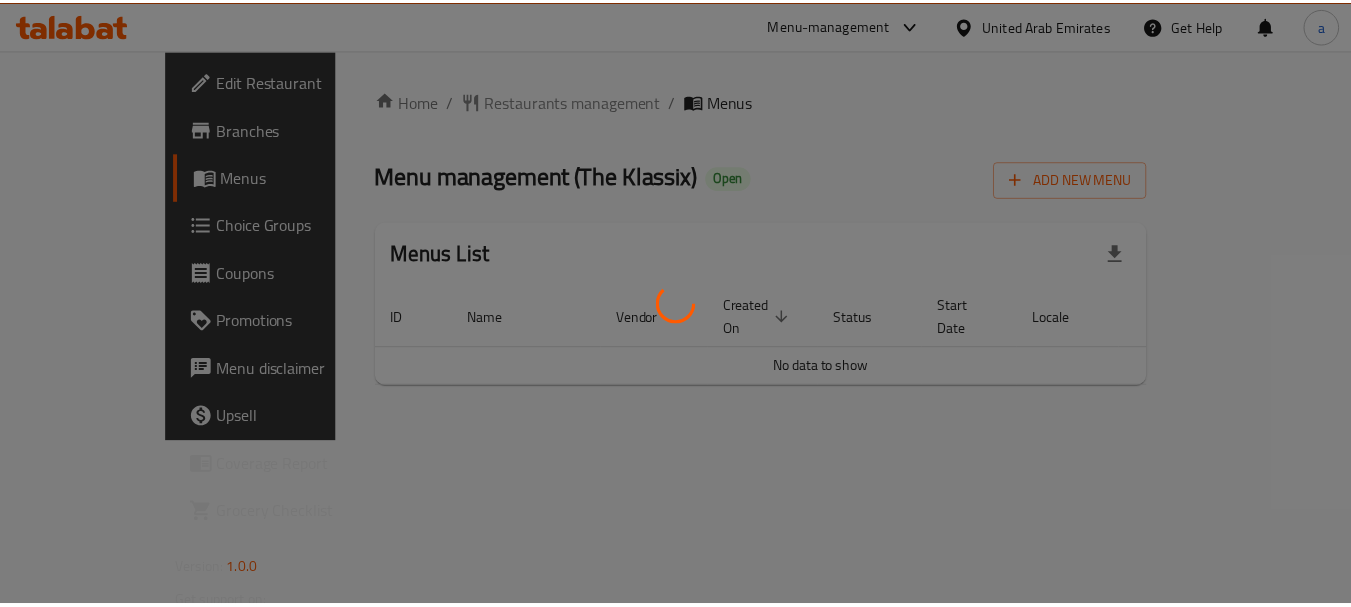 scroll, scrollTop: 0, scrollLeft: 0, axis: both 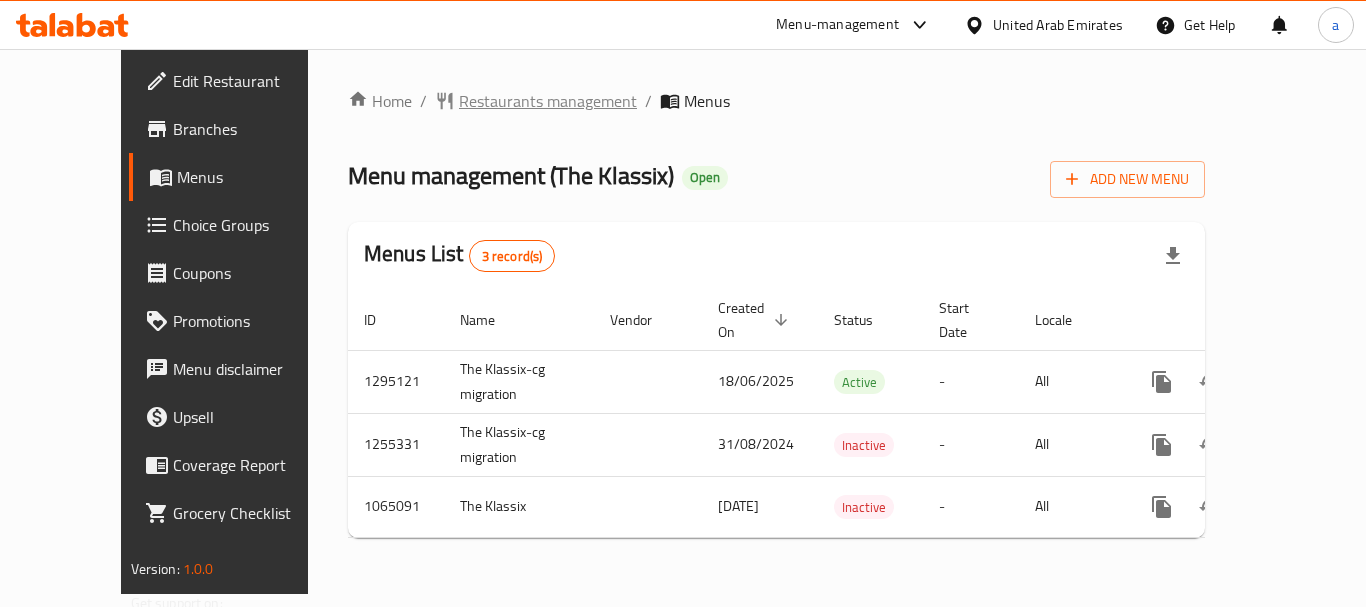click on "Restaurants management" at bounding box center (548, 101) 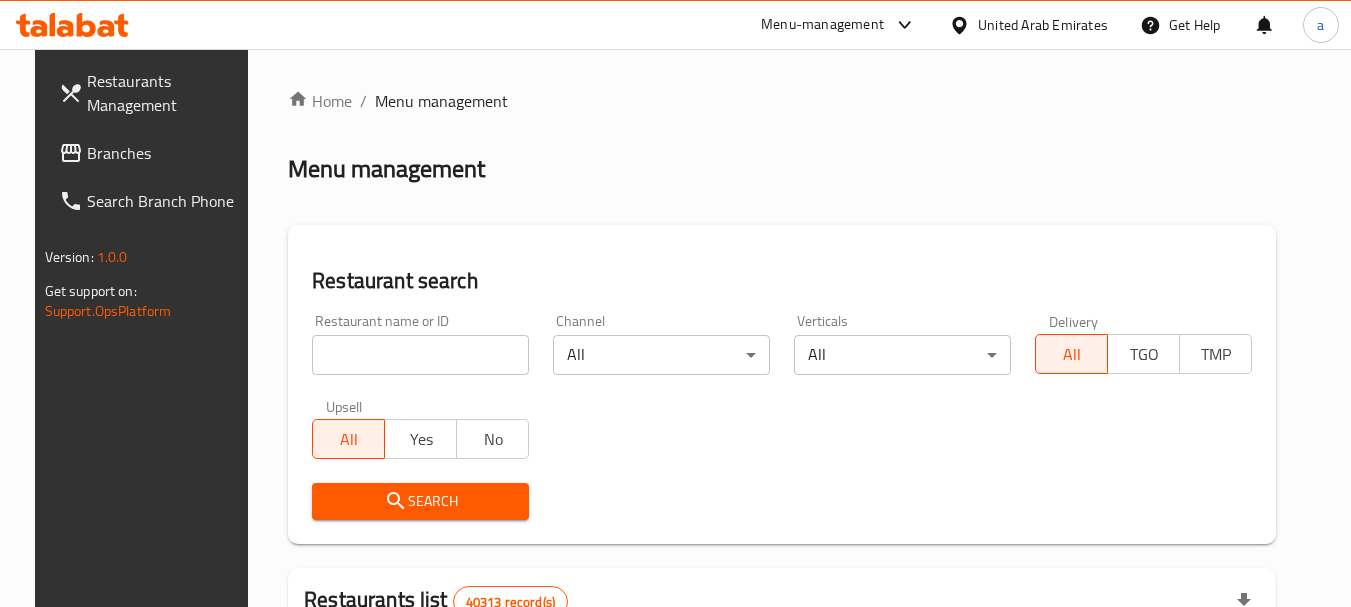 click on "Restaurant name or ID Restaurant name or ID" at bounding box center [420, 344] 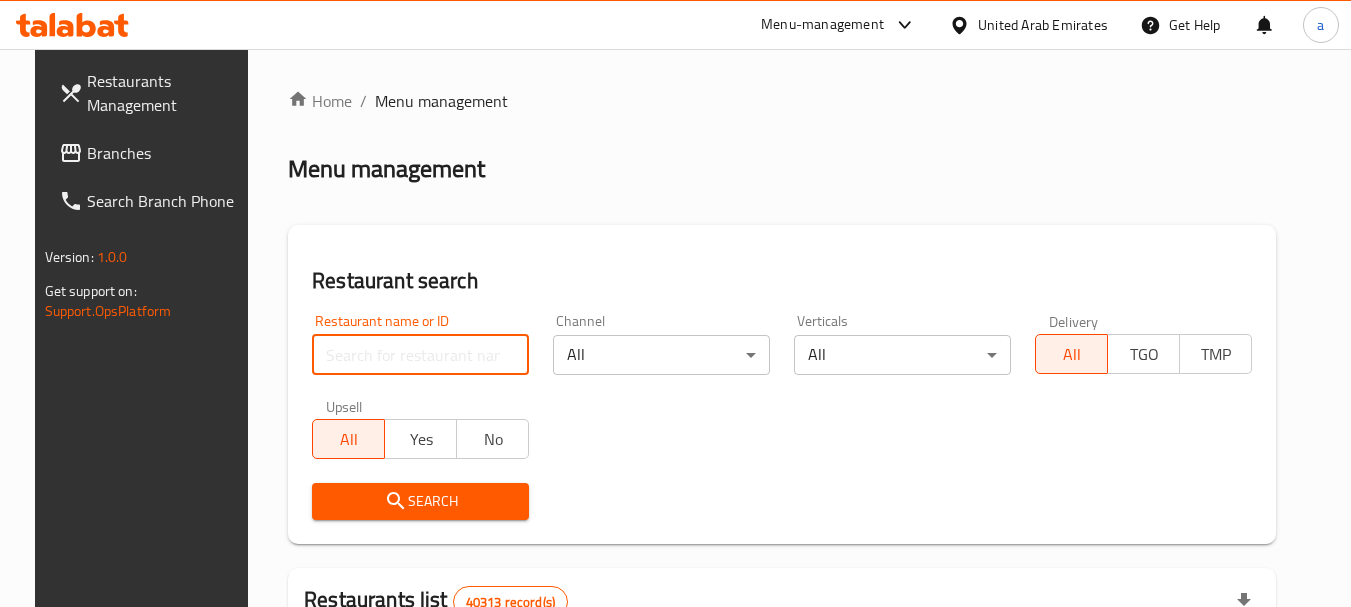 paste on "663295" 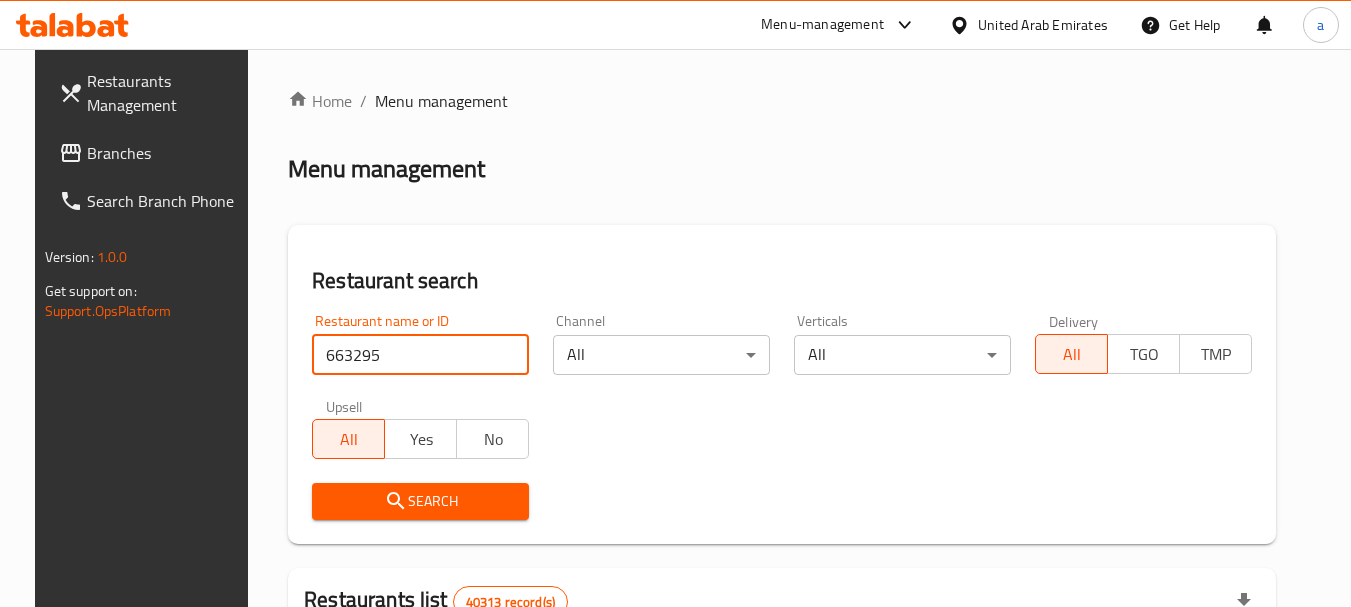 type on "663295" 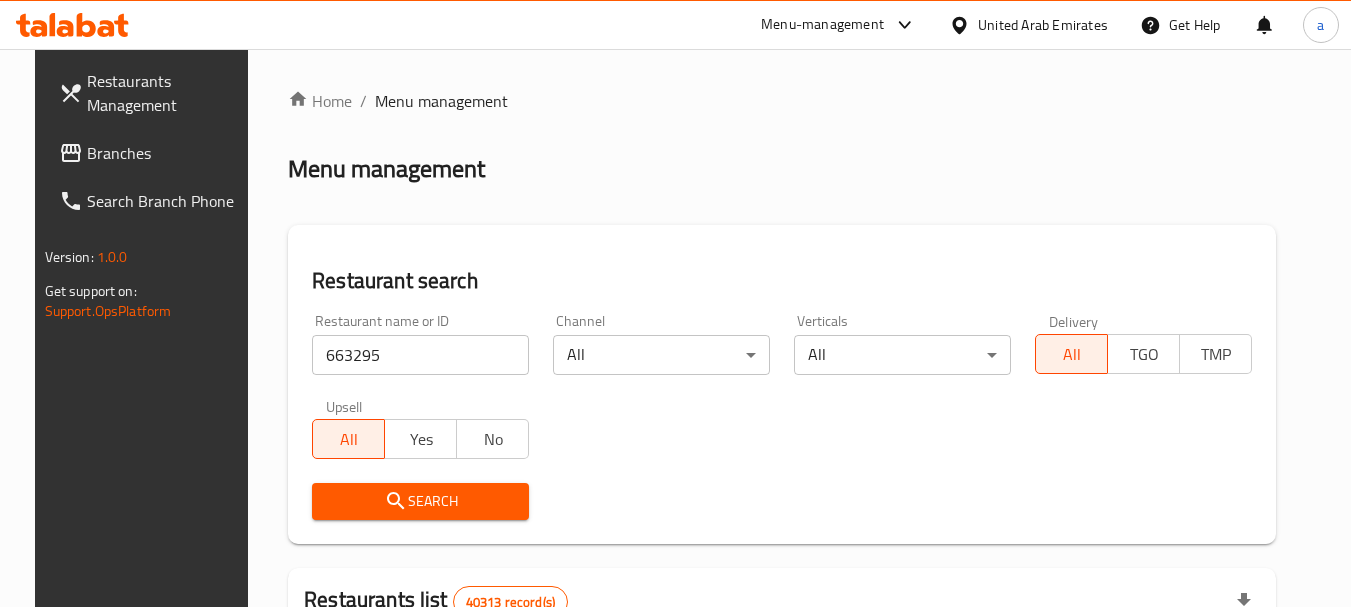 click on "Search" at bounding box center [420, 501] 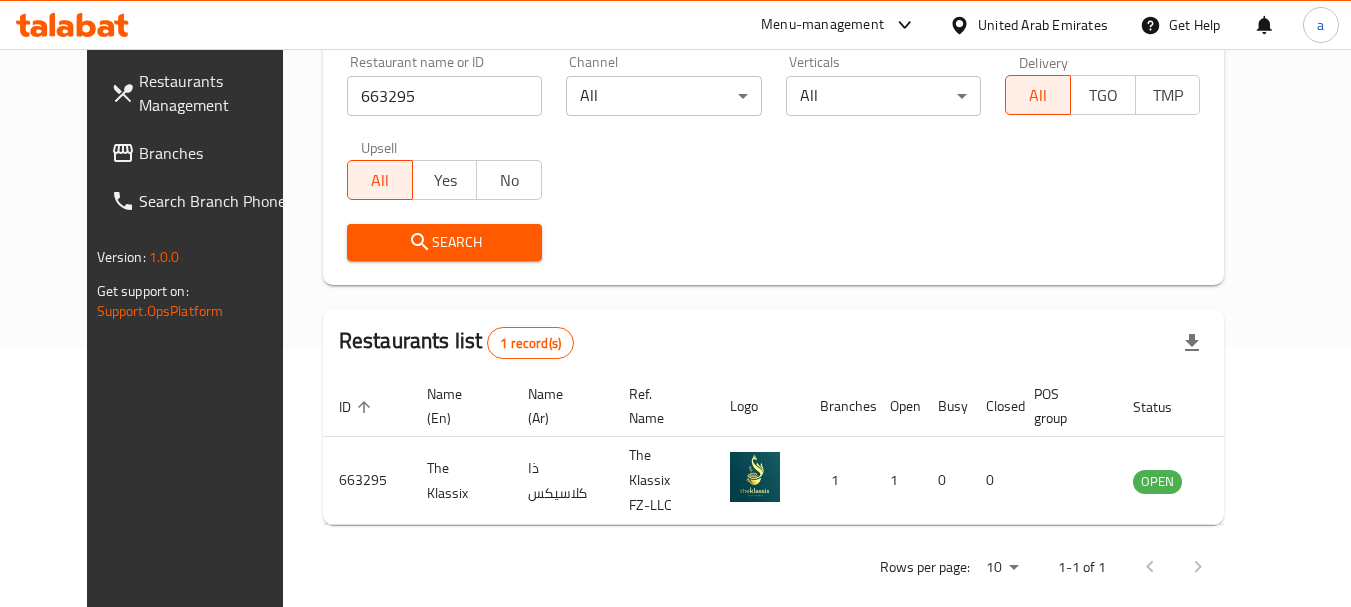 scroll, scrollTop: 268, scrollLeft: 0, axis: vertical 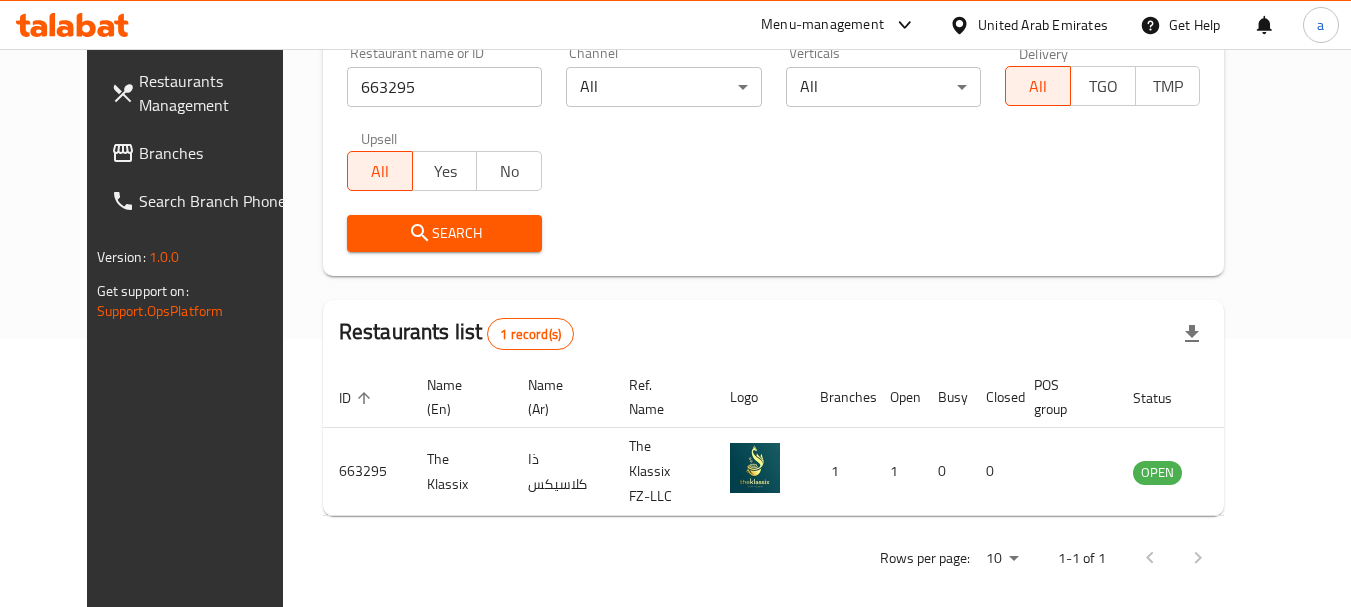 click on "Branches" at bounding box center [218, 153] 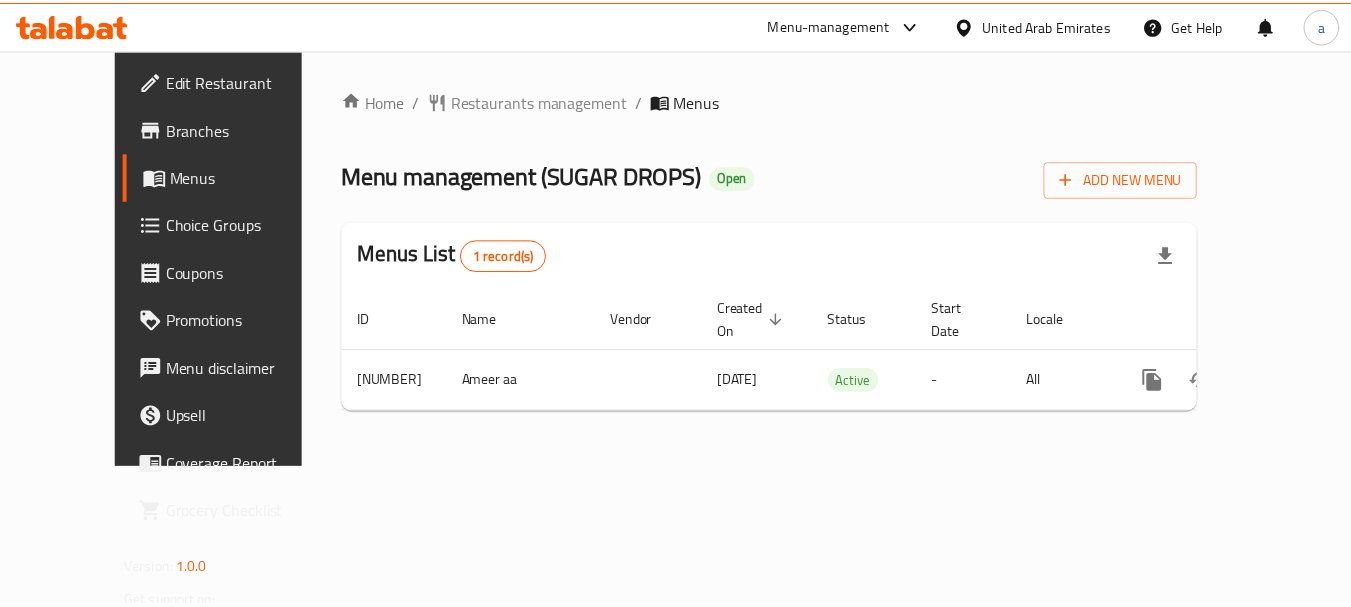 scroll, scrollTop: 0, scrollLeft: 0, axis: both 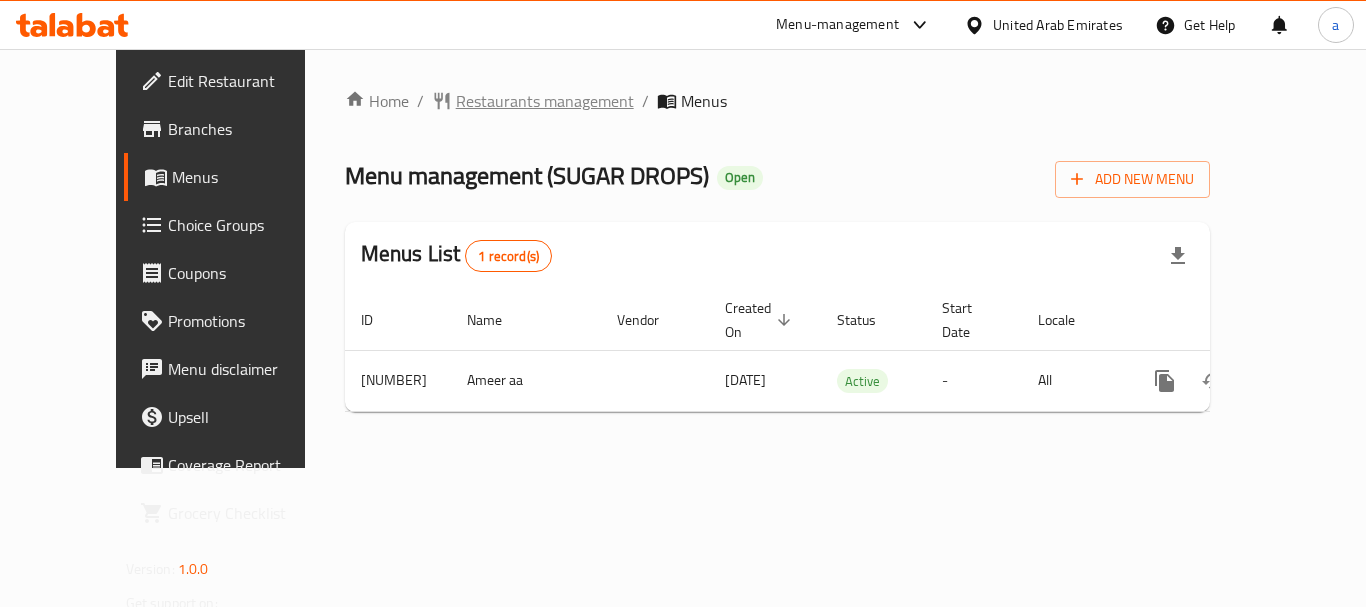 click on "Restaurants management" at bounding box center [545, 101] 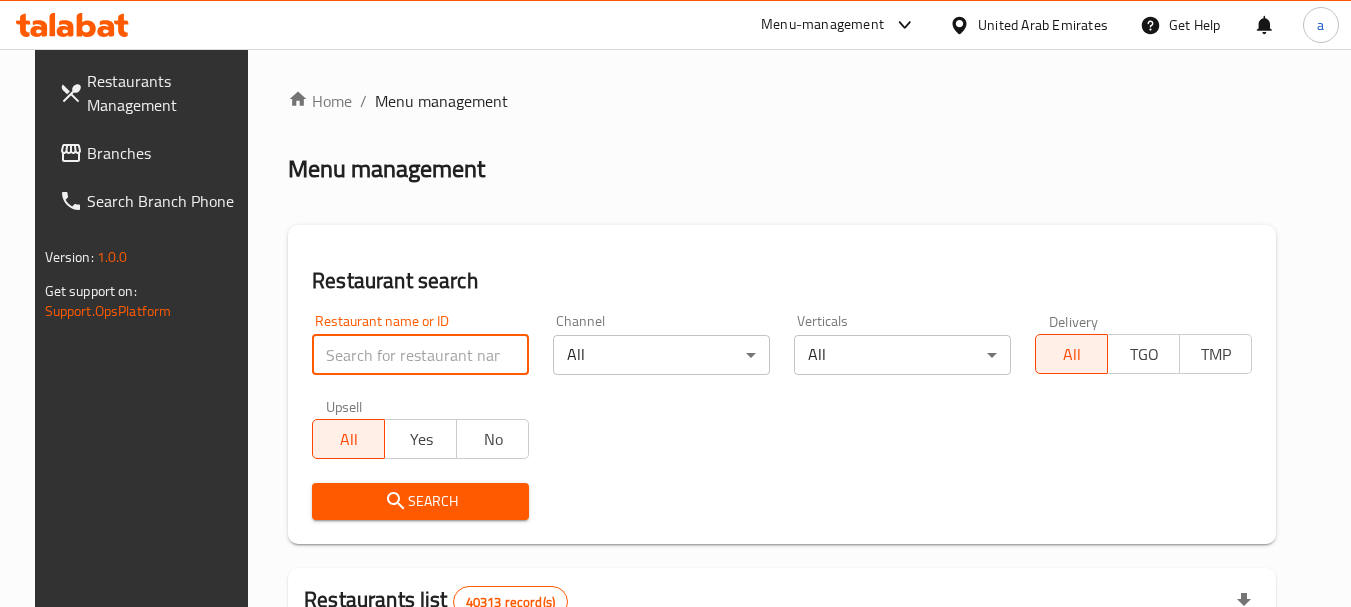 click at bounding box center [420, 355] 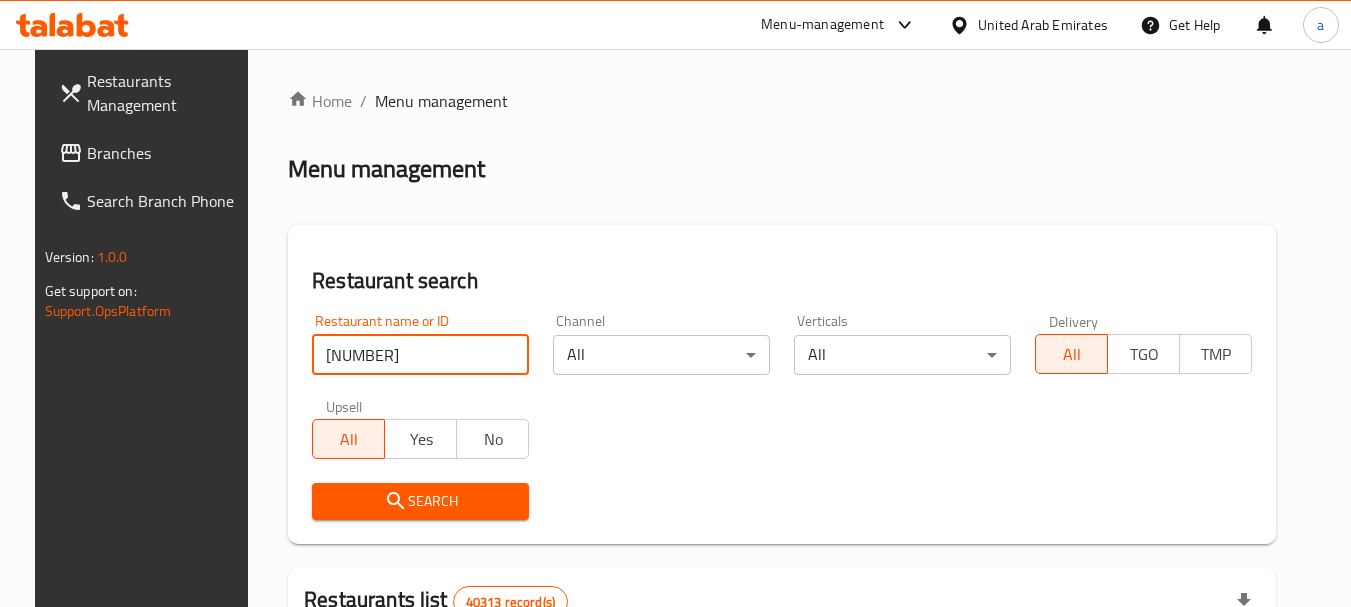 type on "695745" 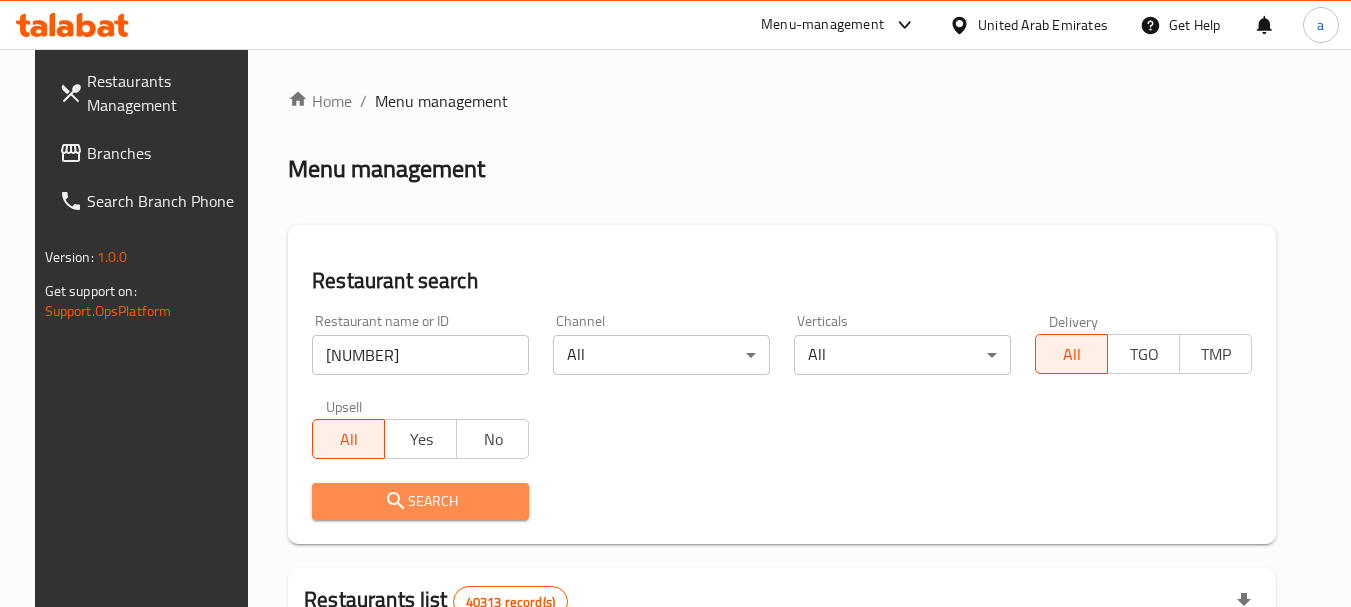 click on "Search" at bounding box center (420, 501) 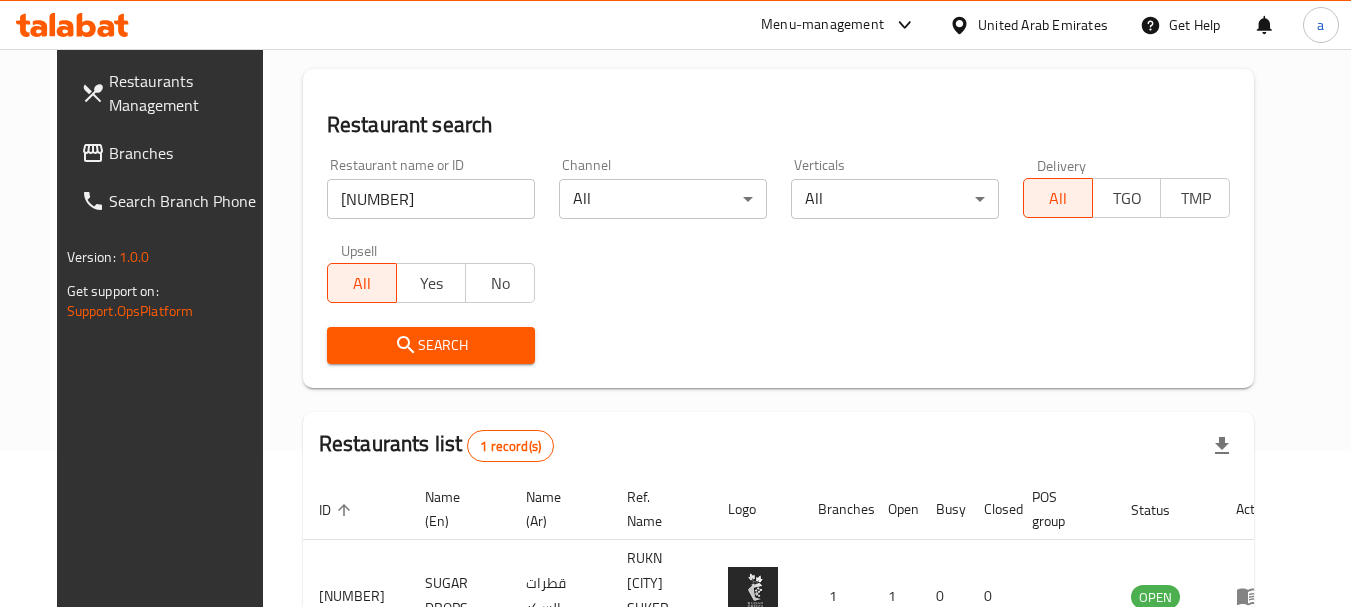 scroll, scrollTop: 260, scrollLeft: 0, axis: vertical 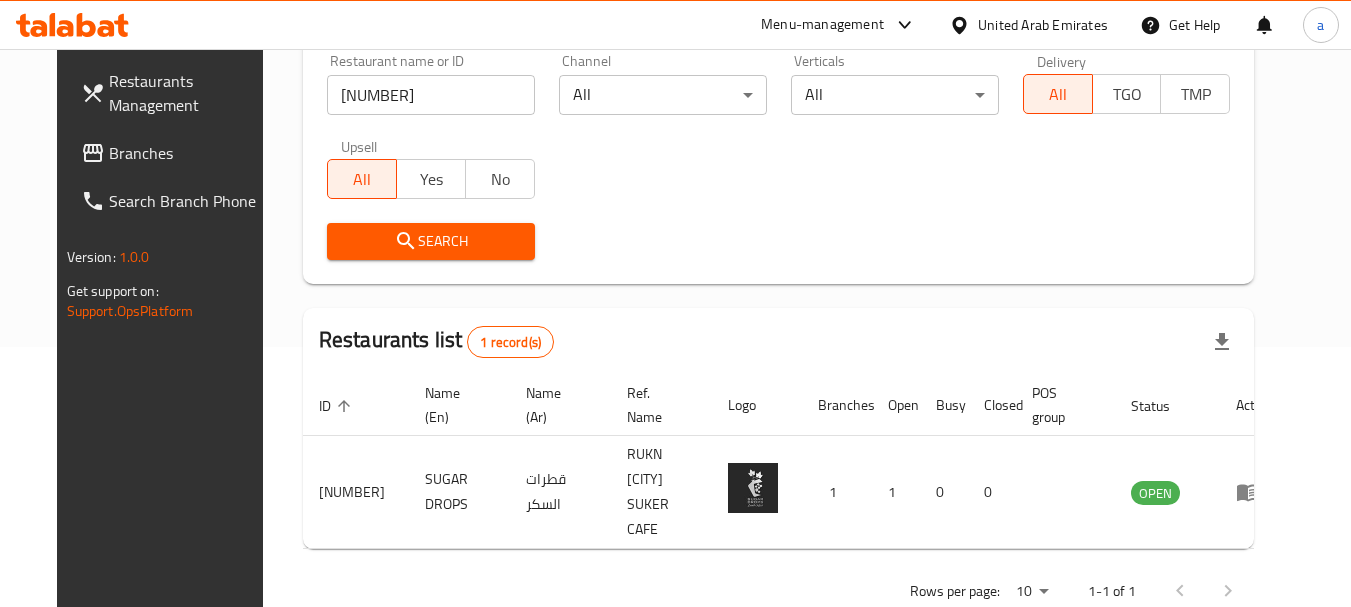 click on "Branches" at bounding box center (188, 153) 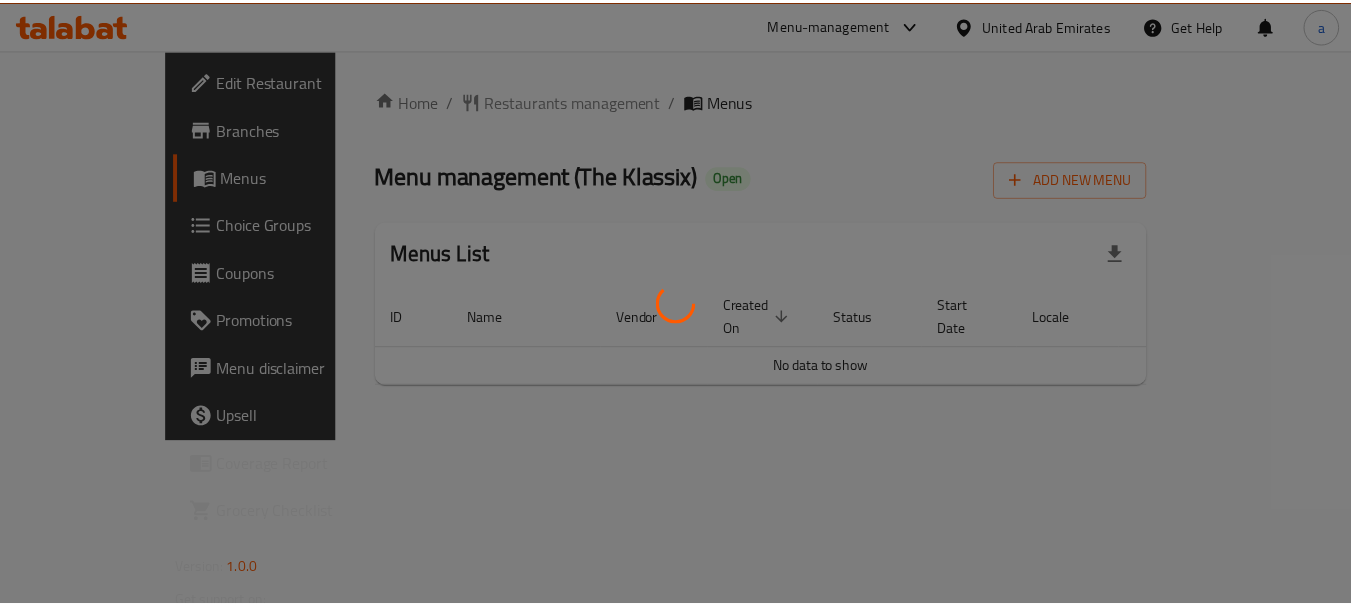 scroll, scrollTop: 0, scrollLeft: 0, axis: both 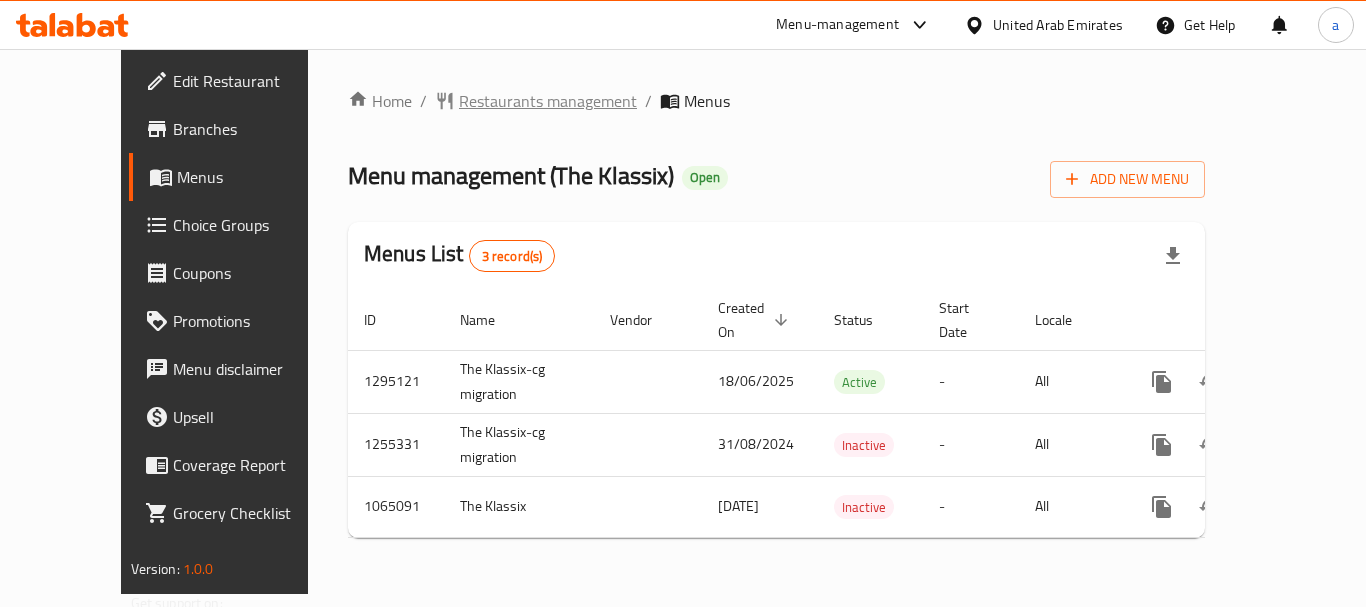 click on "Restaurants management" at bounding box center [548, 101] 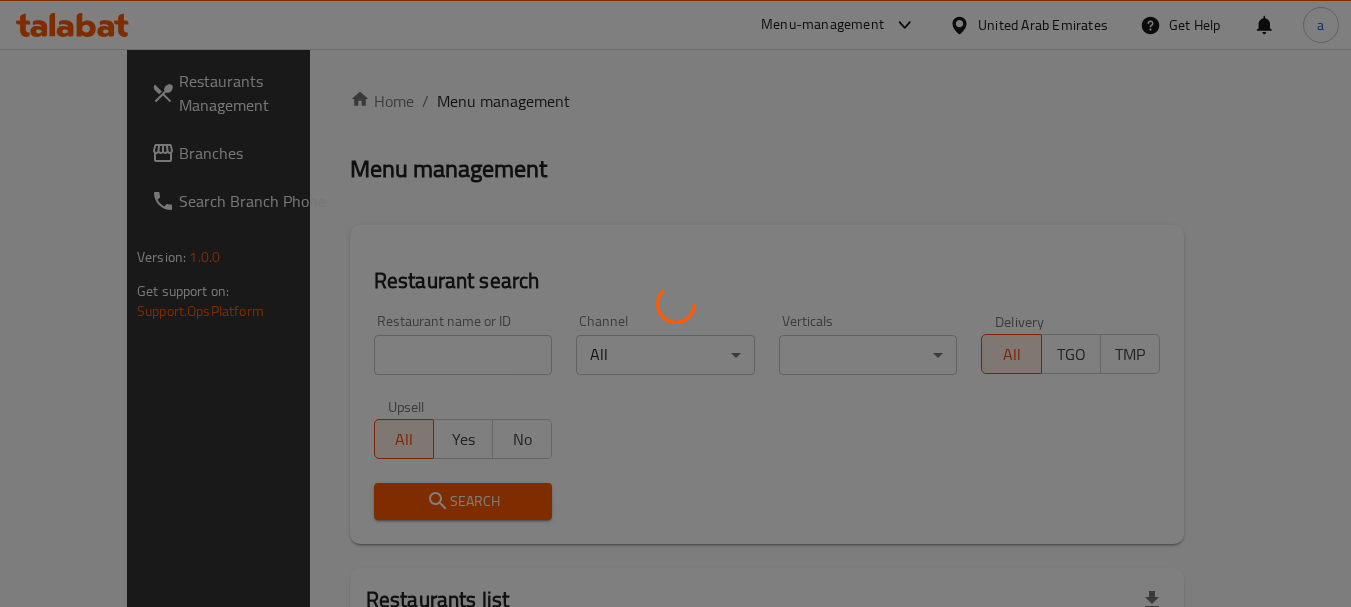 click at bounding box center [675, 303] 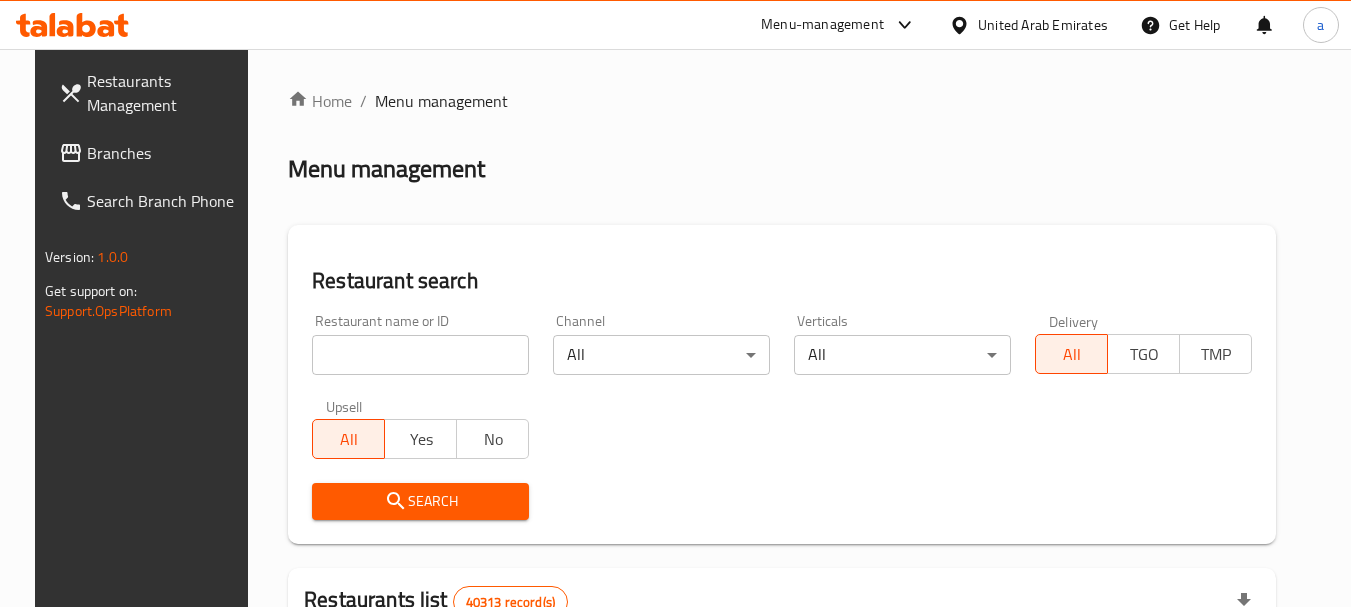 click on "Home / Menu management Menu management Restaurant search Restaurant name or ID Restaurant name or ID Channel All ​ Verticals All ​ Delivery All TGO TMP Upsell All Yes No   Search Restaurants list   40313 record(s) ID sorted ascending Name (En) Name (Ar) Ref. Name Logo Branches Open Busy Closed POS group Status Action 328 Johnny Rockets جوني روكيتس 37 0 1 0 OPEN 330 French Connection فرنش كونكشن 1 0 0 0 INACTIVE 339 Arz Lebanon أرز لبنان Al Karama,Al Barsha & Mirdif 9 1 0 2 OPEN 340 Mega Wraps ميجا رابس 3 0 0 0 INACTIVE 342 Sandella's Flatbread Cafe سانديلاز فلات براد 7 0 0 0 INACTIVE 343 Dragon Hut كوخ التنين 1 0 0 0 INACTIVE 348 Thai Kitchen المطبخ التايلندى 1 0 0 0 INACTIVE 349 Mughal  موغل 1 0 0 0 HIDDEN 350 HOT N COOL (Old) هوت و كول 1 0 0 0 INACTIVE 355 Al Habasha  الحبشة 11 1 0 0 HIDDEN Rows per page: 10 1-10 of 40313" at bounding box center (782, 717) 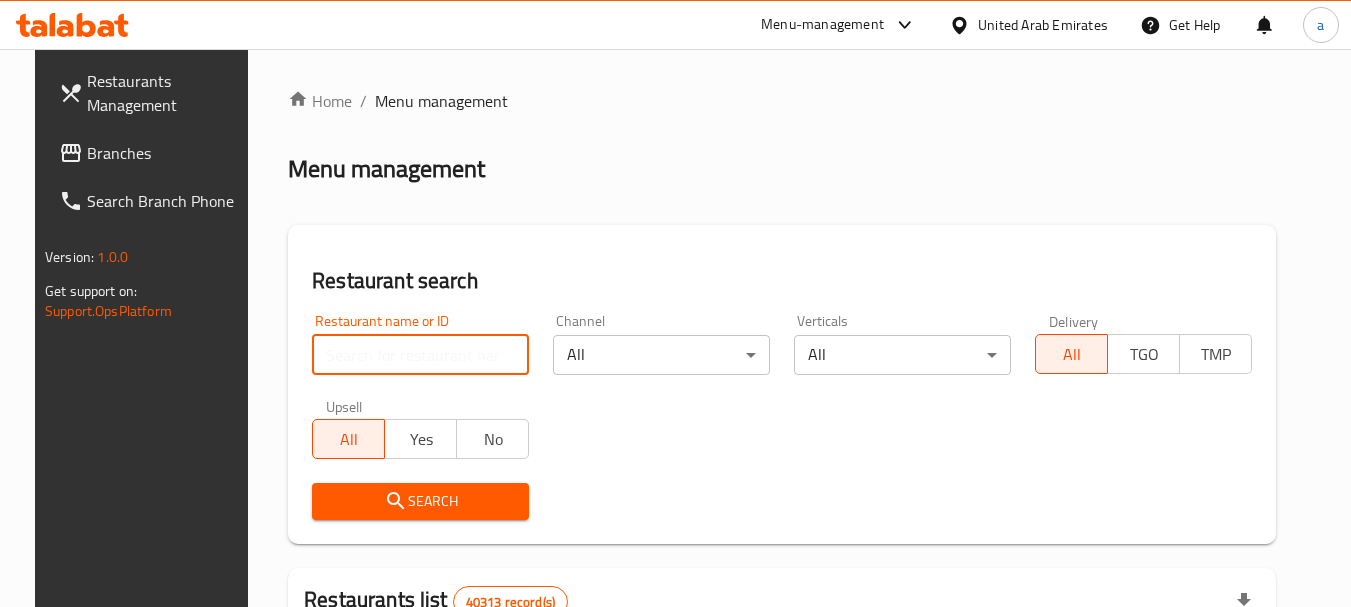 paste on "663295" 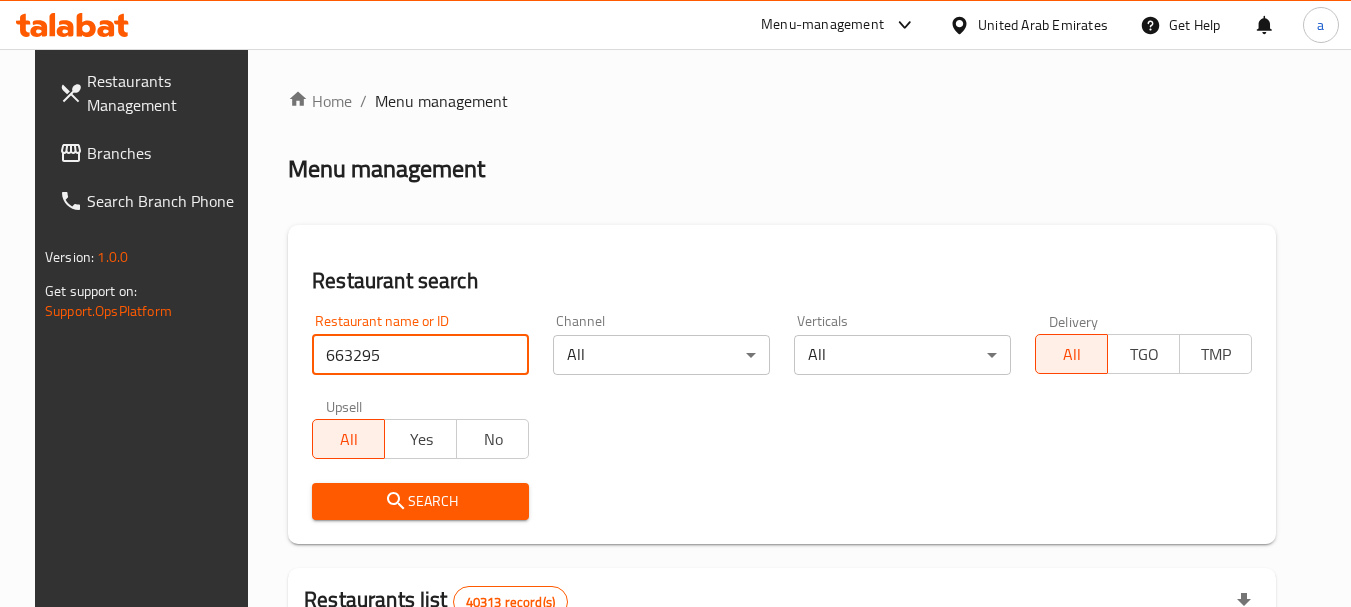 type on "663295" 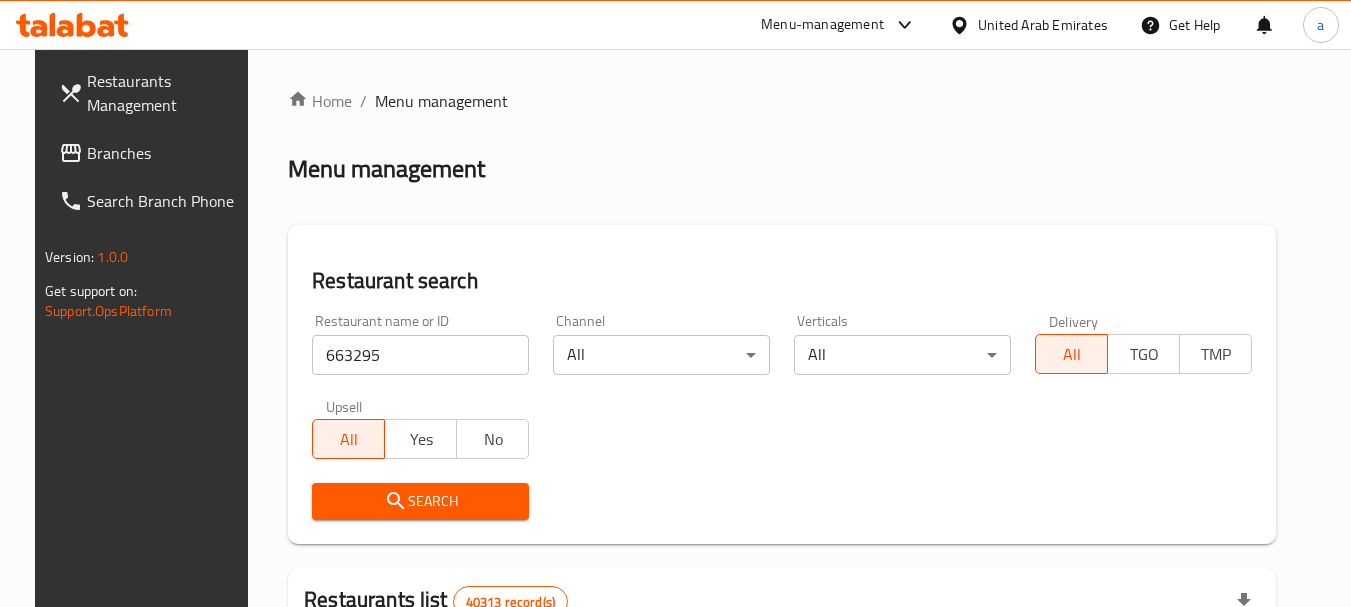 click on "Search" at bounding box center [420, 501] 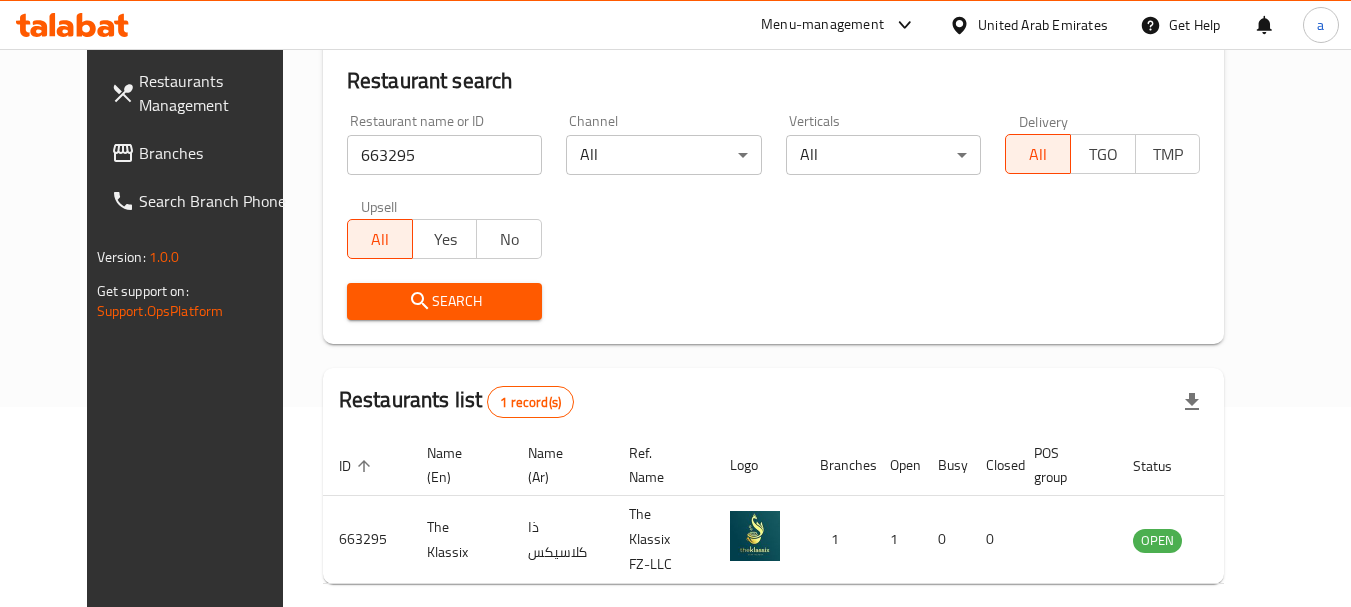 scroll, scrollTop: 268, scrollLeft: 0, axis: vertical 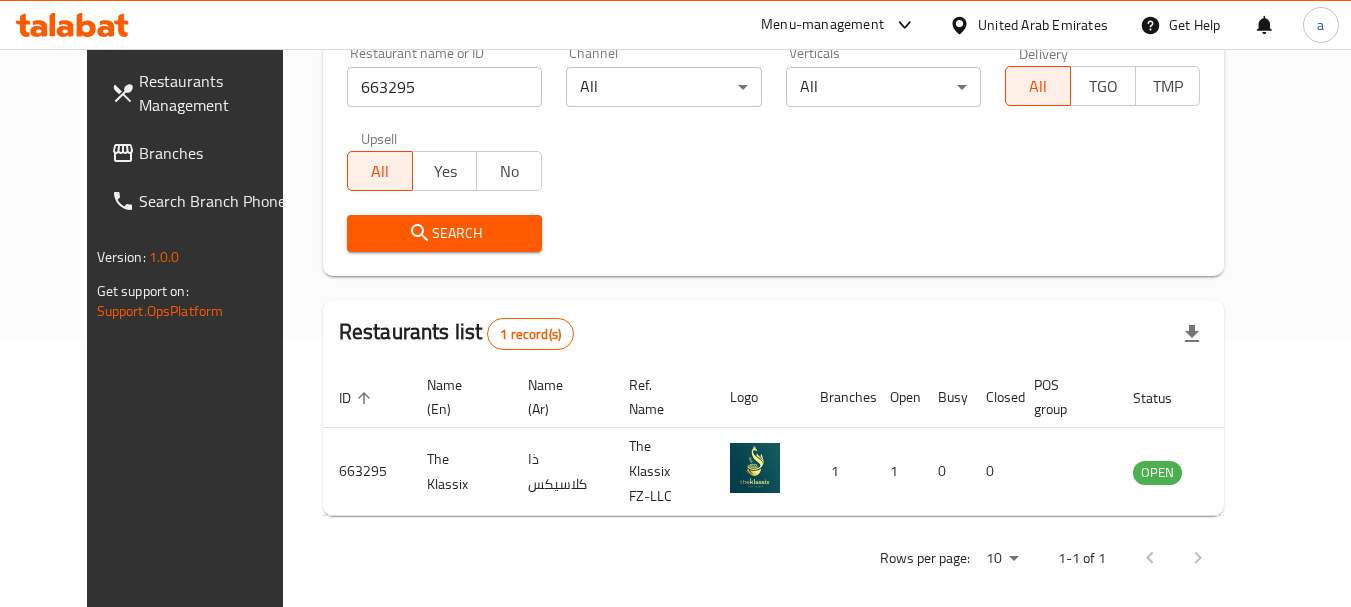 click on "Branches" at bounding box center (218, 153) 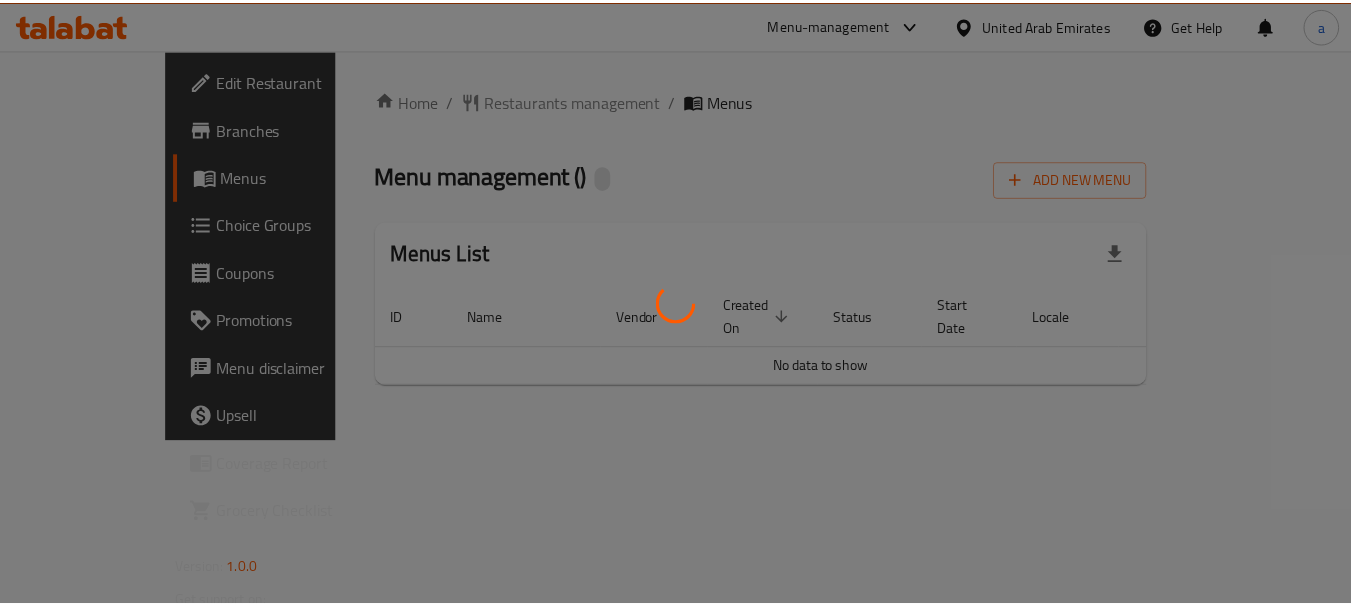 scroll, scrollTop: 0, scrollLeft: 0, axis: both 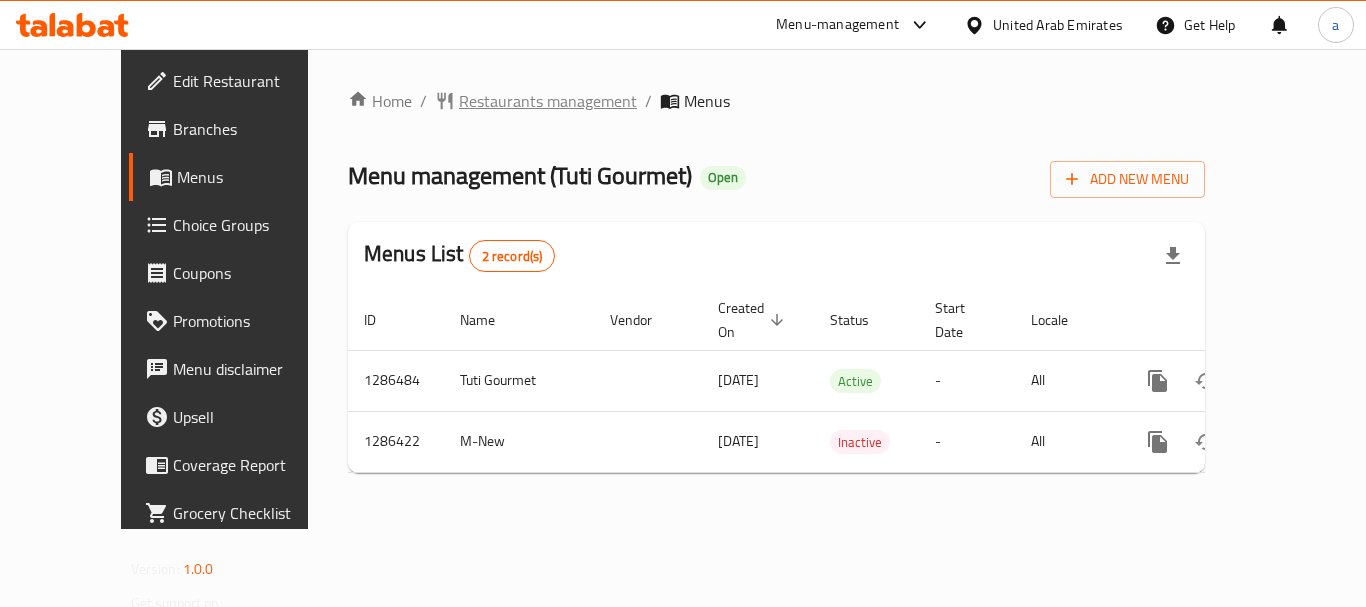 click on "Restaurants management" at bounding box center (548, 101) 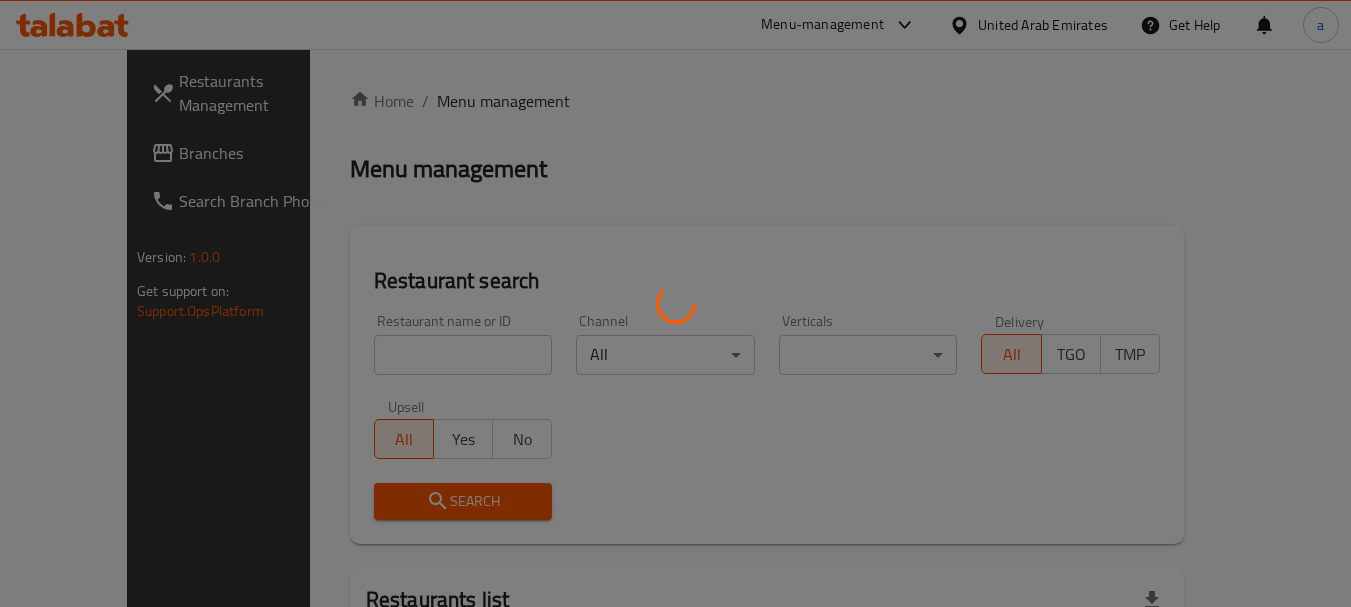 click at bounding box center (675, 303) 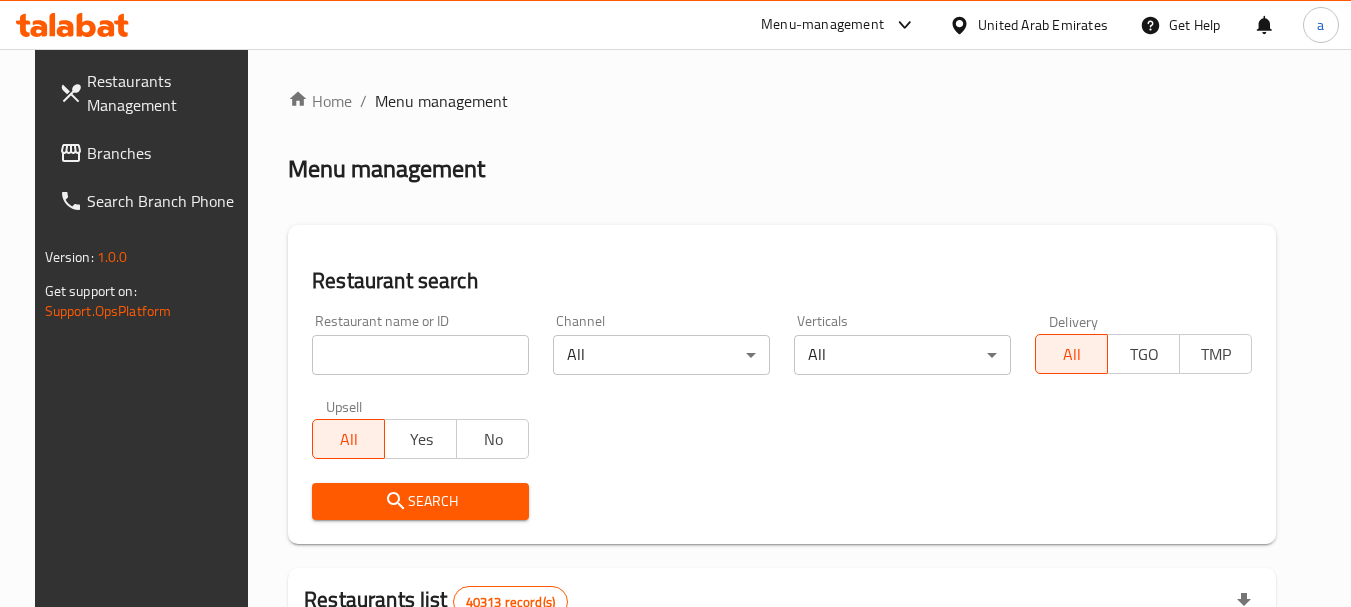 click at bounding box center [420, 355] 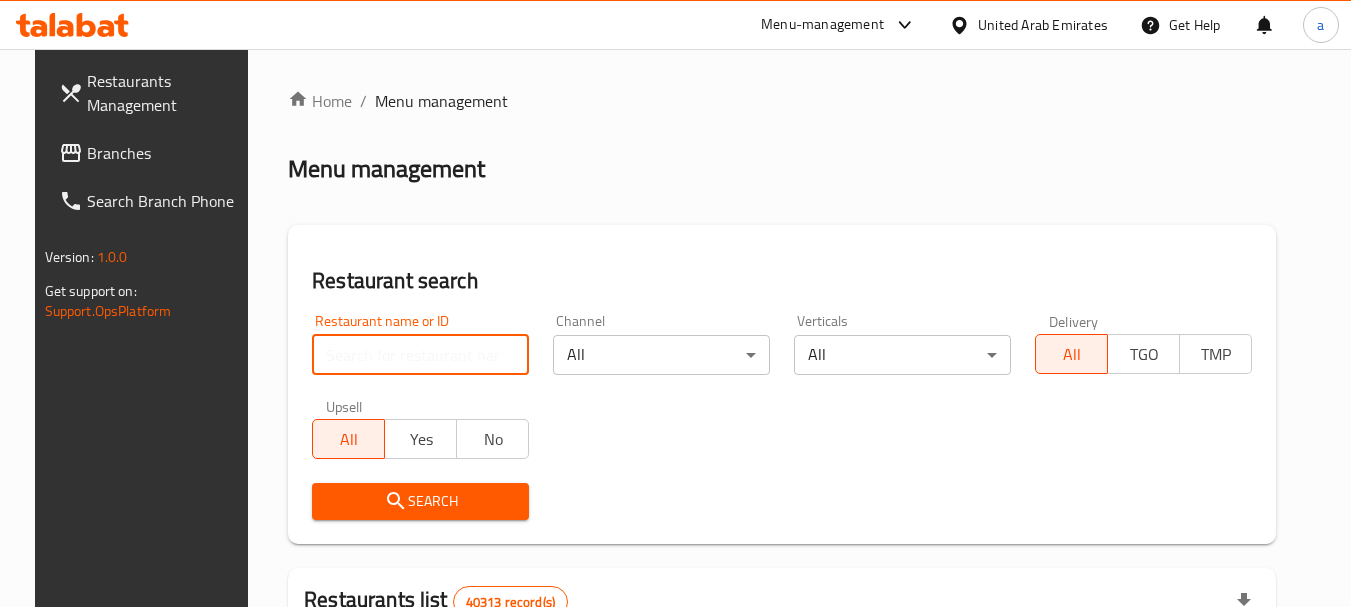 paste on "696167" 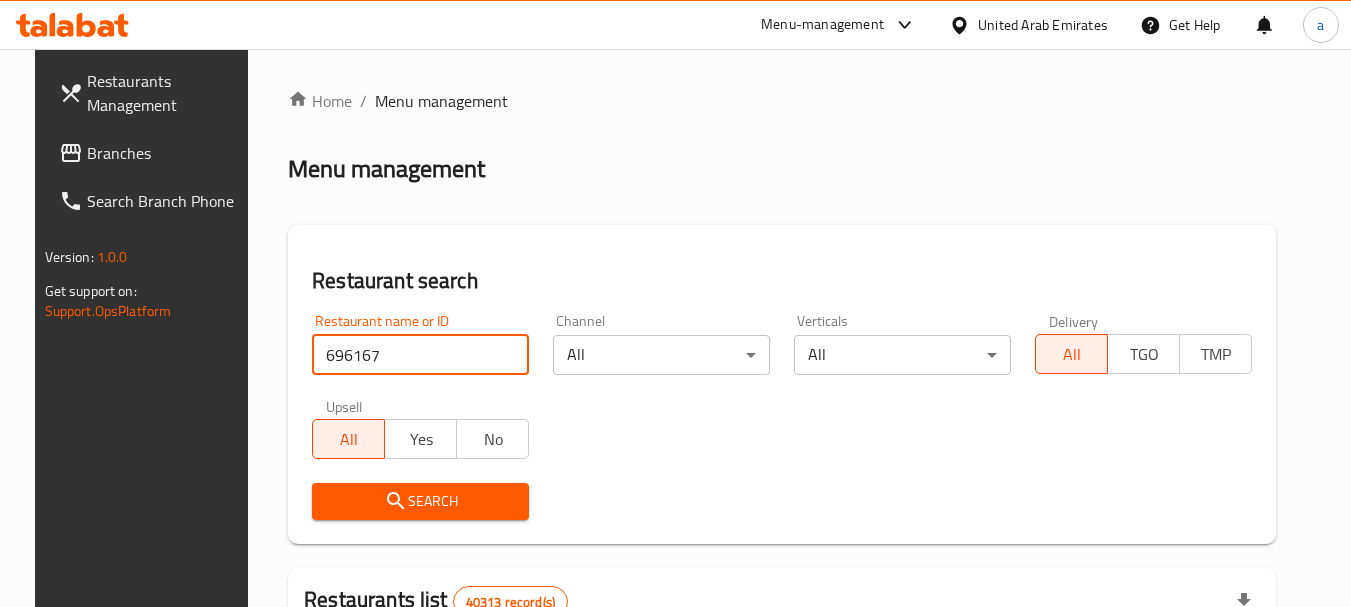 type on "696167" 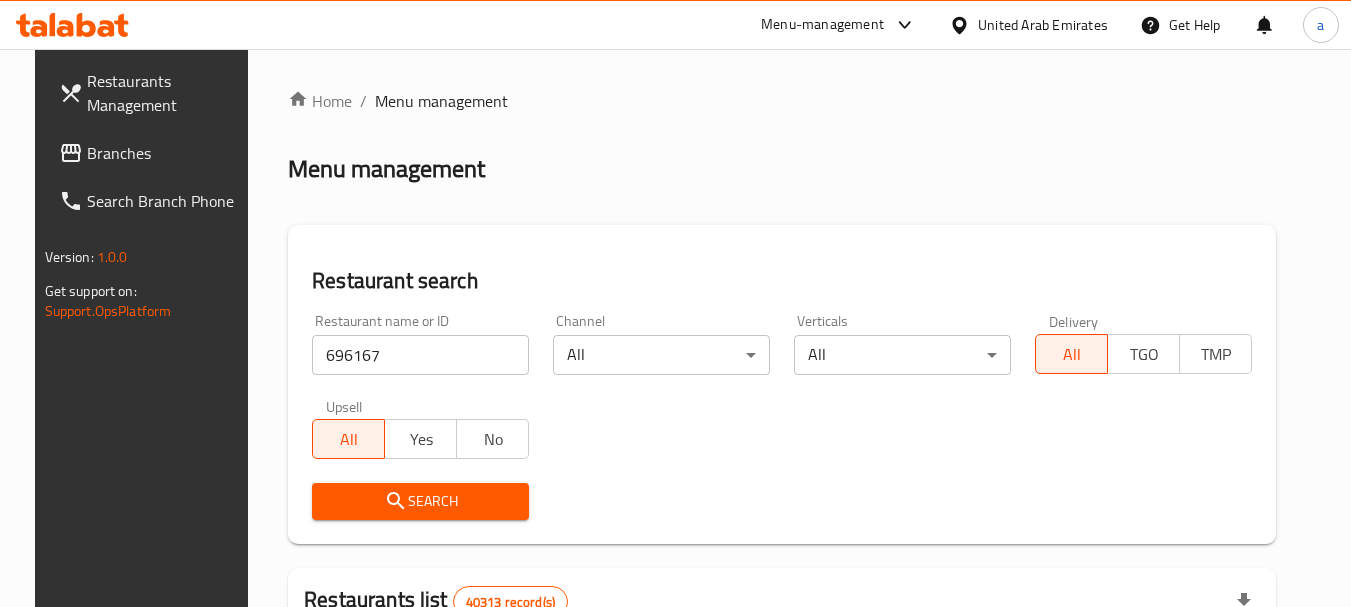click on "Search" at bounding box center (420, 501) 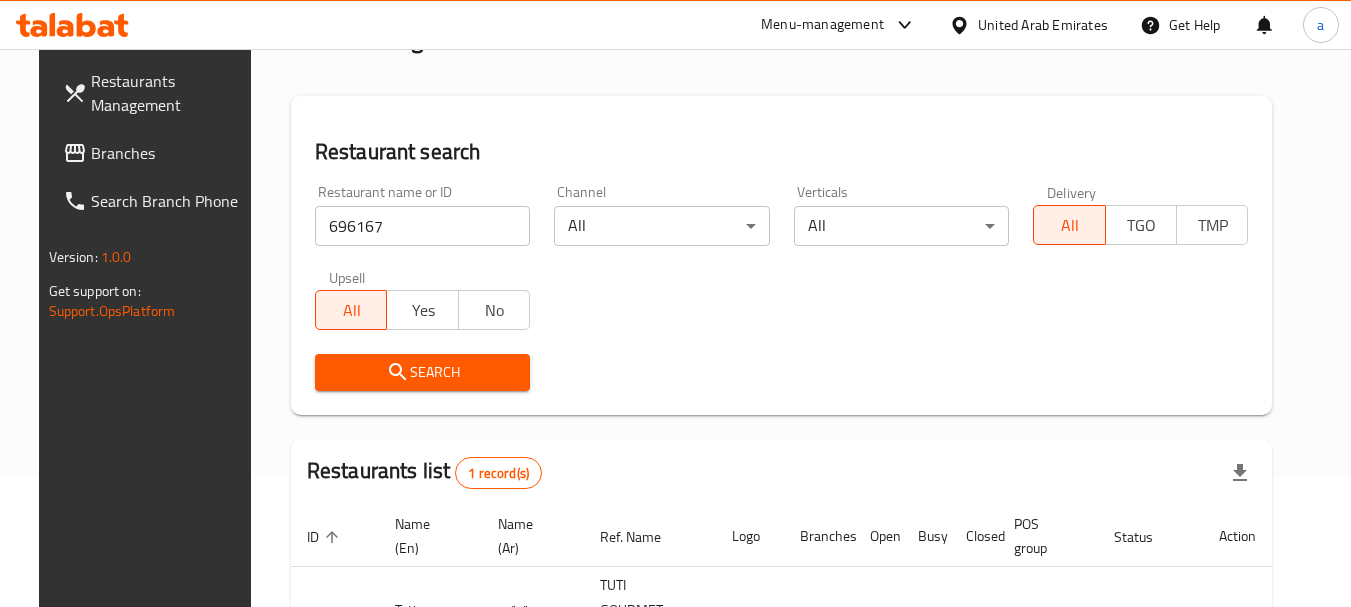 scroll, scrollTop: 285, scrollLeft: 0, axis: vertical 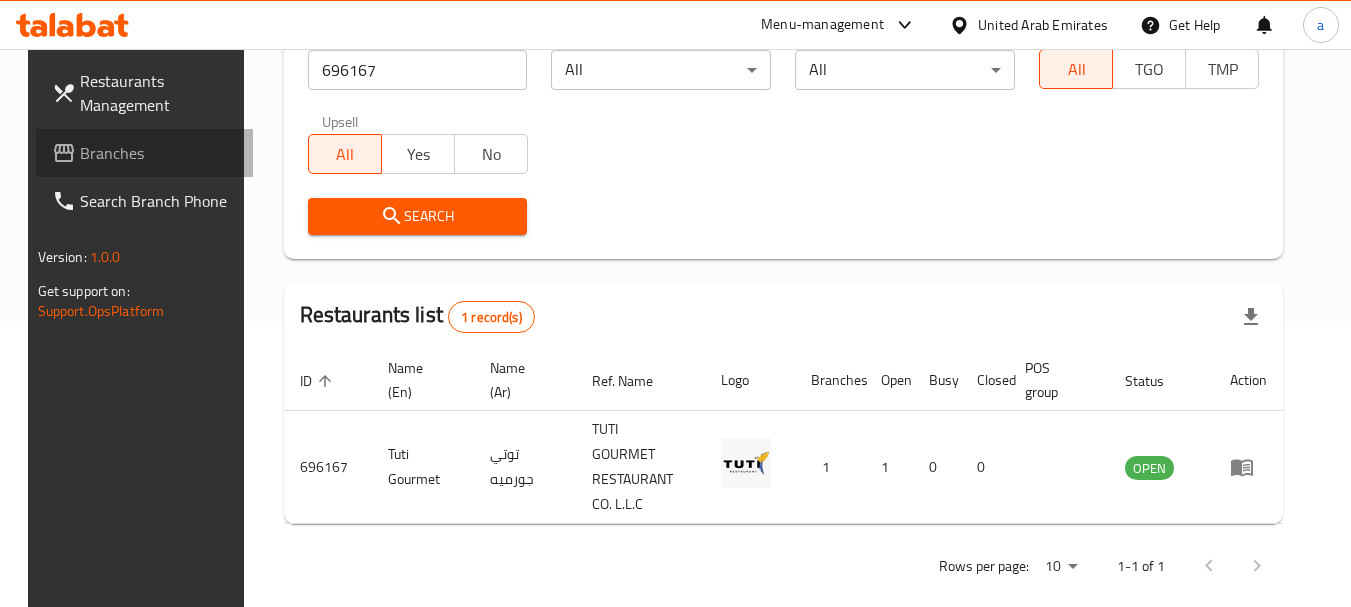 click on "Branches" at bounding box center [159, 153] 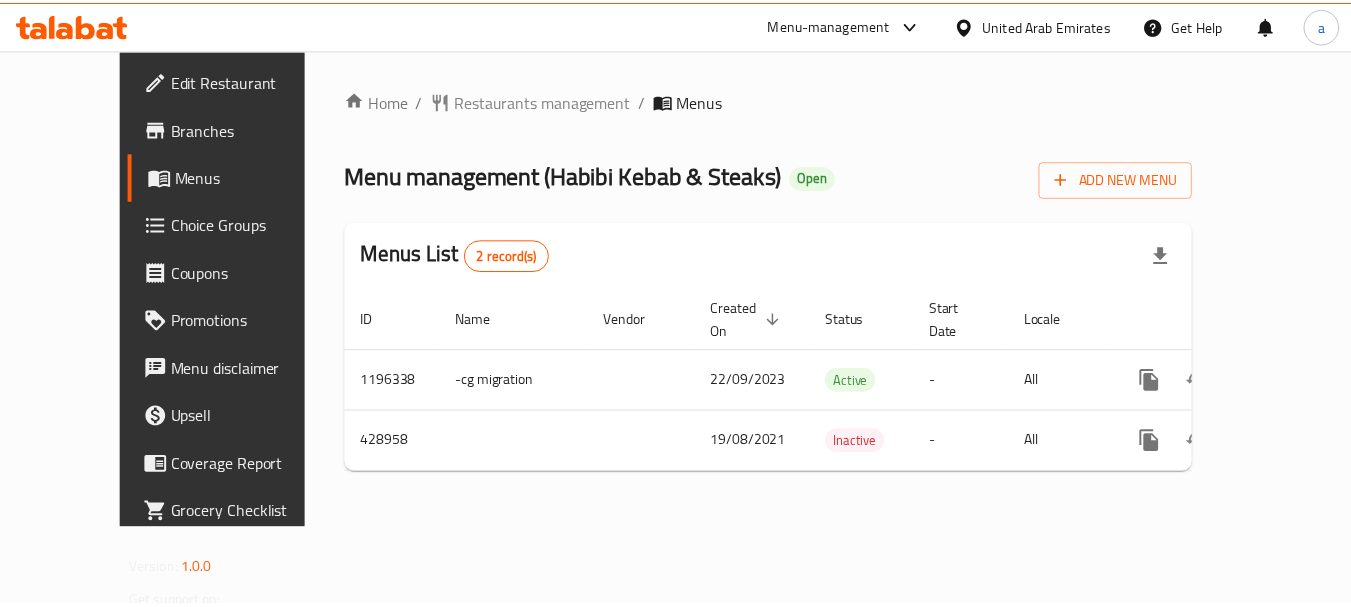 scroll, scrollTop: 0, scrollLeft: 0, axis: both 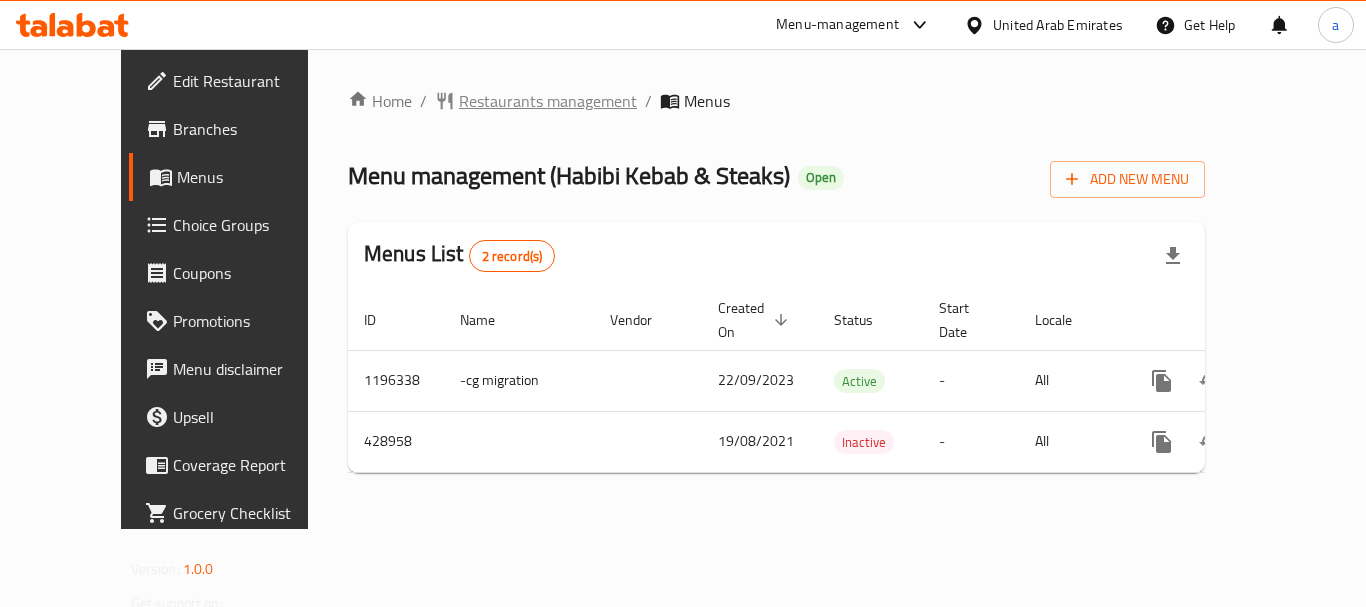 click on "Restaurants management" at bounding box center (548, 101) 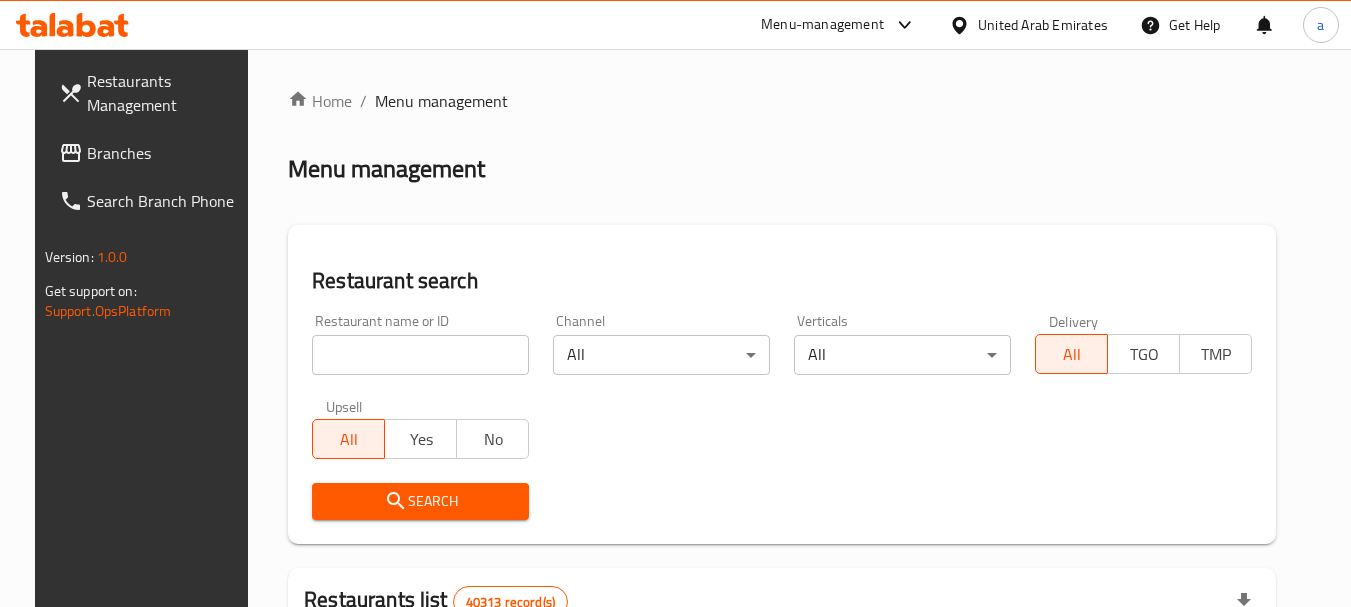 click at bounding box center (420, 355) 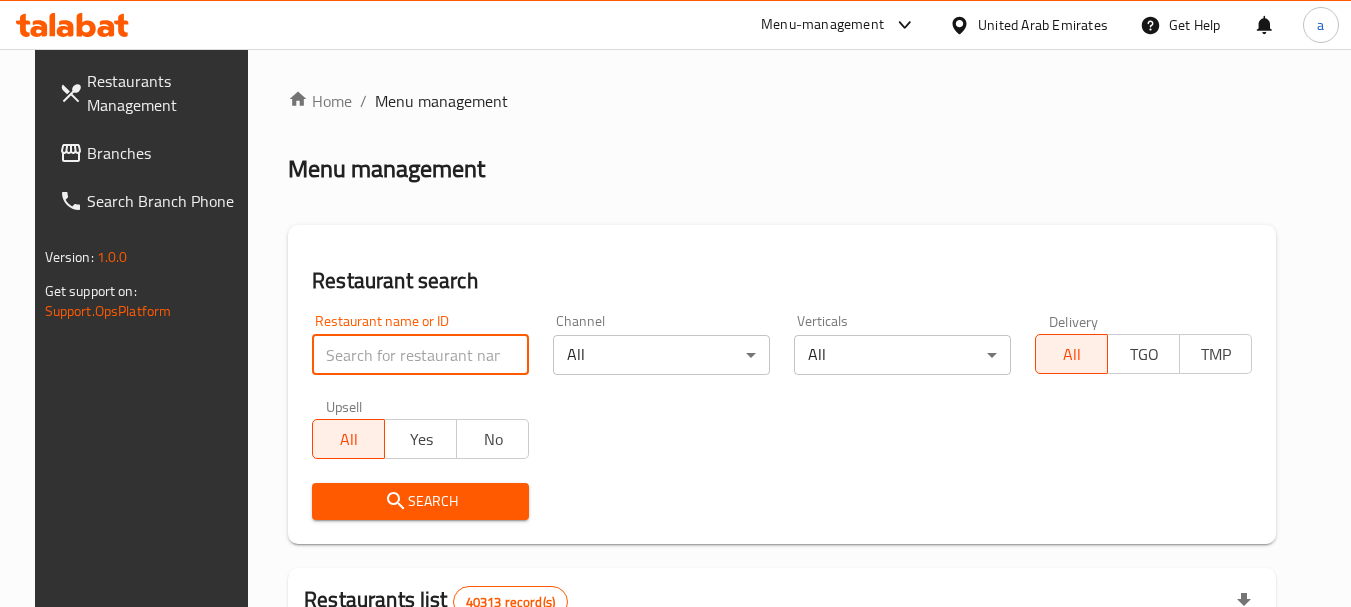 paste on "632452" 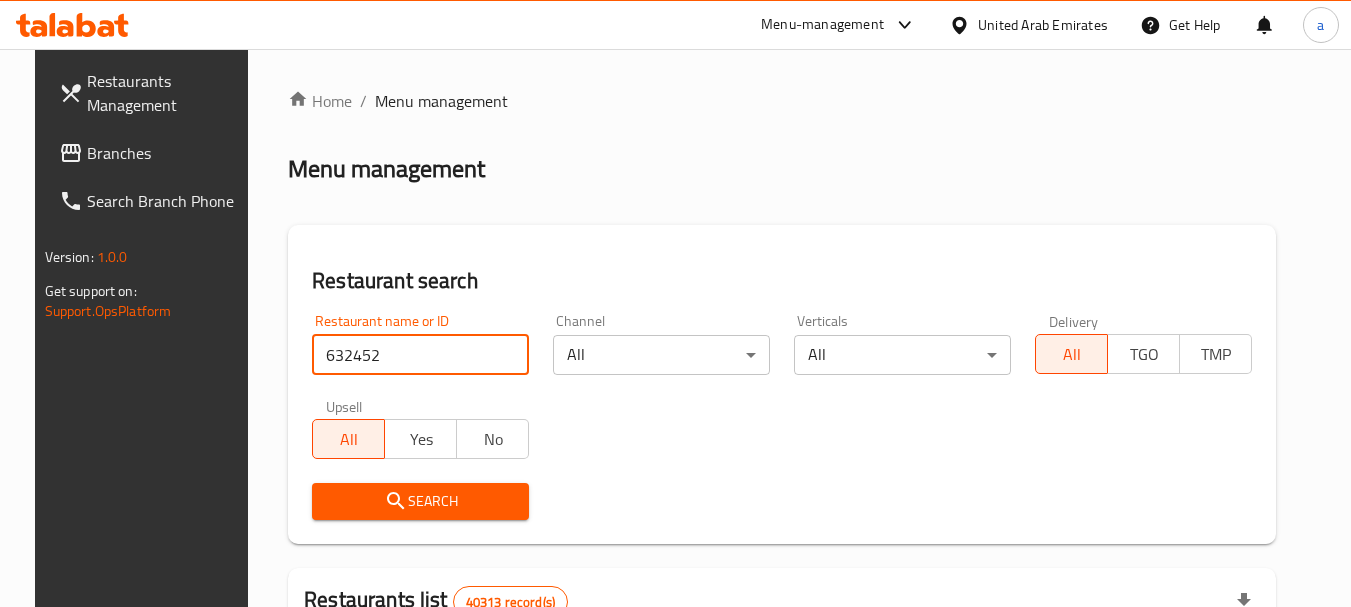 type on "632452" 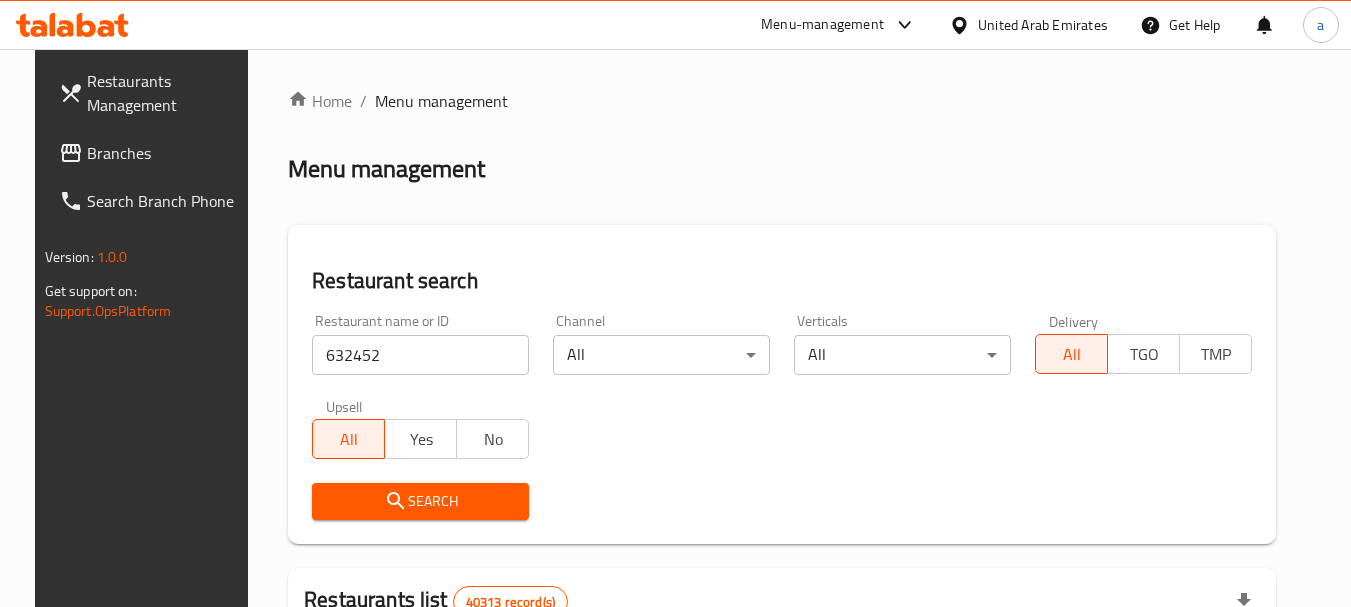 click on "Search" at bounding box center [420, 501] 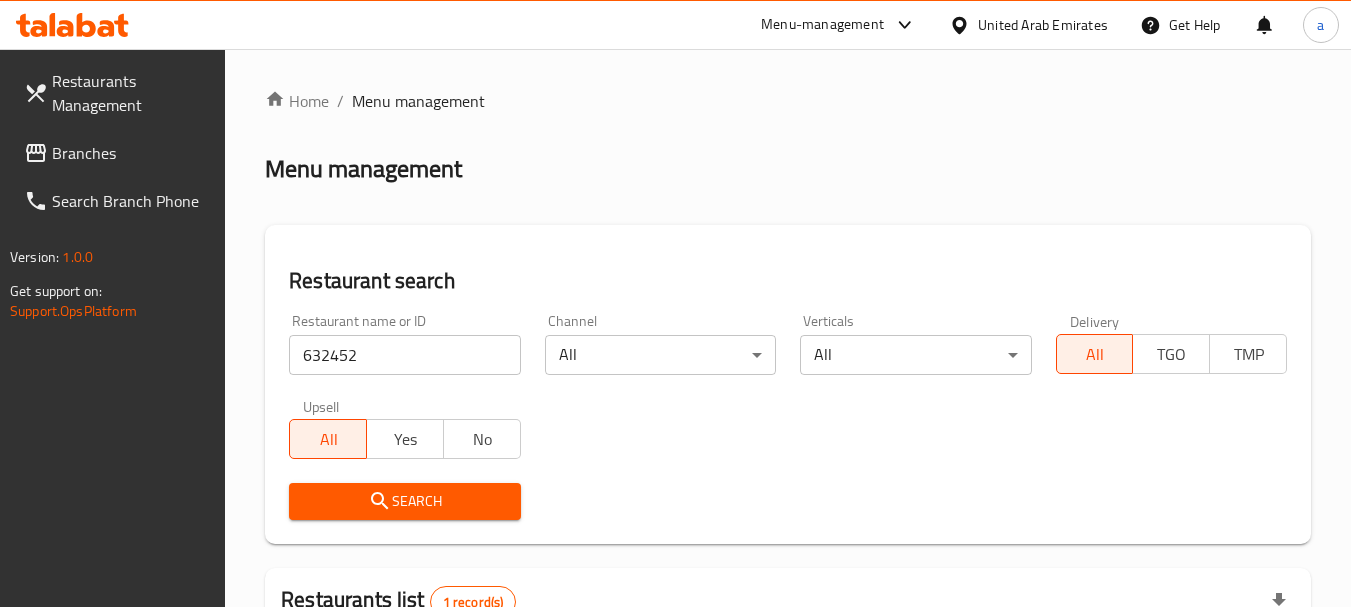 scroll, scrollTop: 285, scrollLeft: 0, axis: vertical 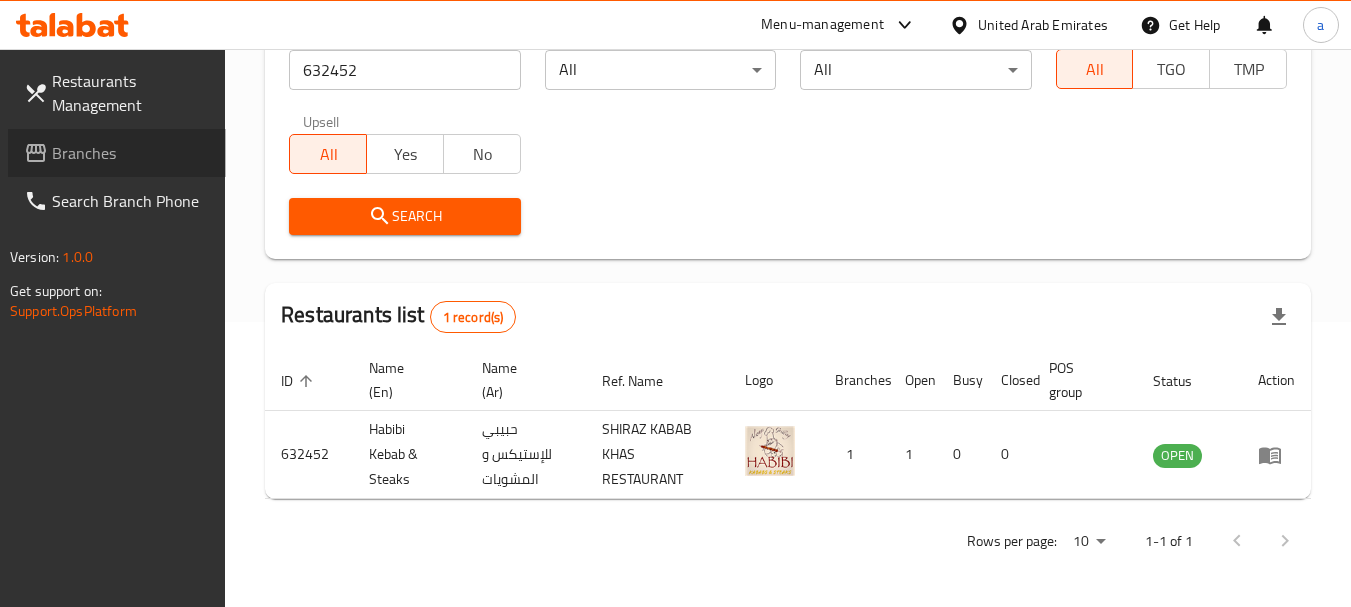 click 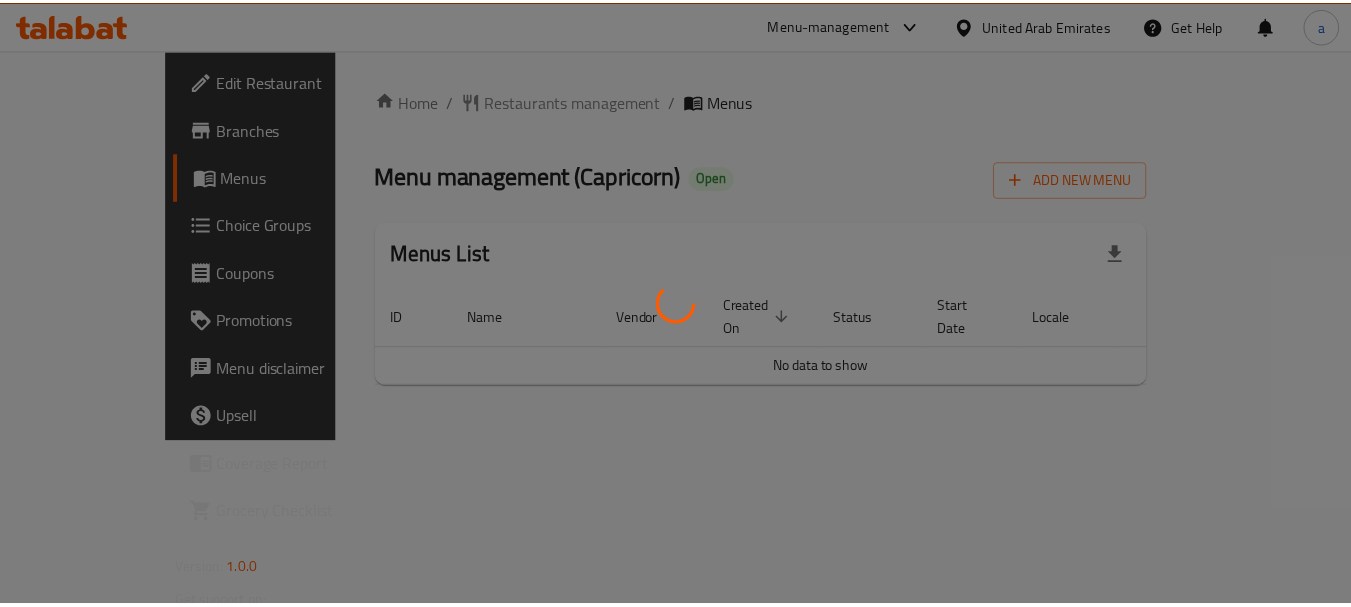 scroll, scrollTop: 0, scrollLeft: 0, axis: both 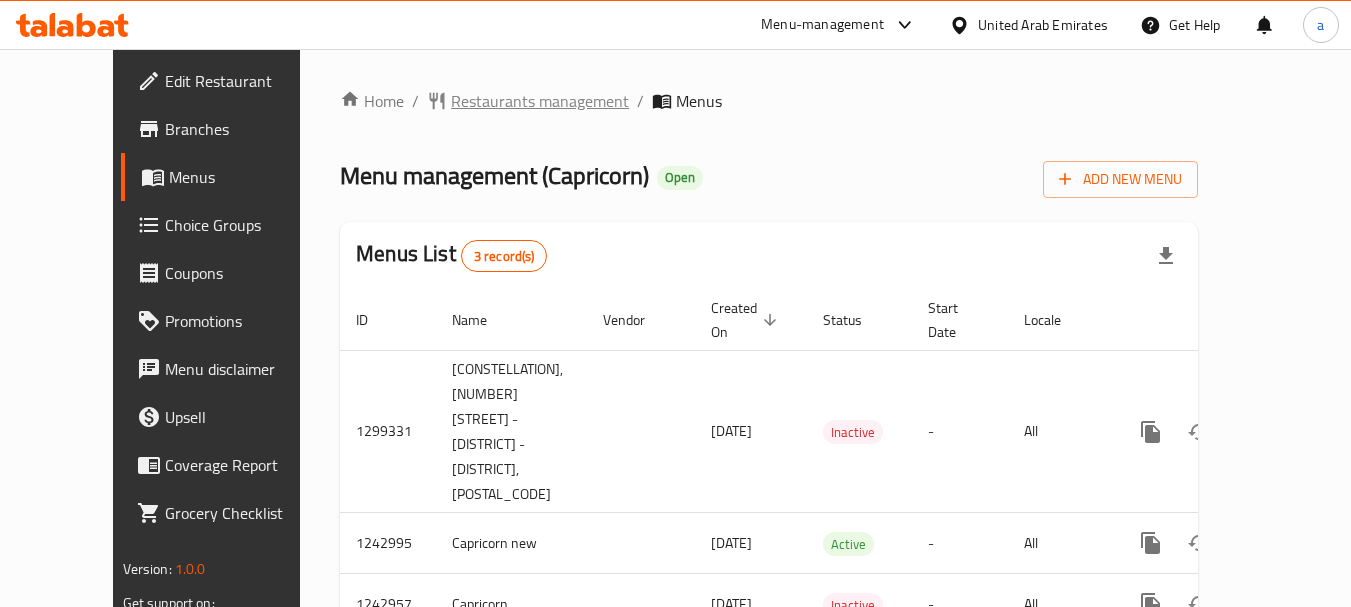 click on "Restaurants management" at bounding box center (540, 101) 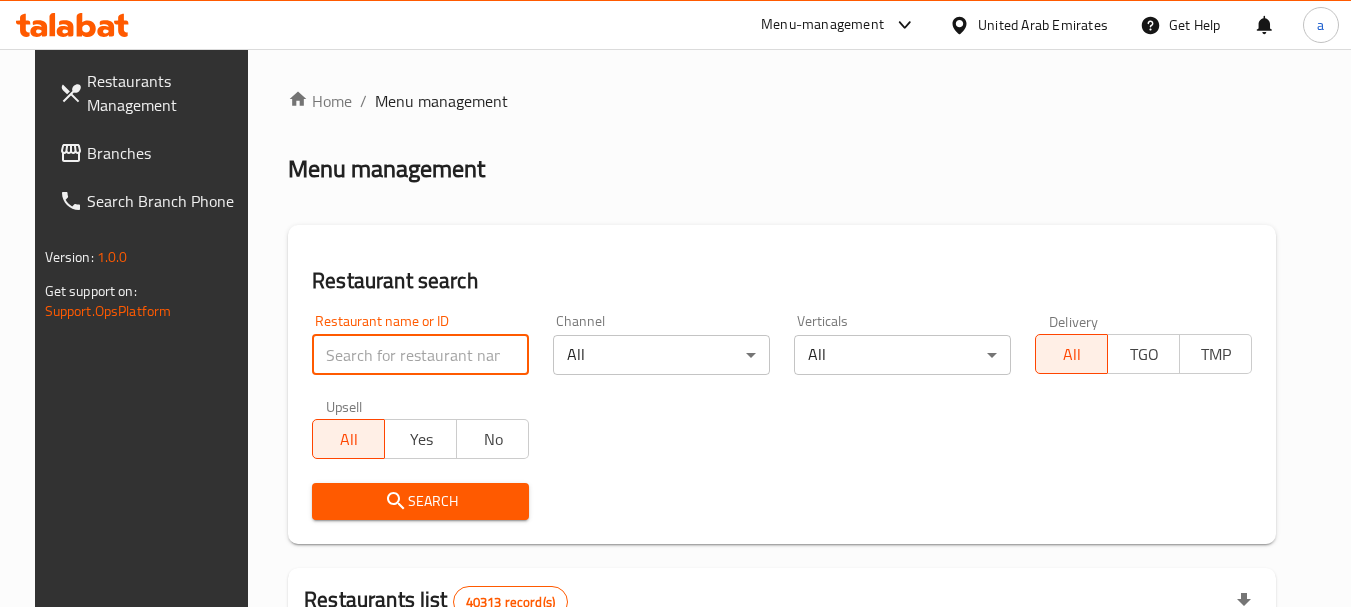 click at bounding box center [420, 355] 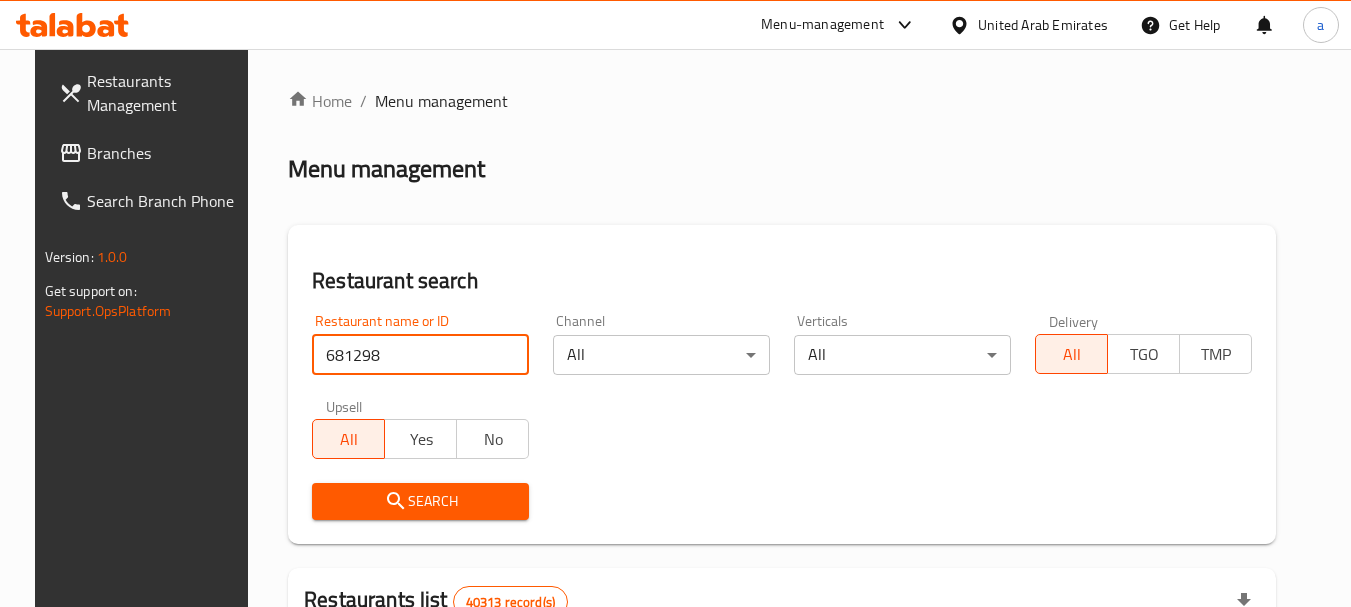 type on "681298" 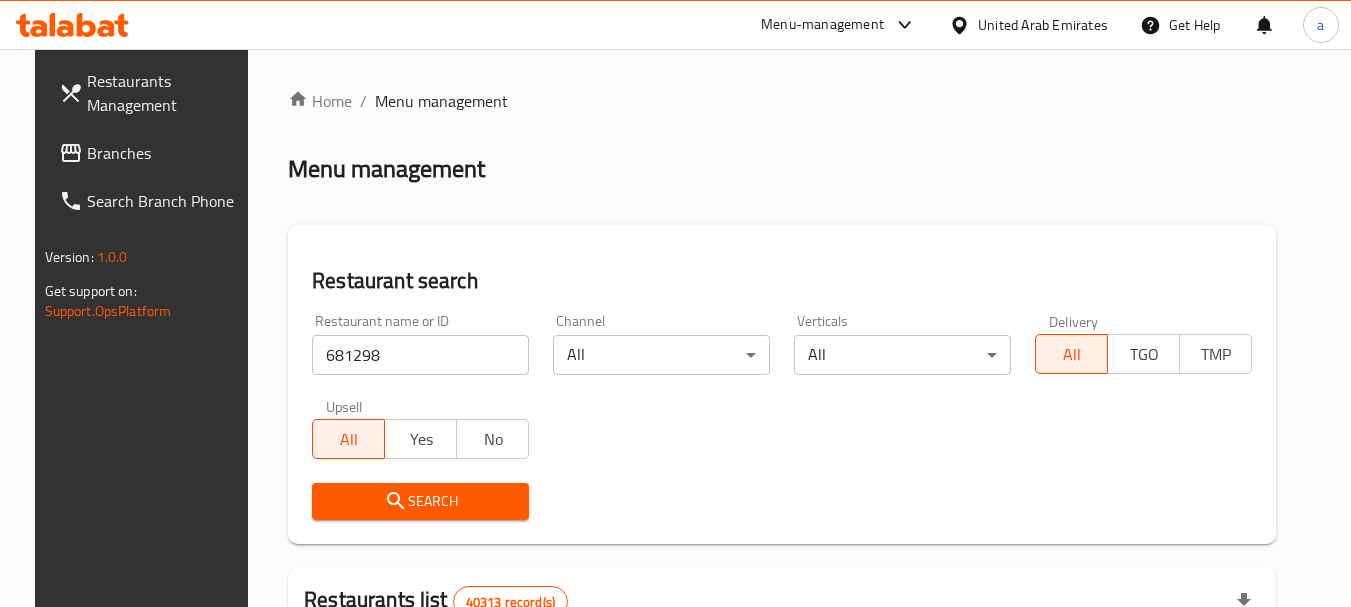 click on "Search" at bounding box center [420, 501] 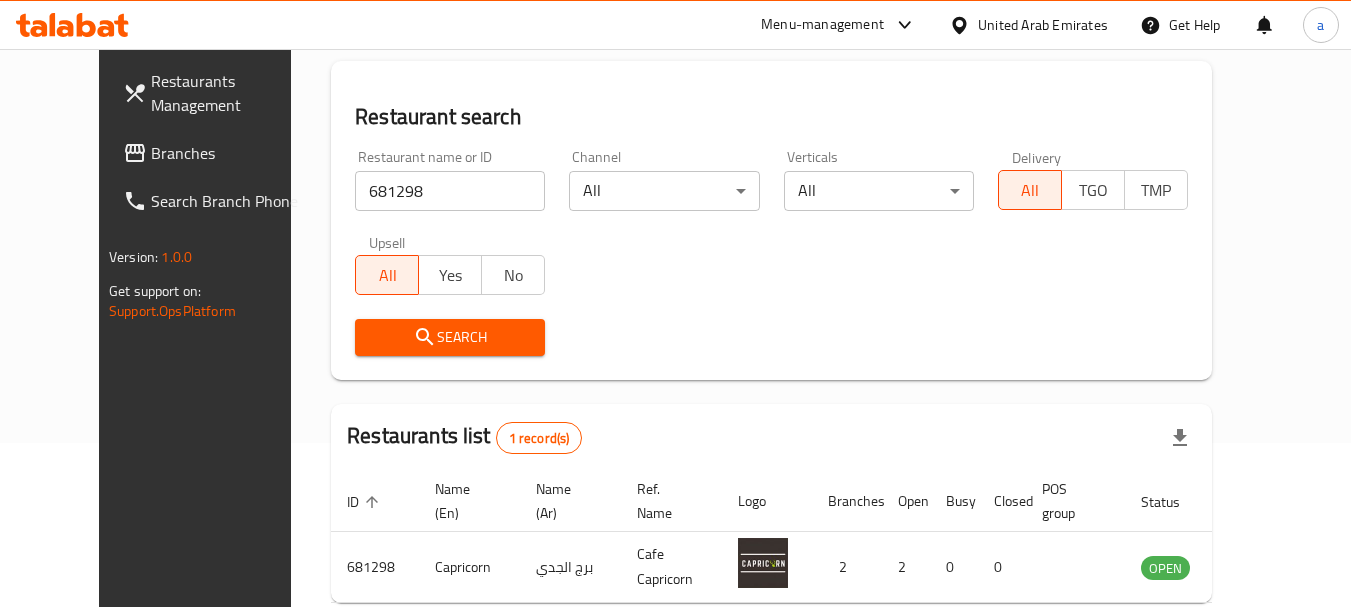 scroll, scrollTop: 268, scrollLeft: 0, axis: vertical 